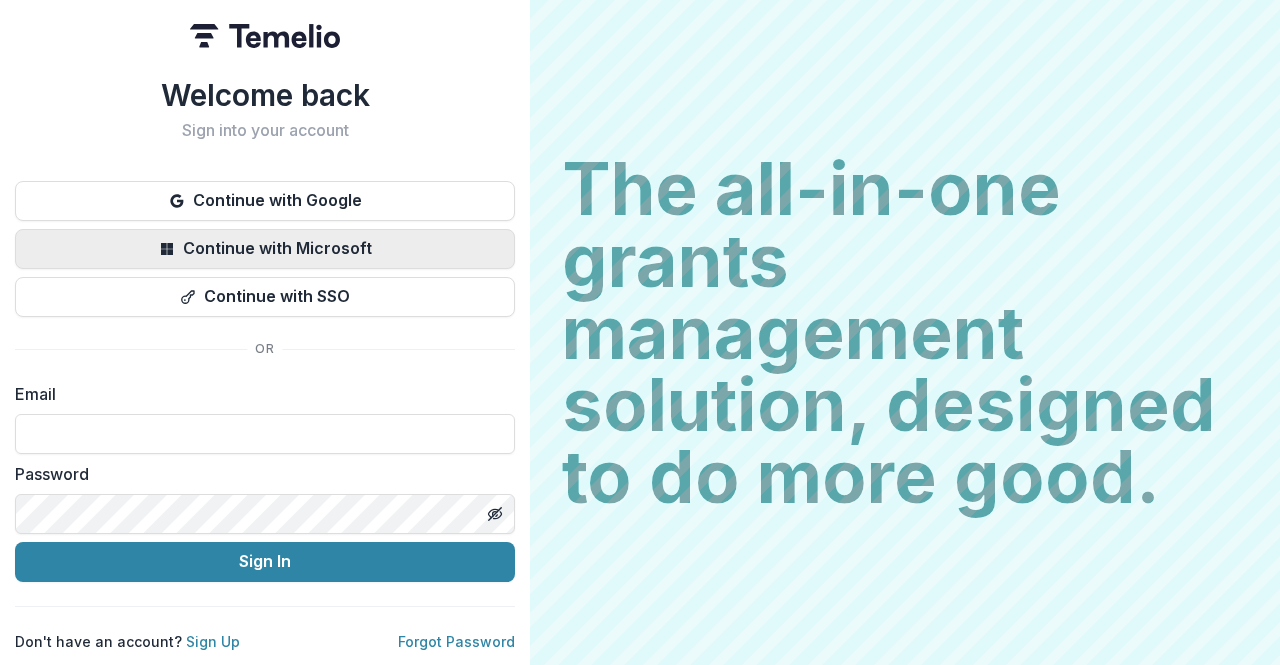 scroll, scrollTop: 0, scrollLeft: 0, axis: both 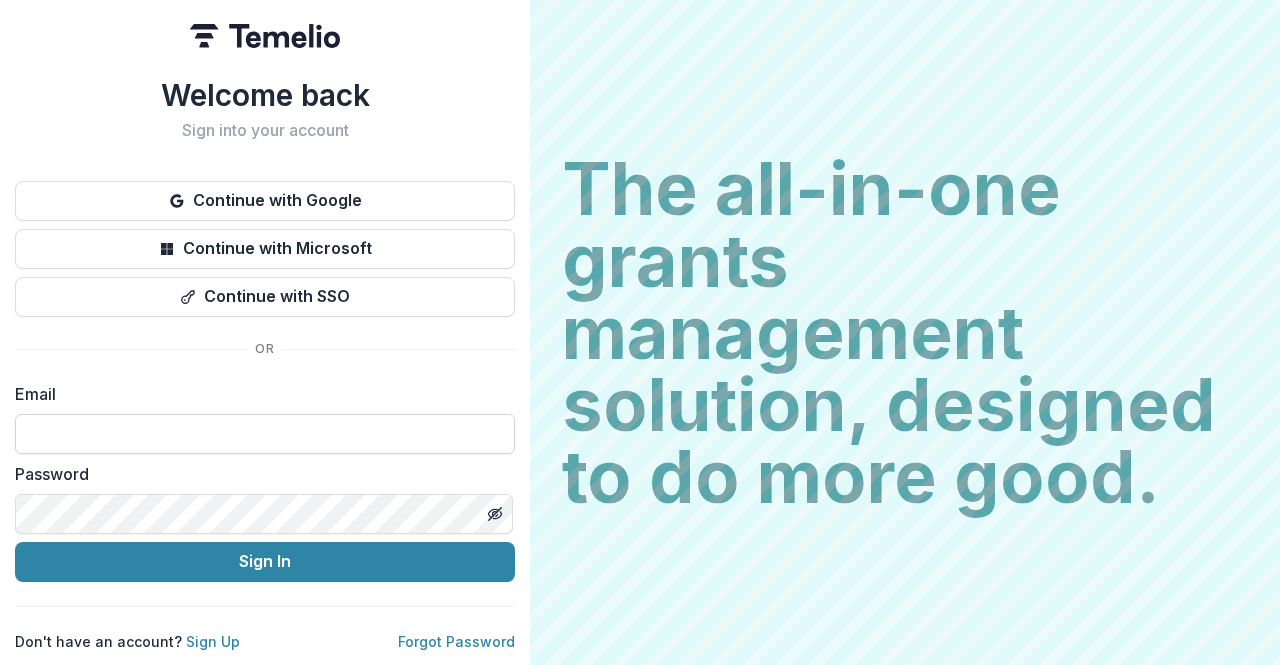 click at bounding box center [265, 434] 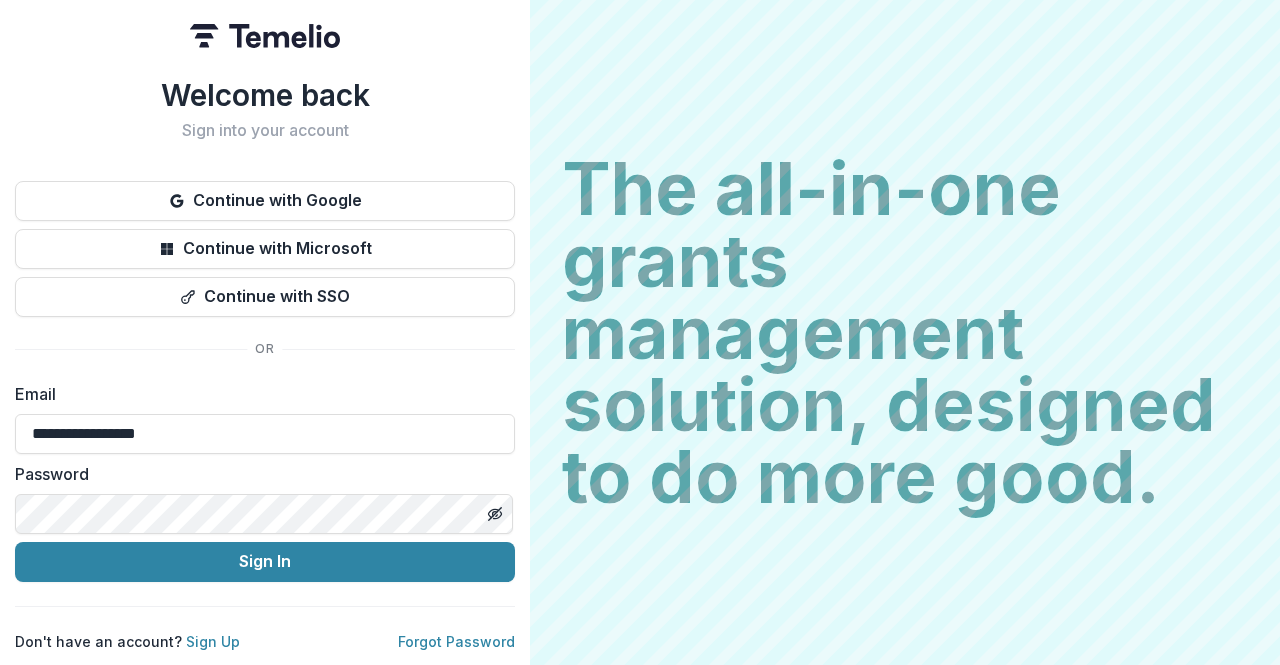 click on "Password" at bounding box center (259, 474) 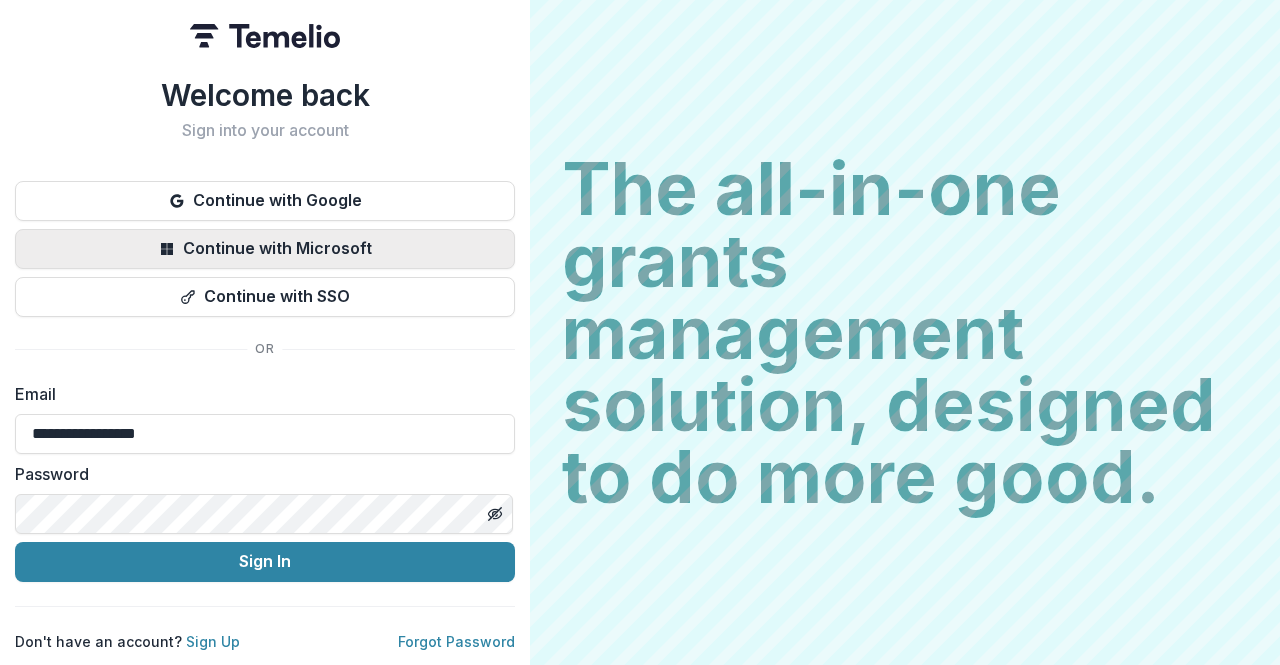 click on "Continue with Microsoft" at bounding box center (265, 249) 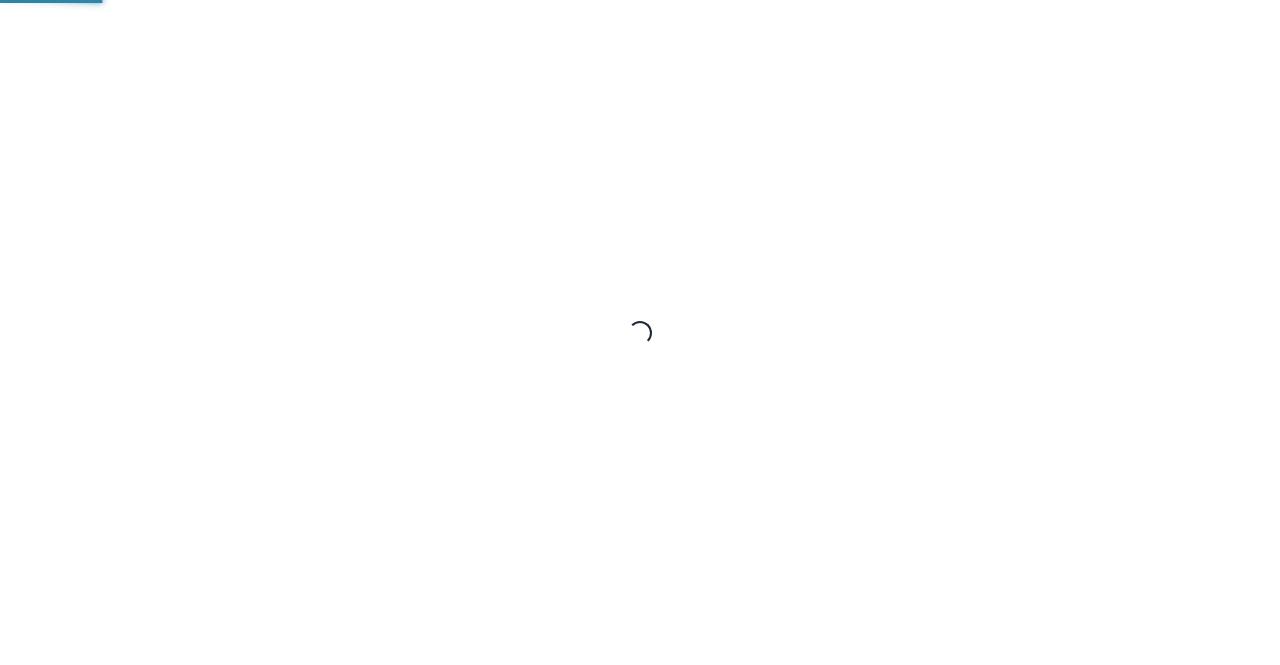 scroll, scrollTop: 0, scrollLeft: 0, axis: both 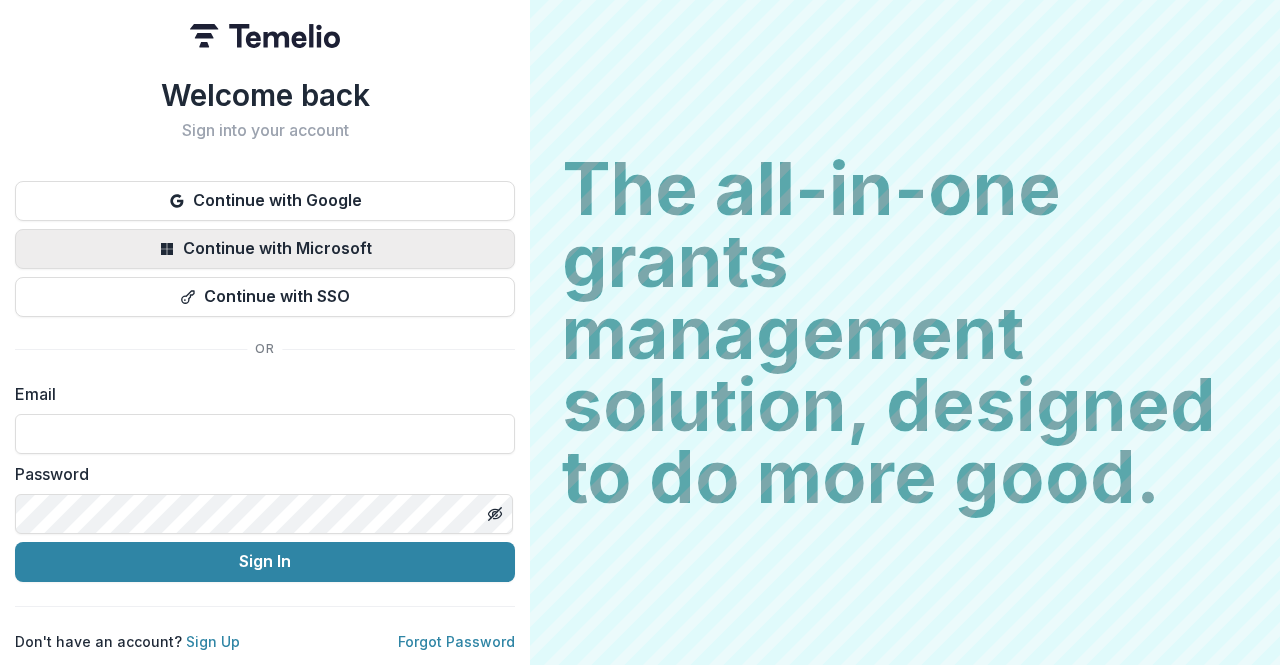 click on "Continue with Microsoft" at bounding box center (265, 249) 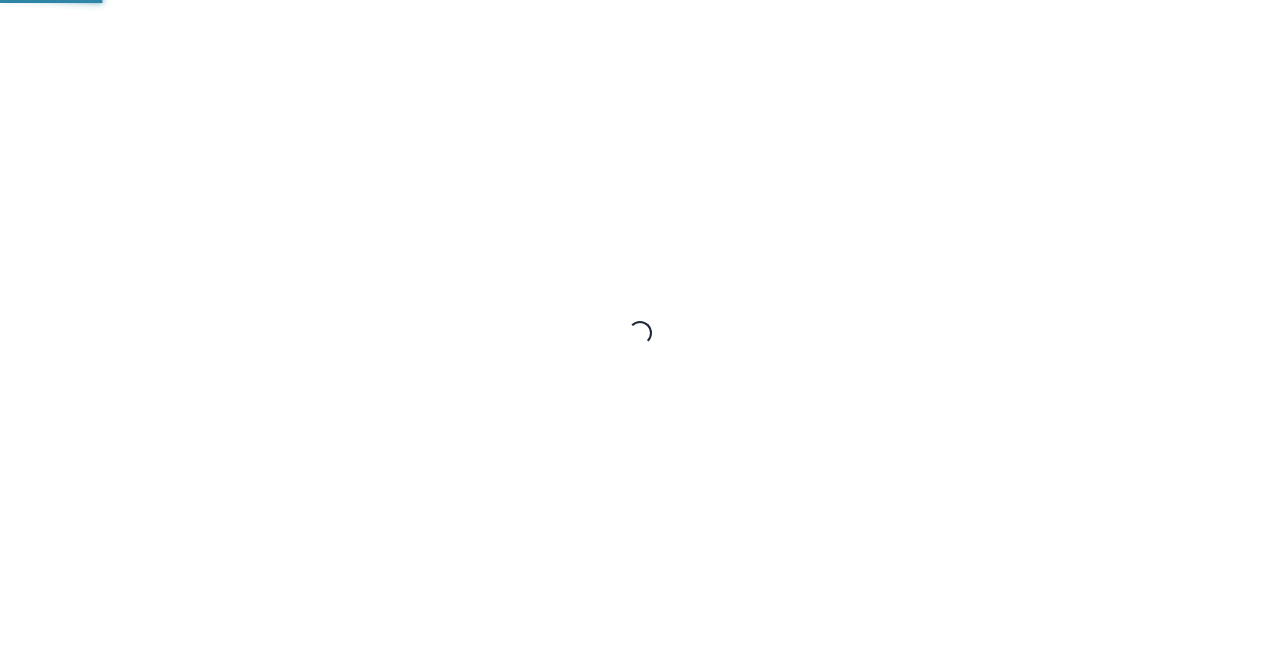scroll, scrollTop: 0, scrollLeft: 0, axis: both 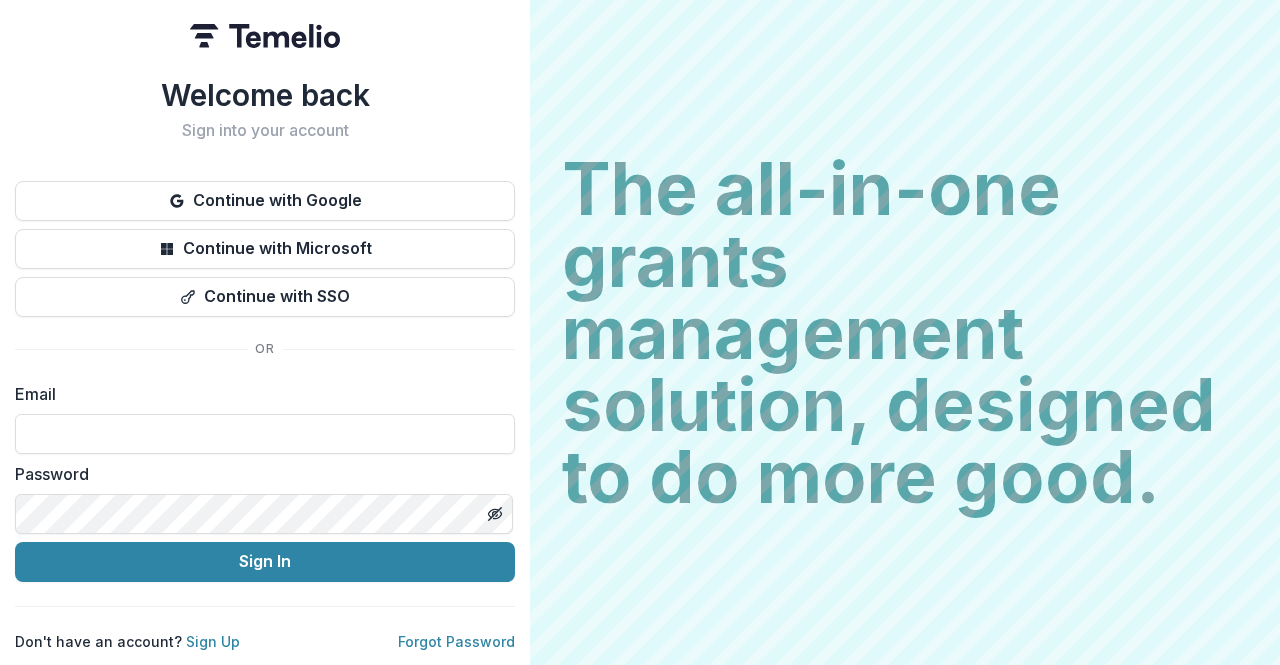click on "Email" at bounding box center [265, 418] 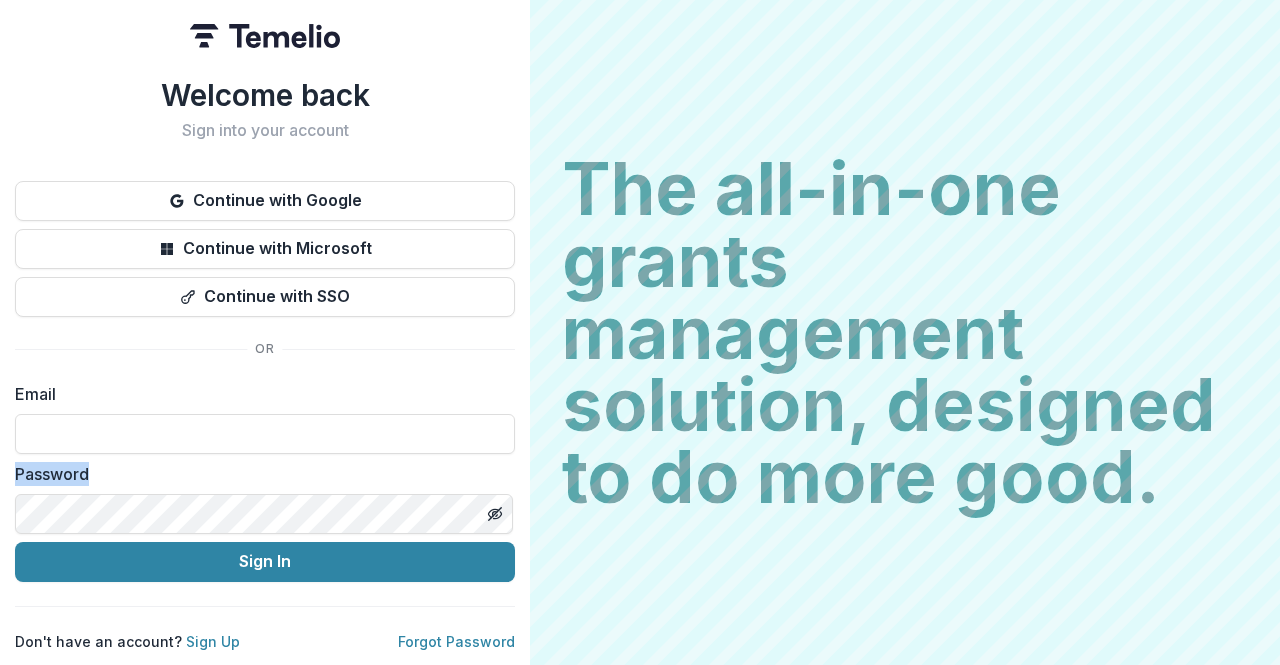 click on "Email" at bounding box center [265, 418] 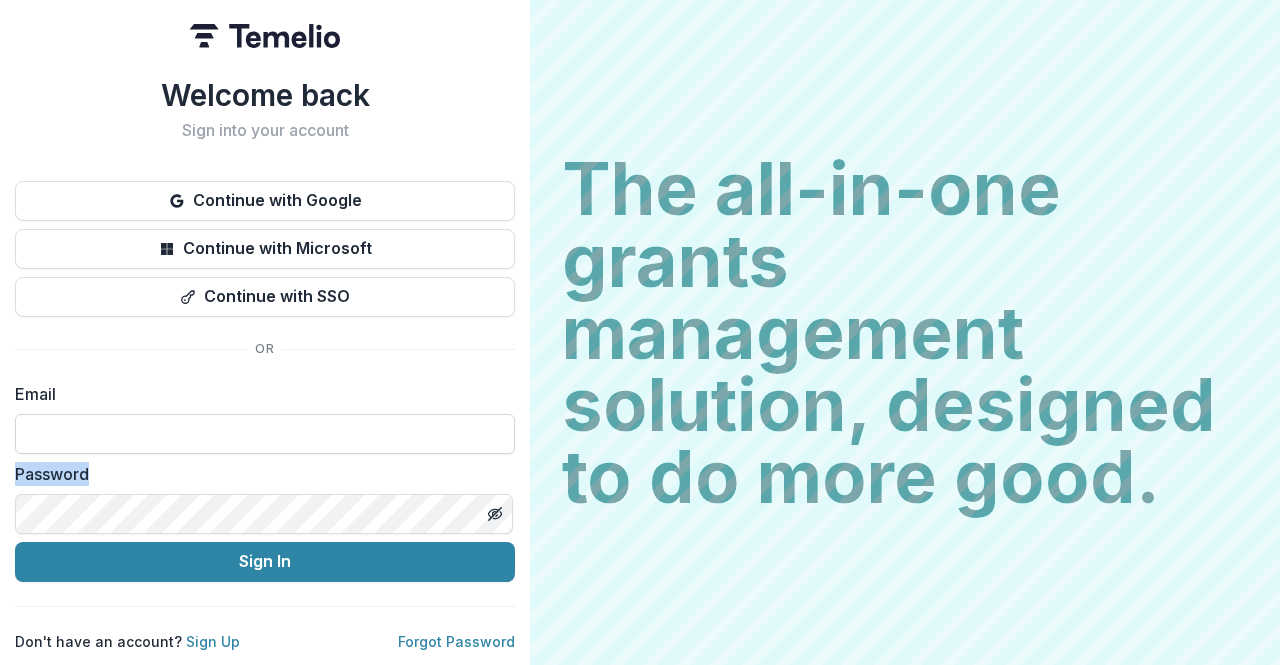 click at bounding box center (265, 434) 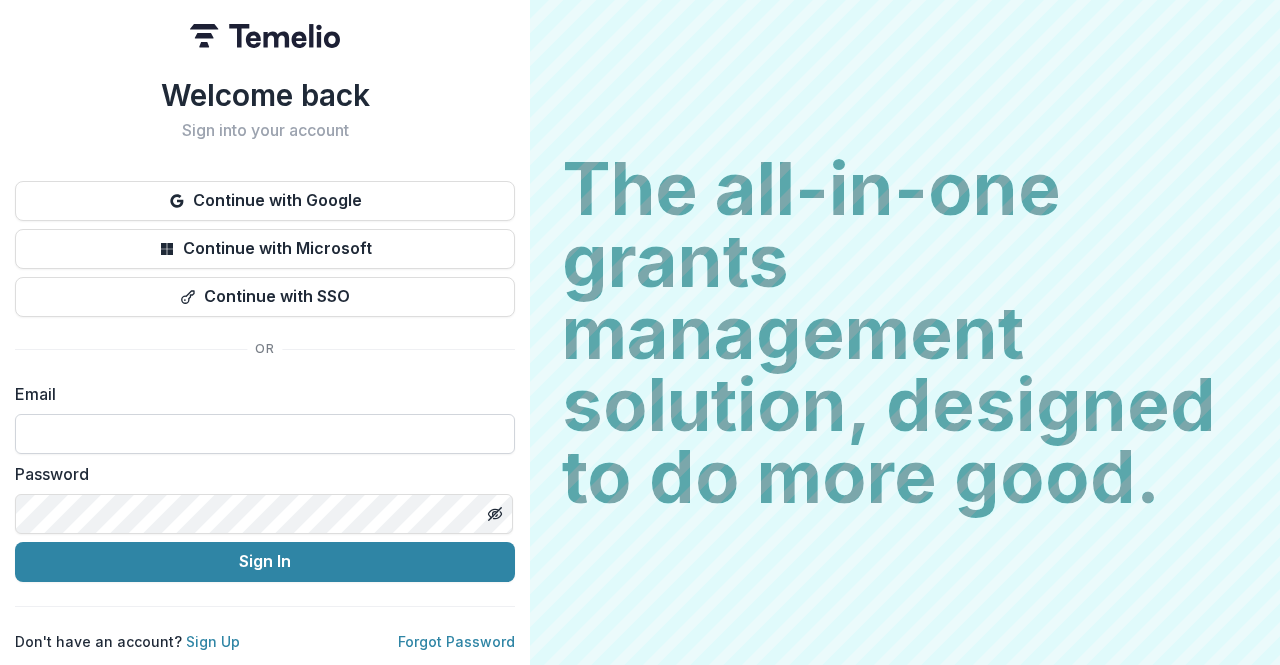 click at bounding box center [265, 434] 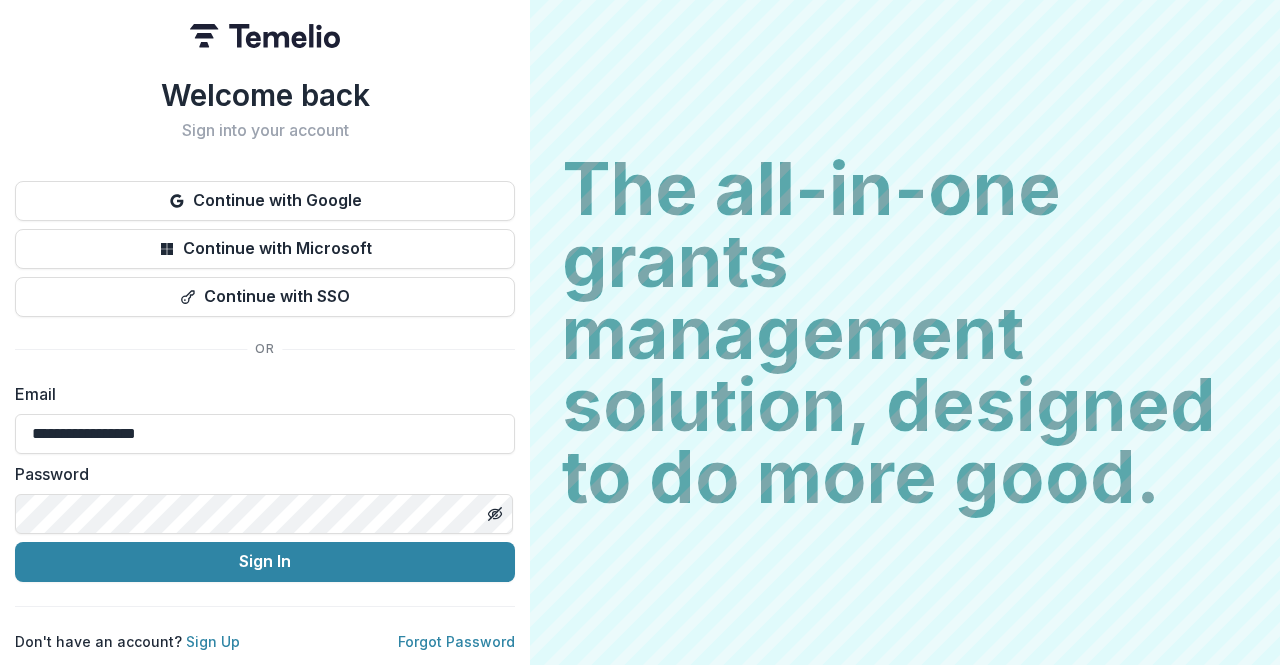 click on "**********" at bounding box center (265, 332) 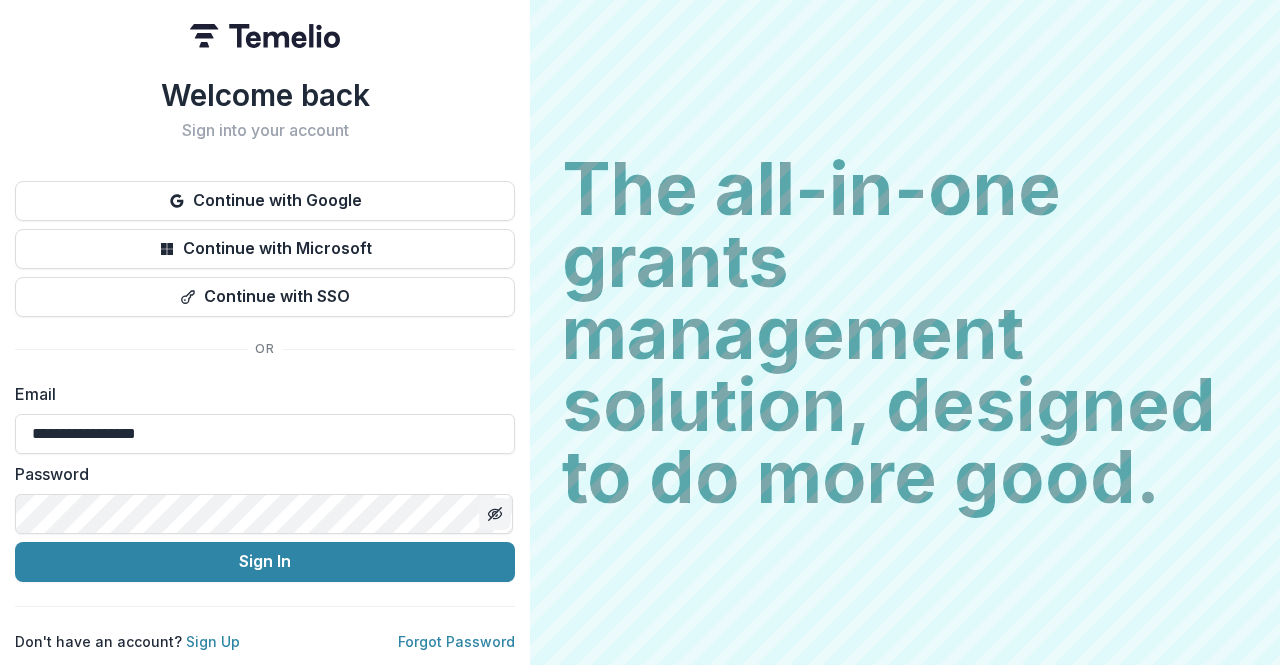 click 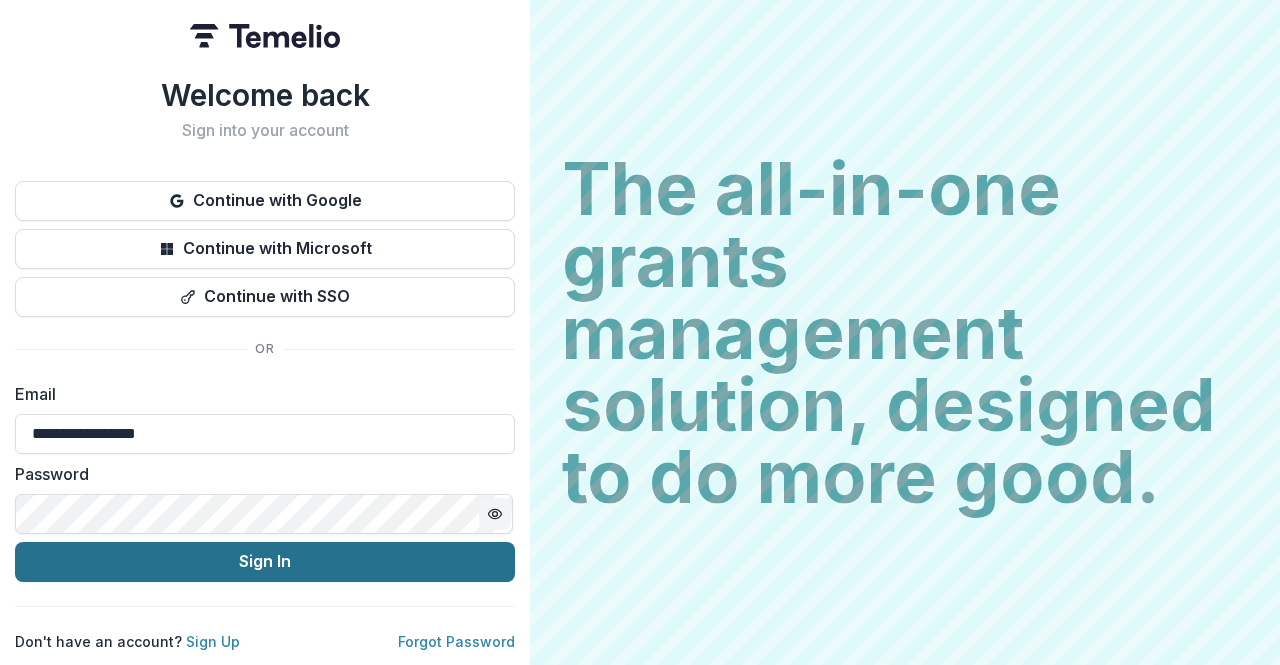 click on "Sign In" at bounding box center (265, 562) 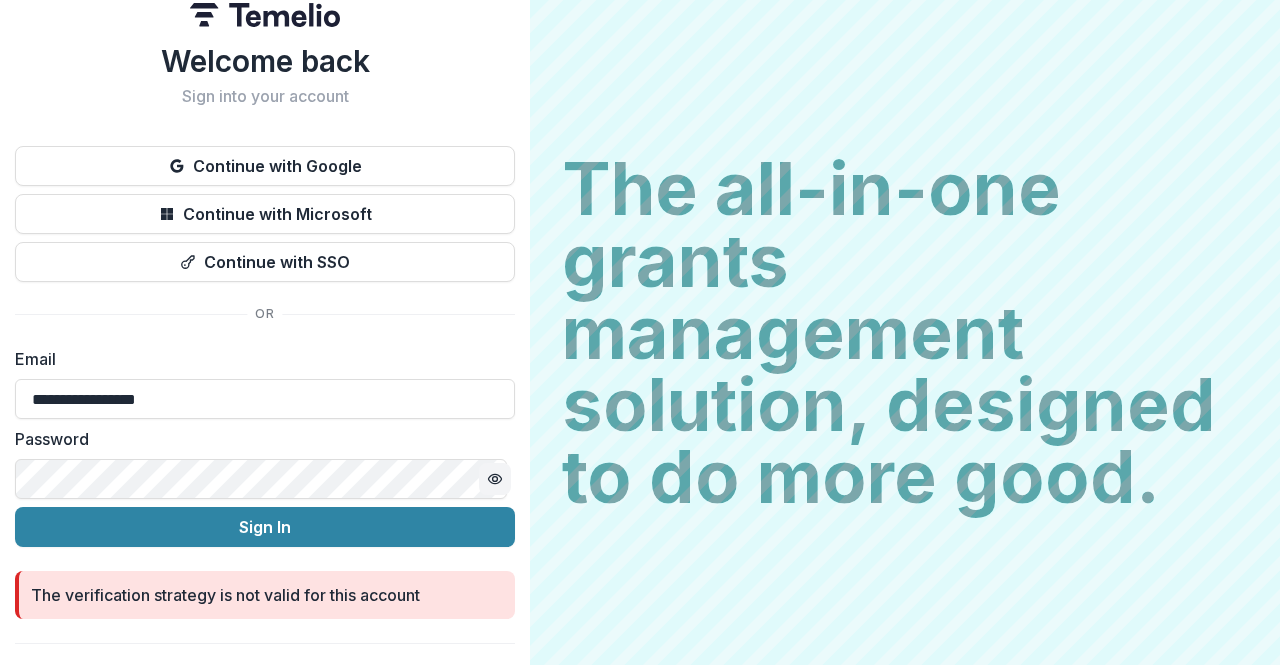 scroll, scrollTop: 0, scrollLeft: 0, axis: both 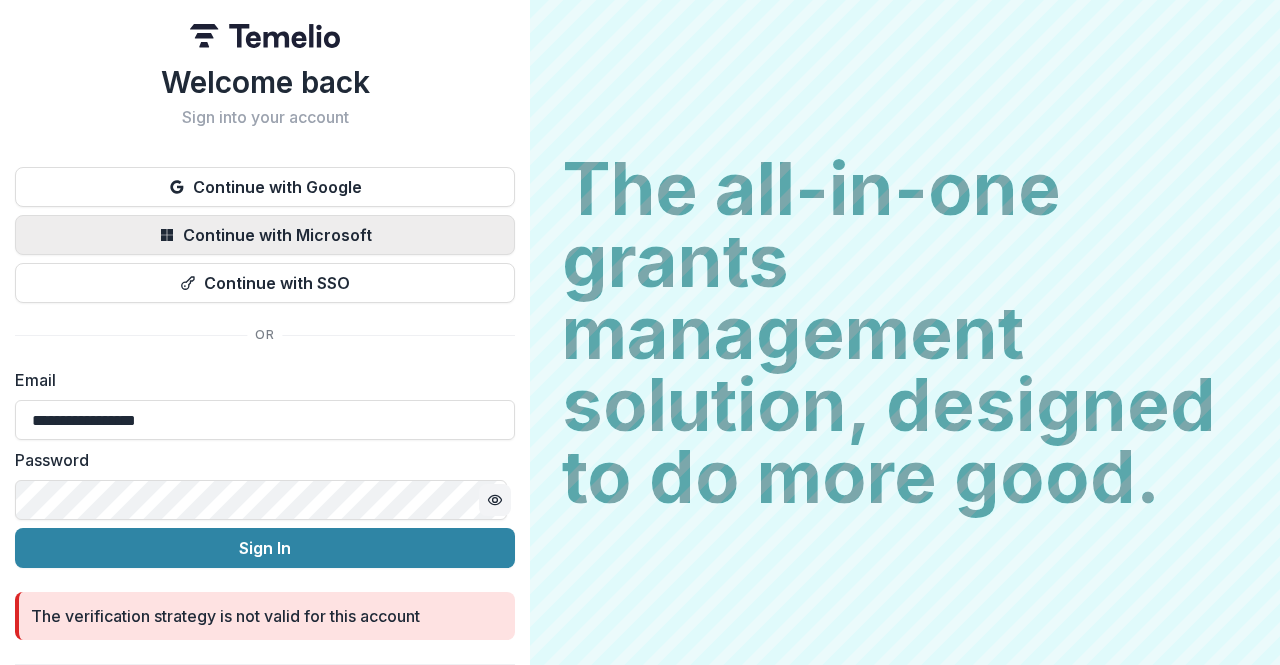 click on "Continue with Microsoft" at bounding box center (265, 235) 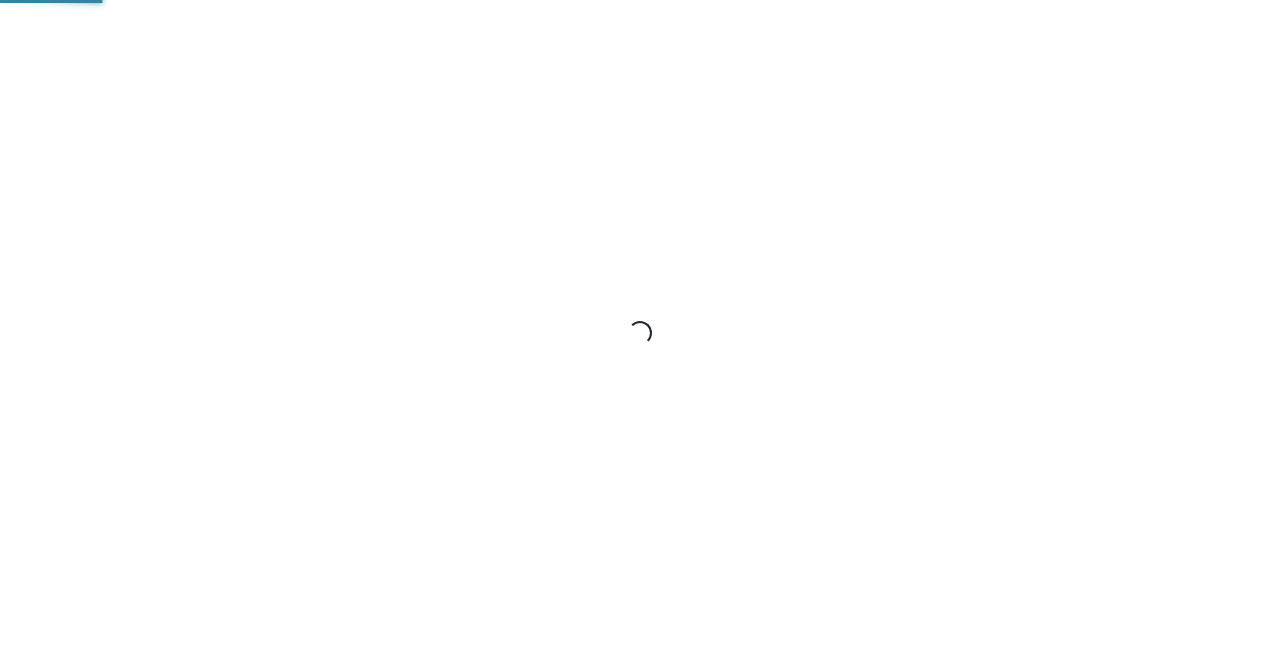 scroll, scrollTop: 0, scrollLeft: 0, axis: both 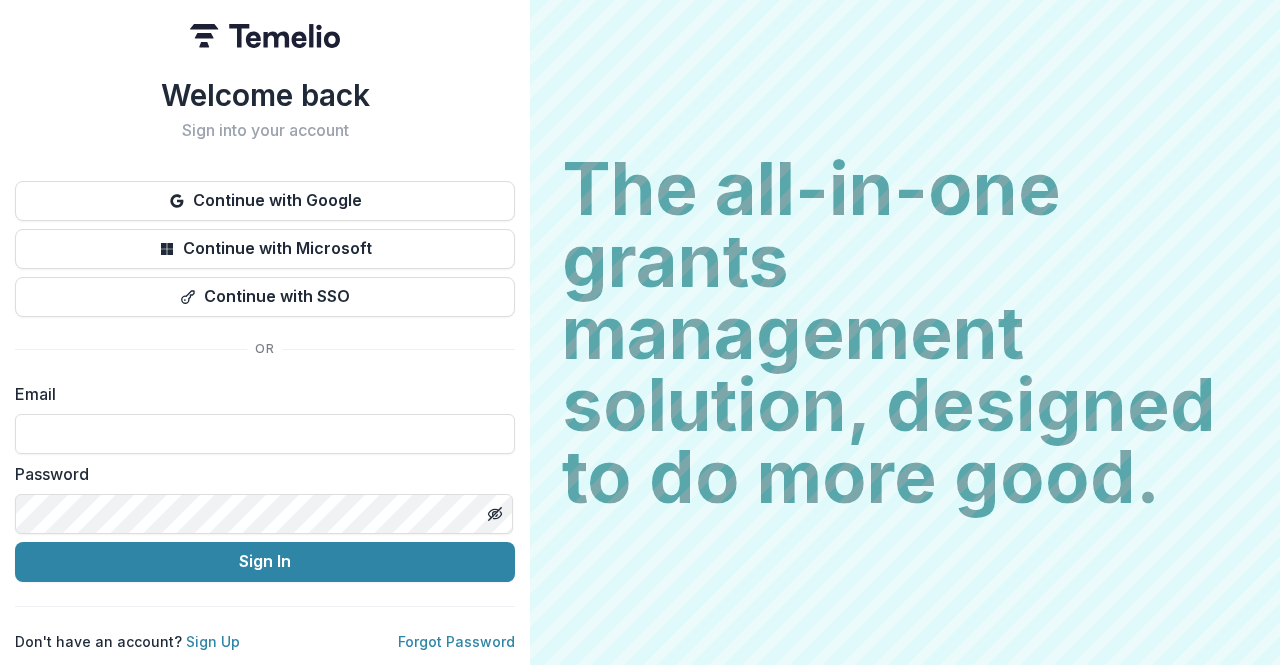 click on "Welcome back Sign into your account" at bounding box center [265, 108] 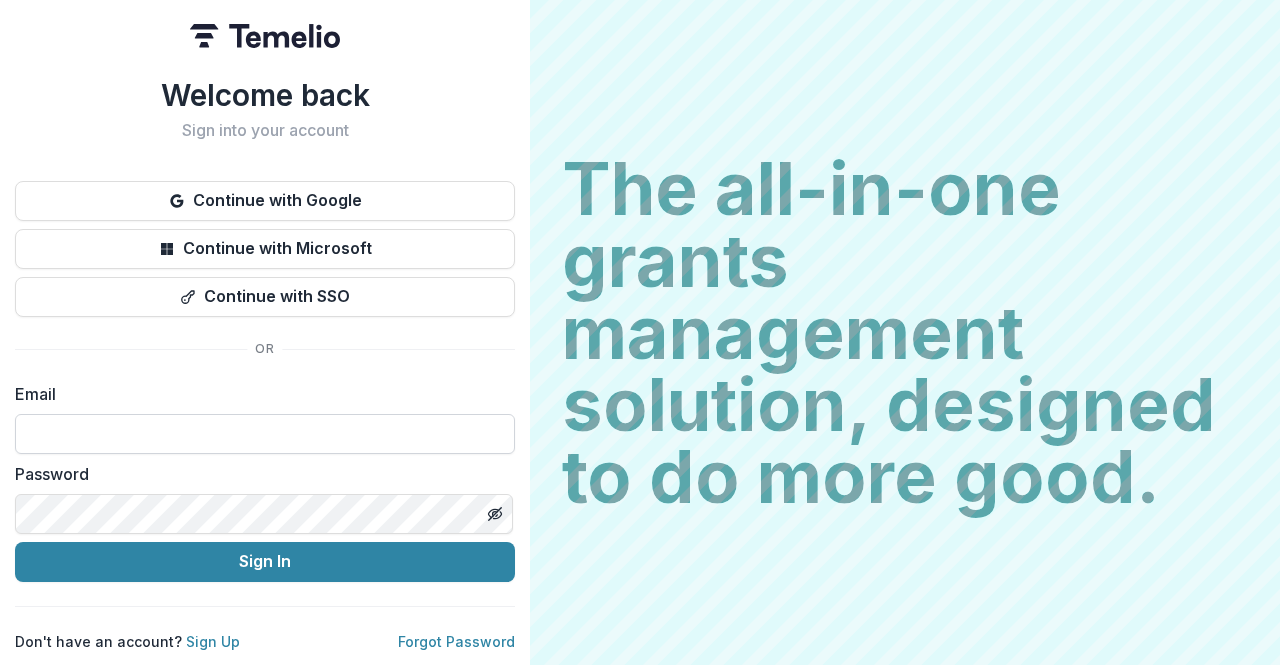 click at bounding box center (265, 434) 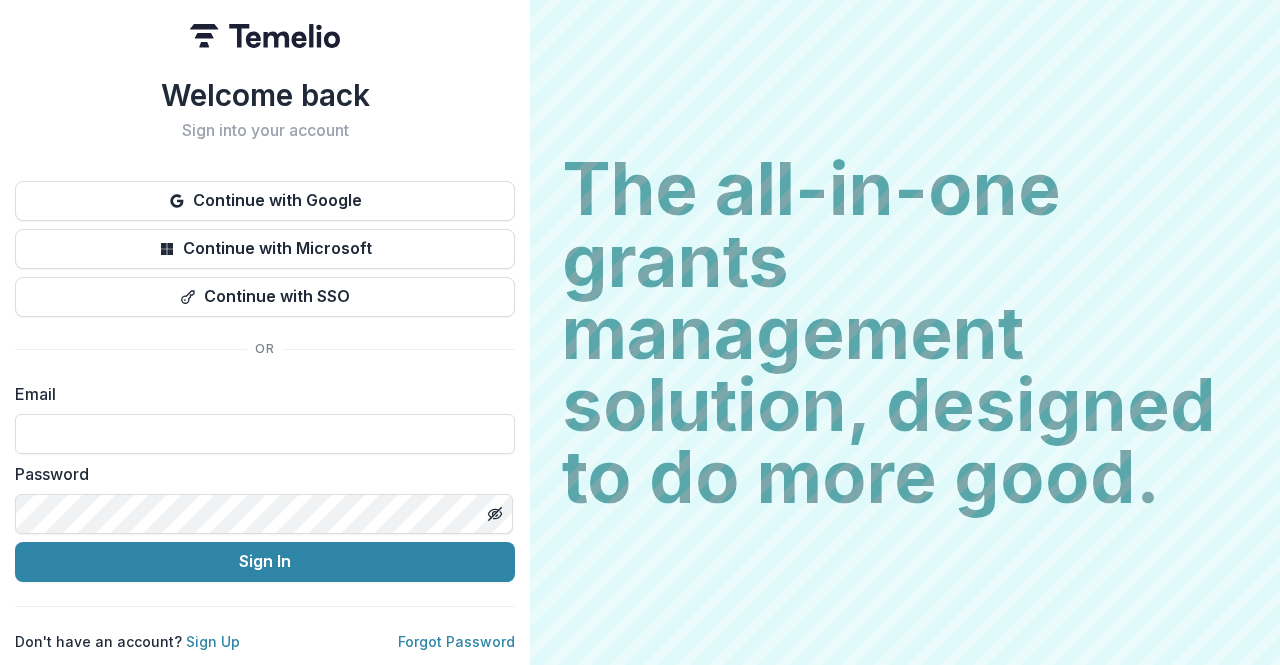 click on "Email" at bounding box center [259, 394] 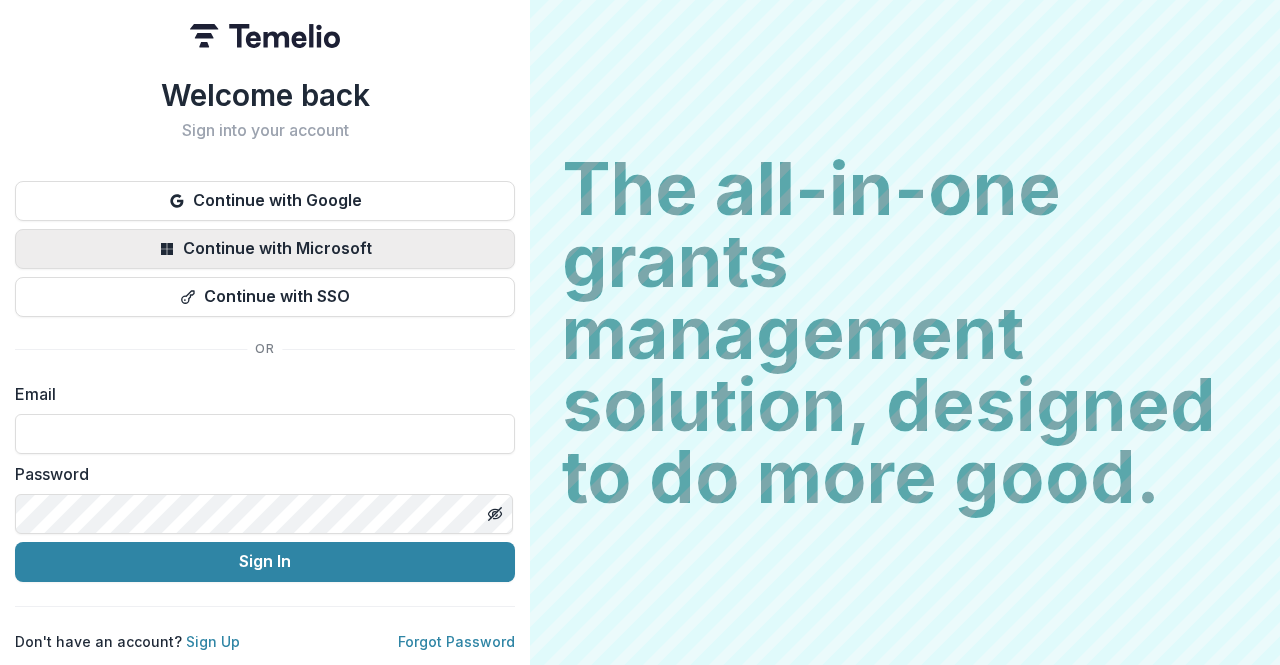 click on "Continue with Microsoft" at bounding box center (265, 249) 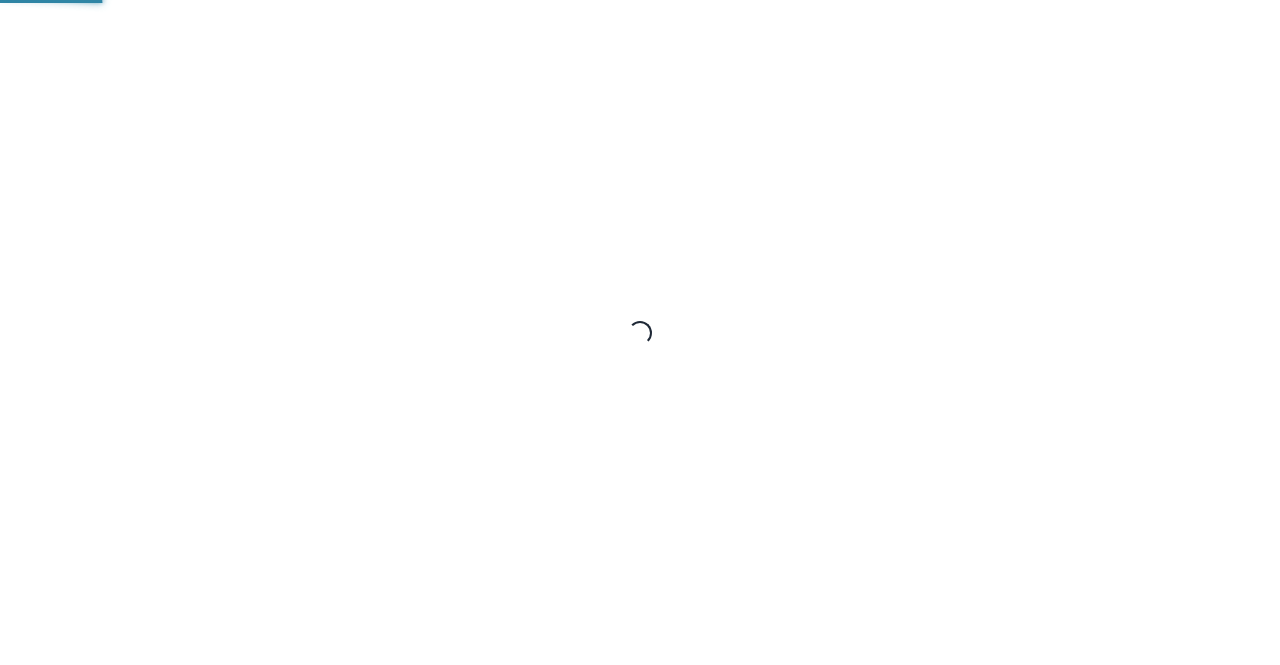 scroll, scrollTop: 0, scrollLeft: 0, axis: both 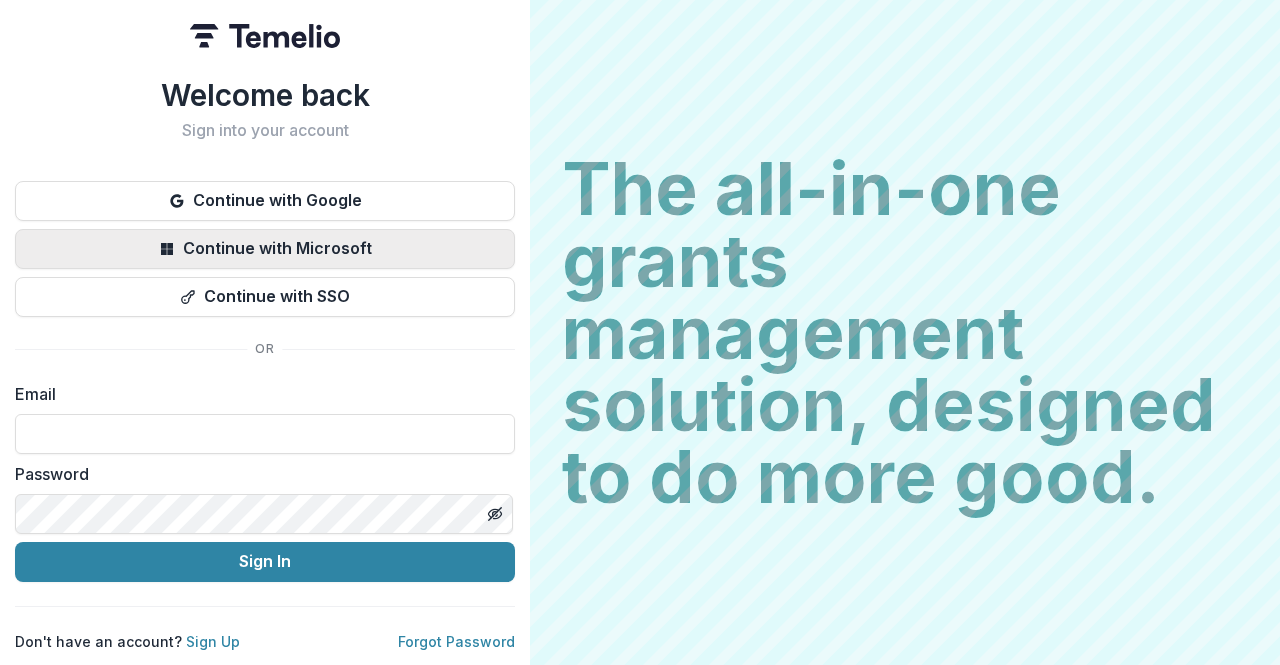 click on "Continue with Microsoft" at bounding box center (265, 249) 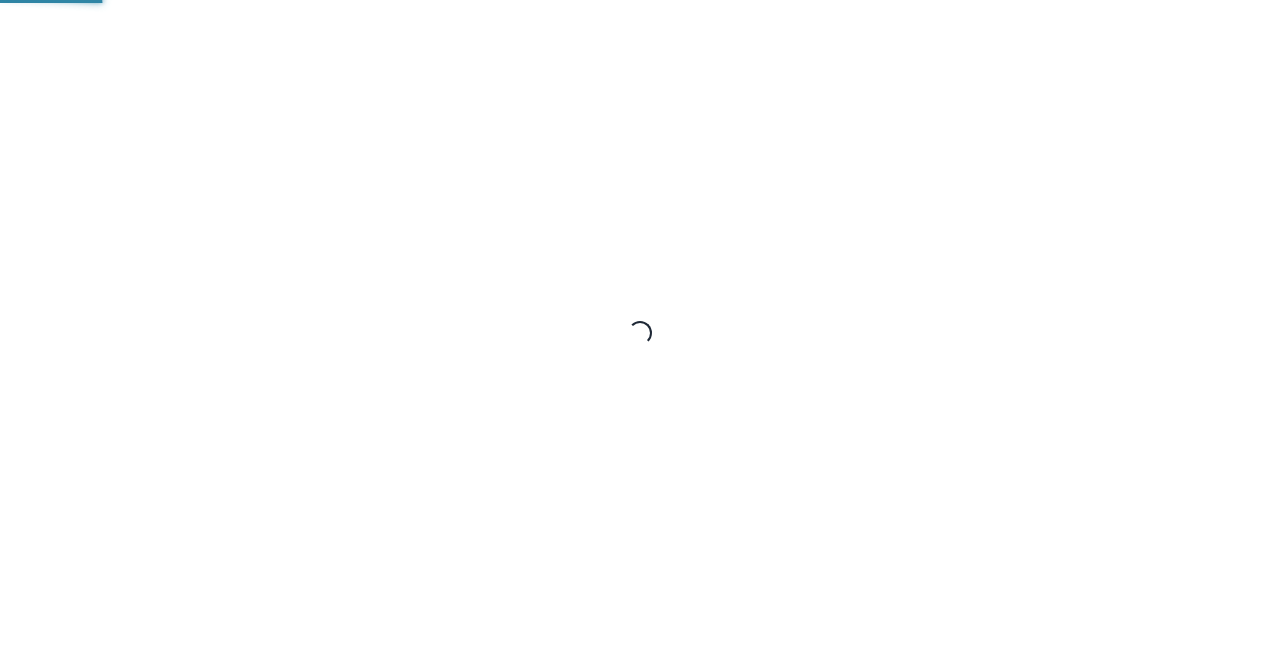 scroll, scrollTop: 0, scrollLeft: 0, axis: both 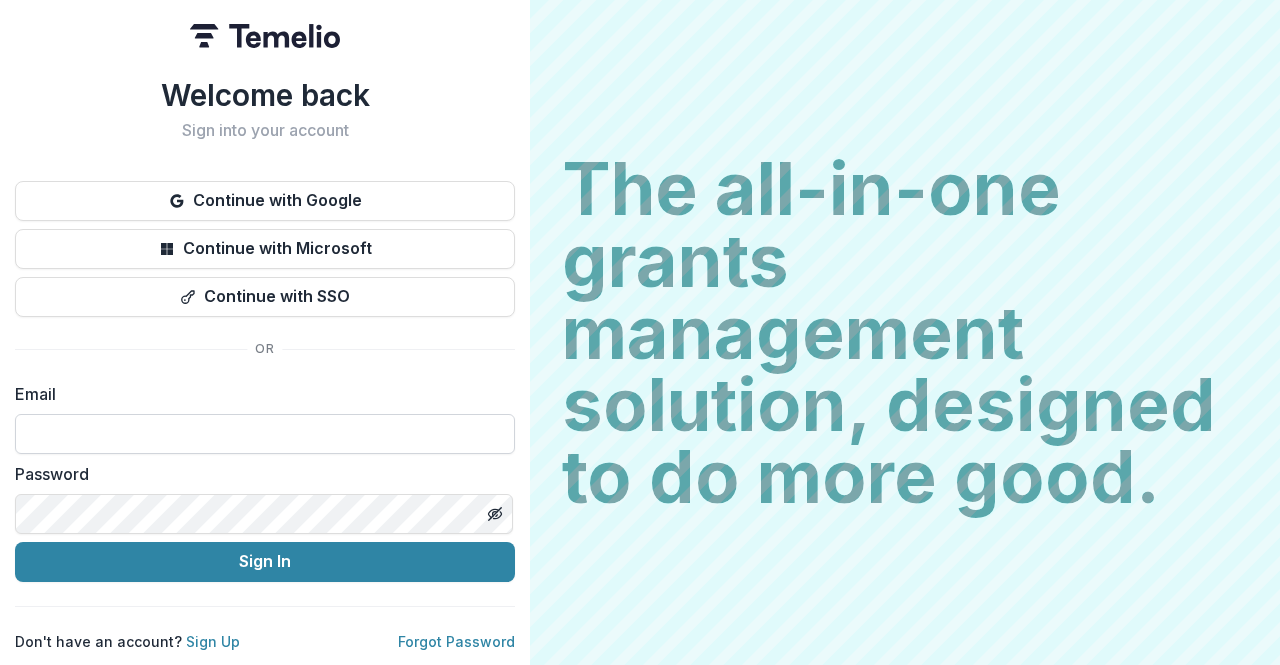 click at bounding box center (265, 434) 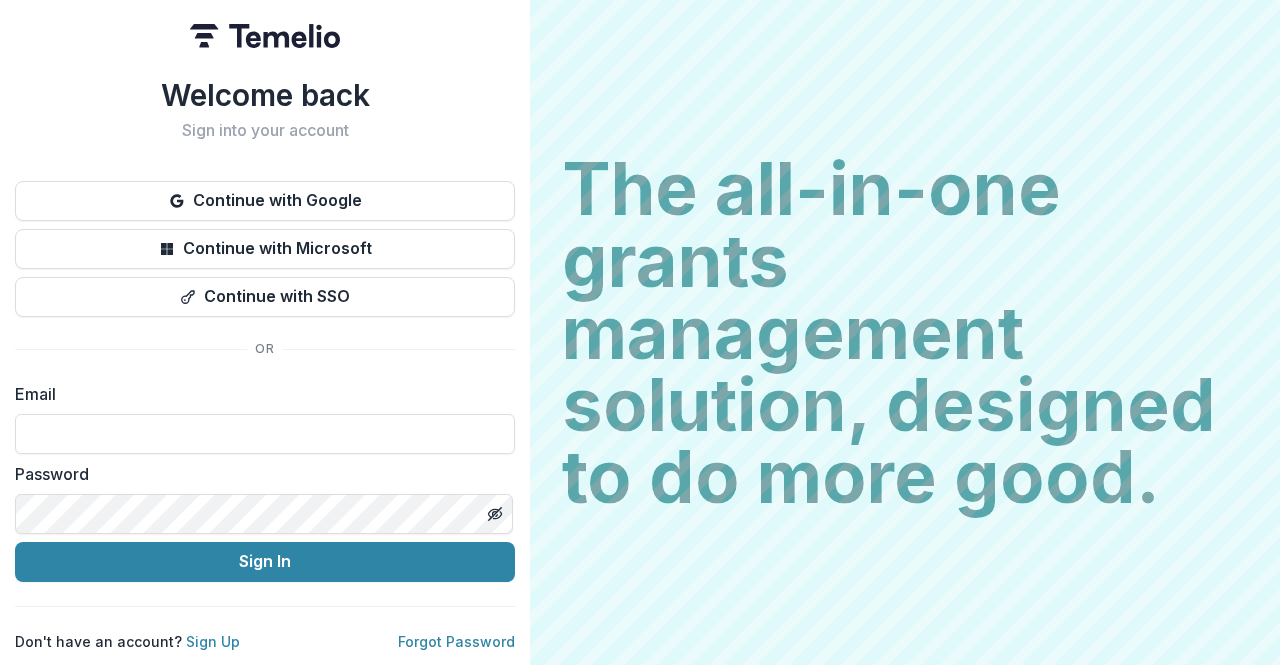 type on "**********" 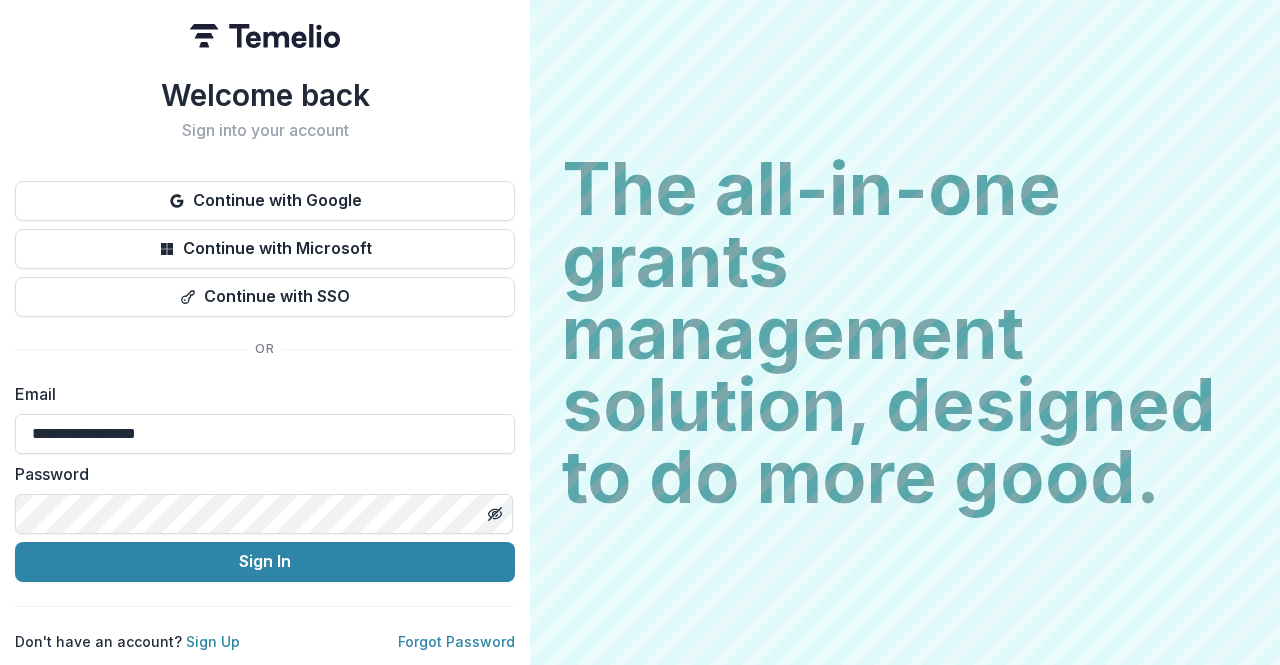 click on "Password" at bounding box center (265, 498) 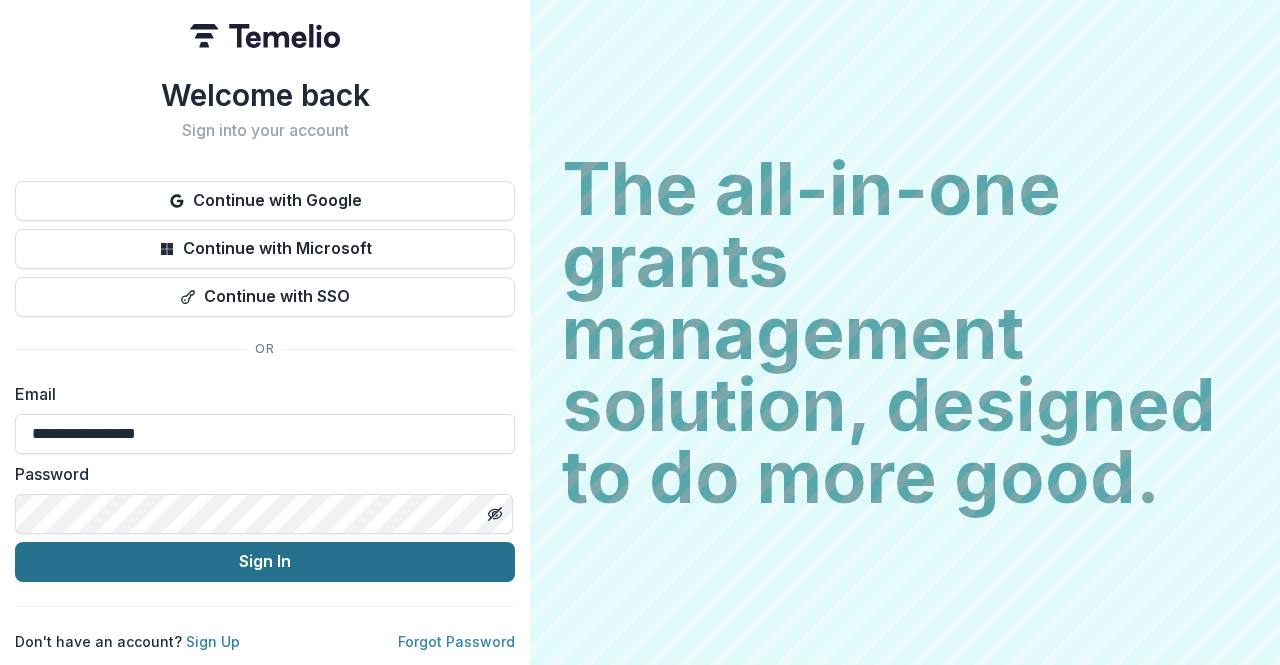 click on "Sign In" at bounding box center [265, 562] 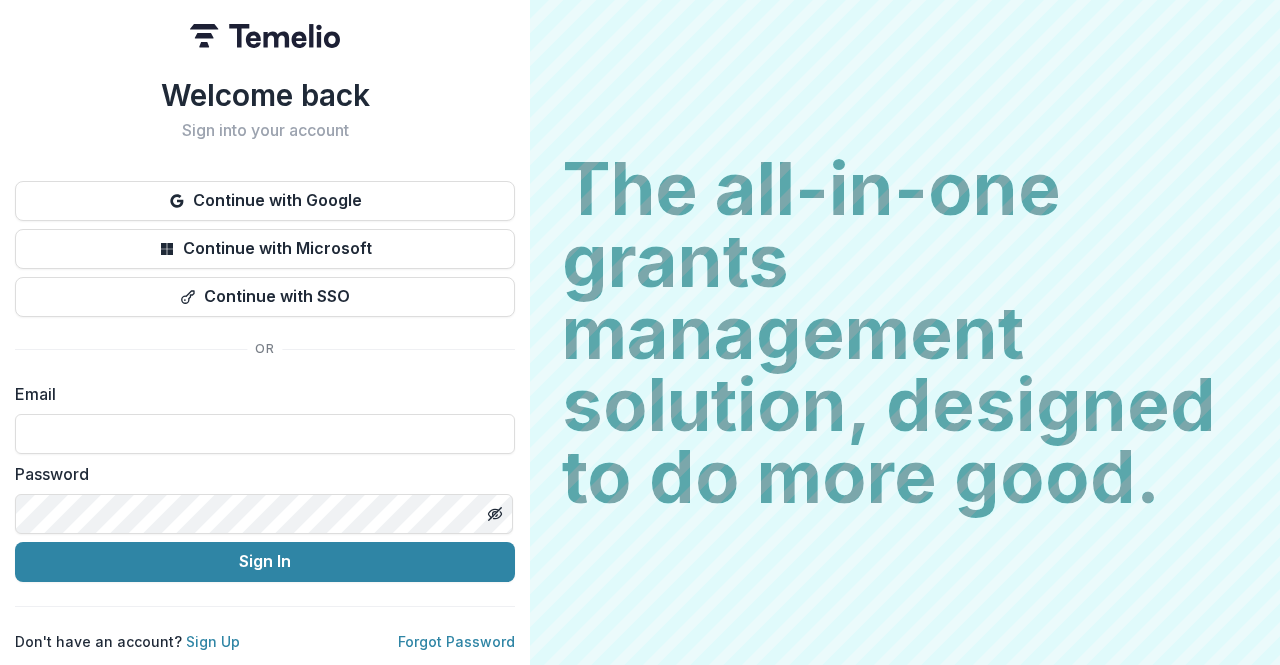 scroll, scrollTop: 0, scrollLeft: 0, axis: both 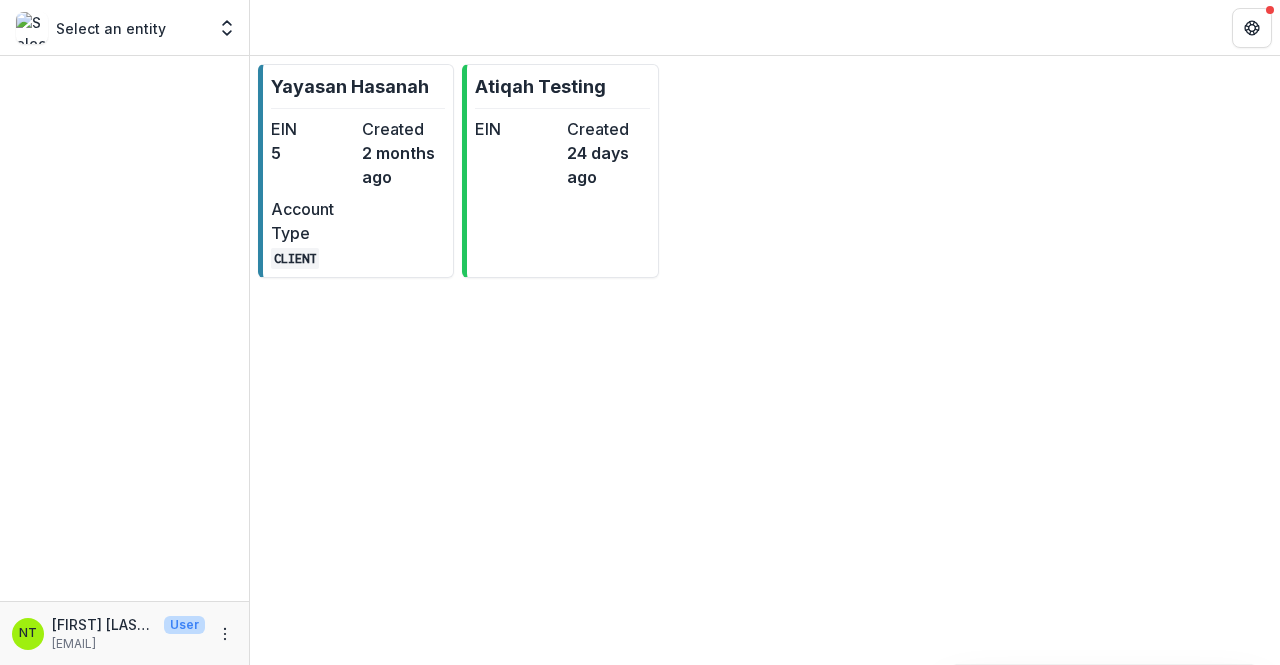 click on "Yayasan Hasanah EIN 5 Created 2 months ago Account Type CLIENT Atiqah Testing EIN Created 24 days ago" at bounding box center (765, 360) 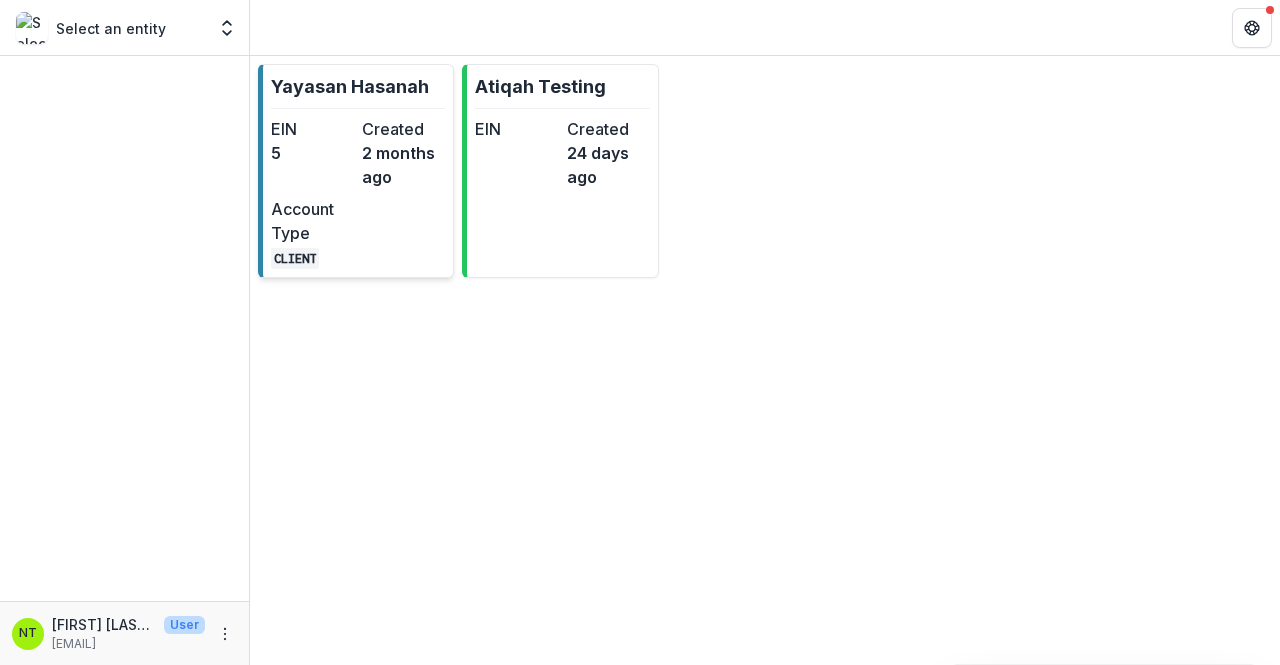 click on "Account Type" at bounding box center (312, 221) 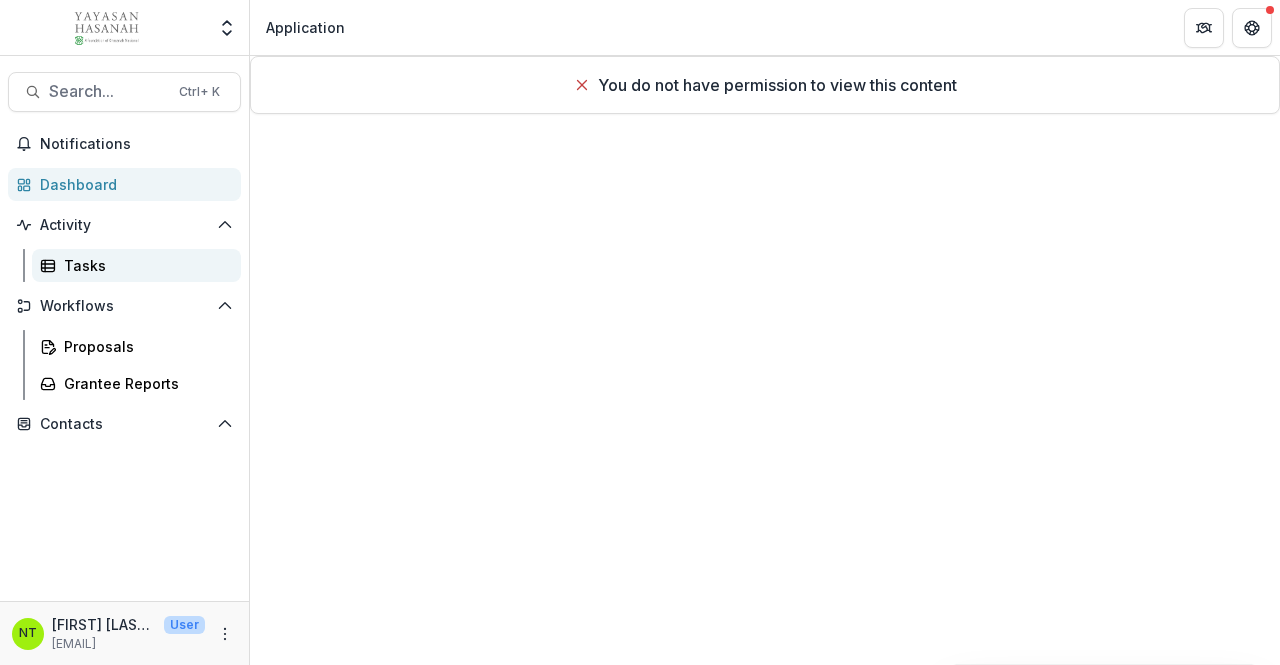click on "Tasks" at bounding box center [144, 265] 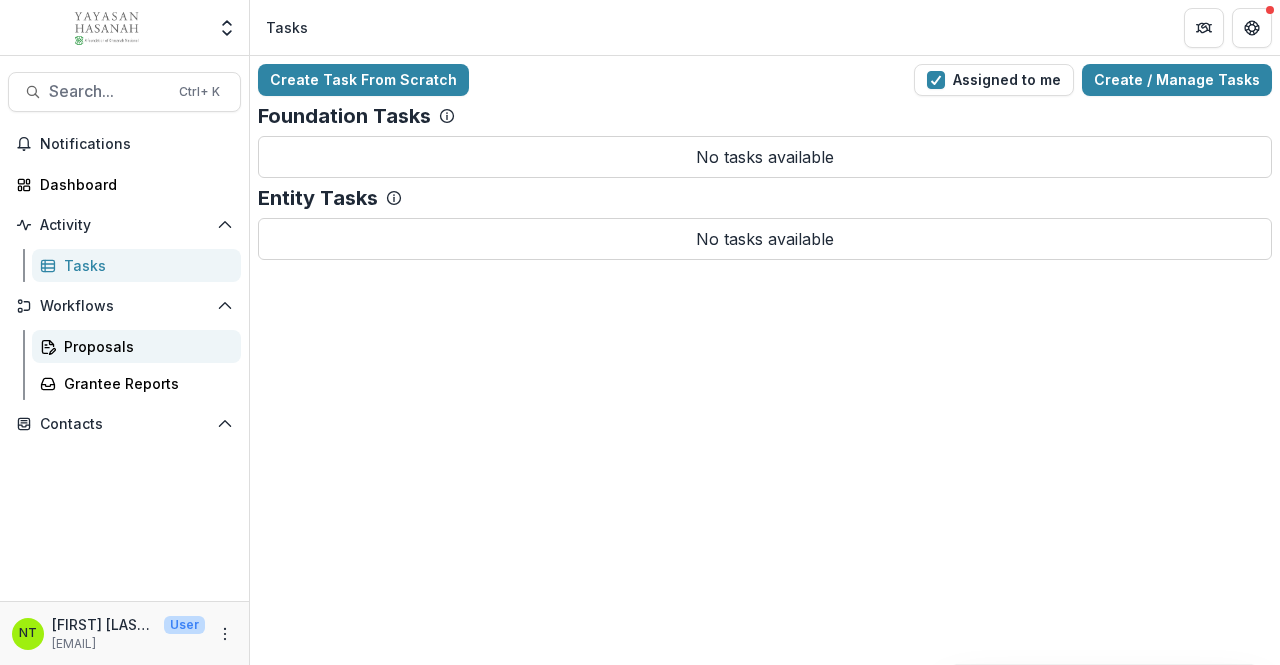click on "Proposals" at bounding box center [144, 346] 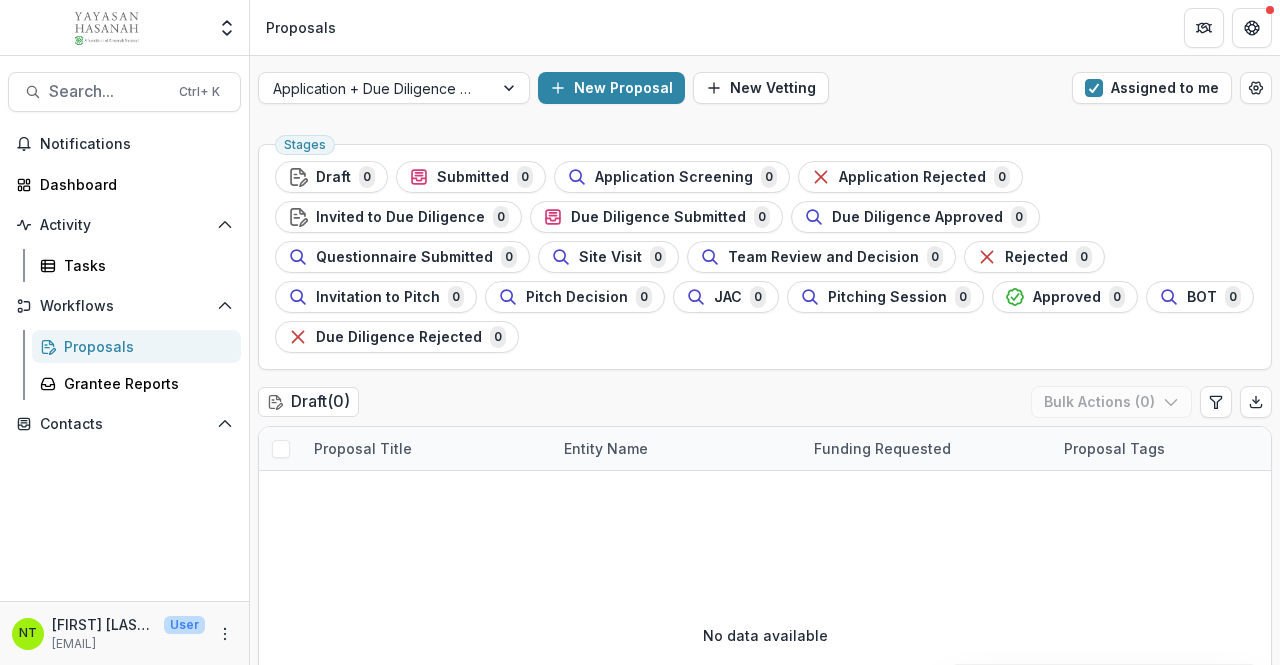 click on "Proposals" at bounding box center [144, 346] 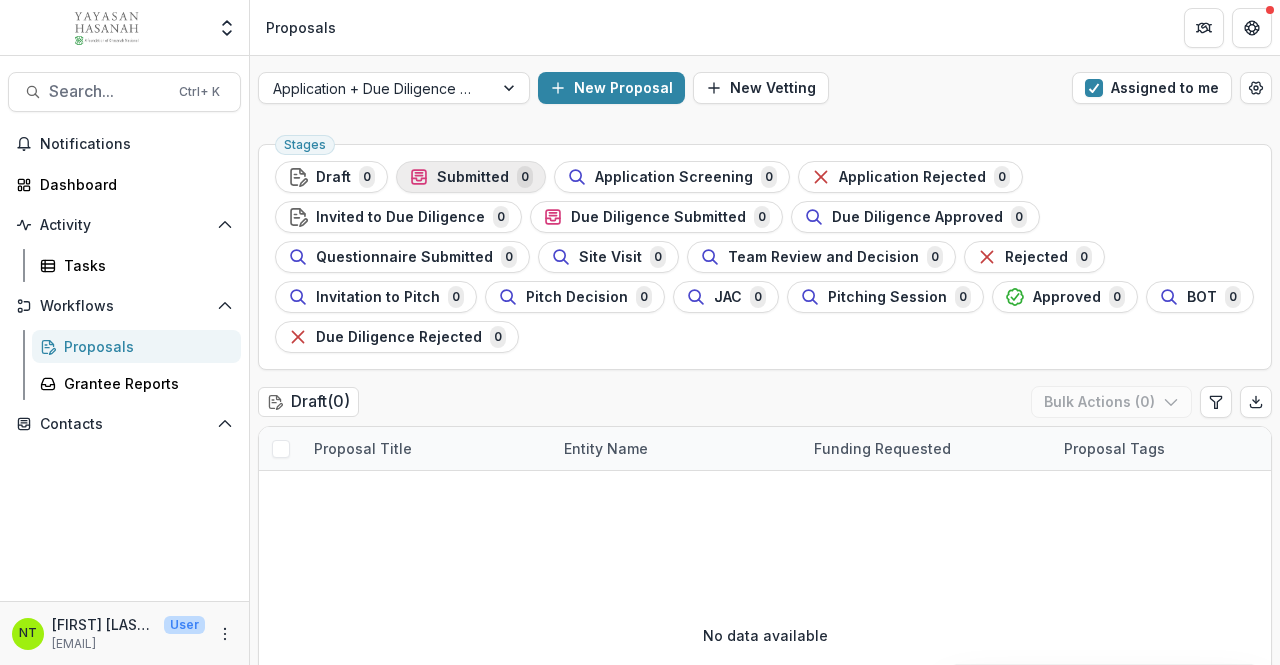 click on "Submitted" at bounding box center (473, 177) 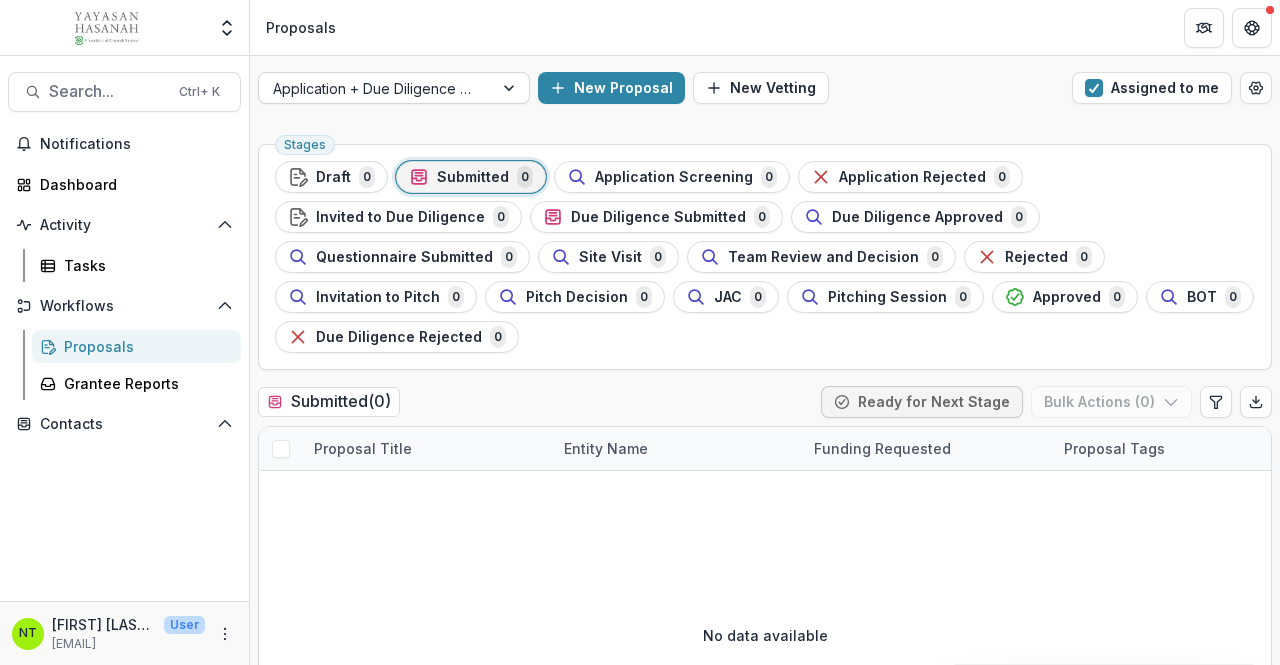 click at bounding box center [376, 88] 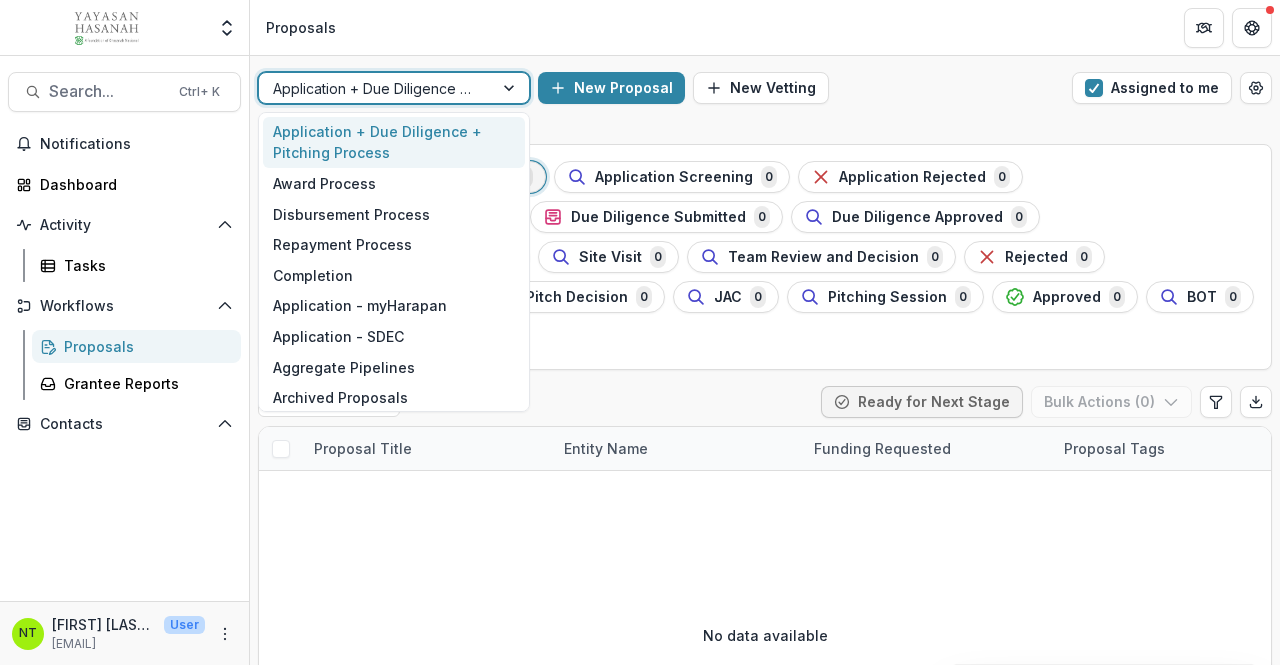 click on "Application + Due Diligence + Pitching Process" at bounding box center [394, 143] 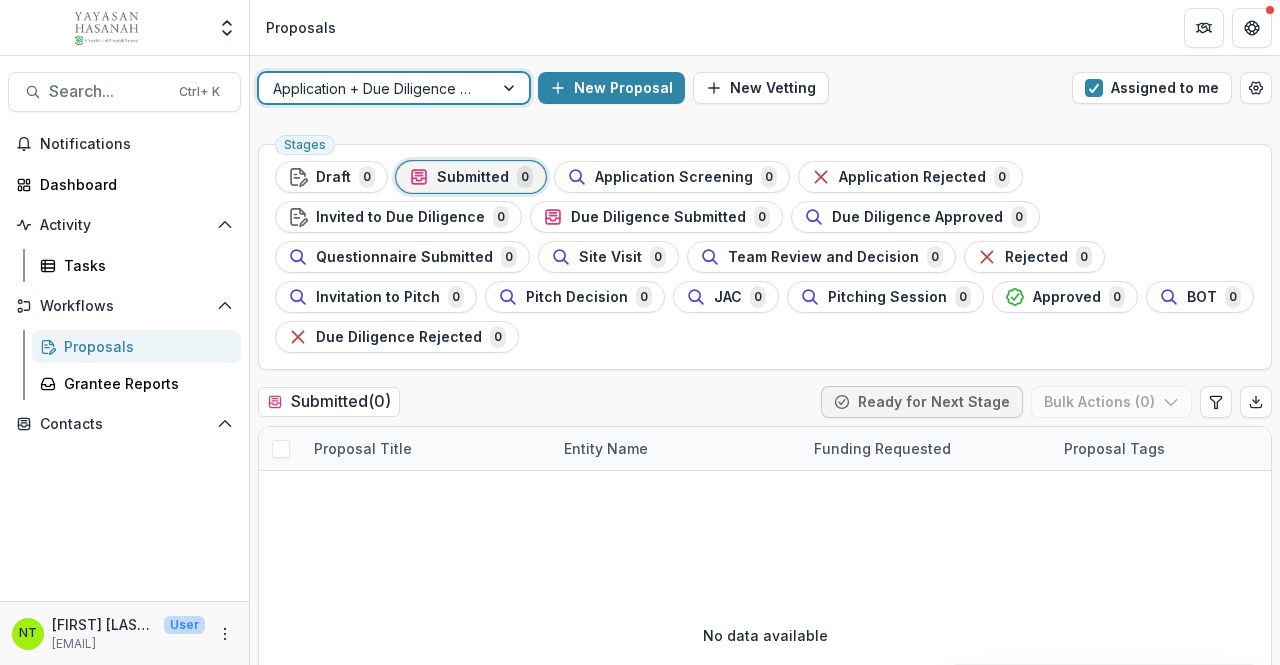 click on "Notifications Dashboard Activity Tasks Workflows Proposals Grantee Reports Contacts" at bounding box center (124, 364) 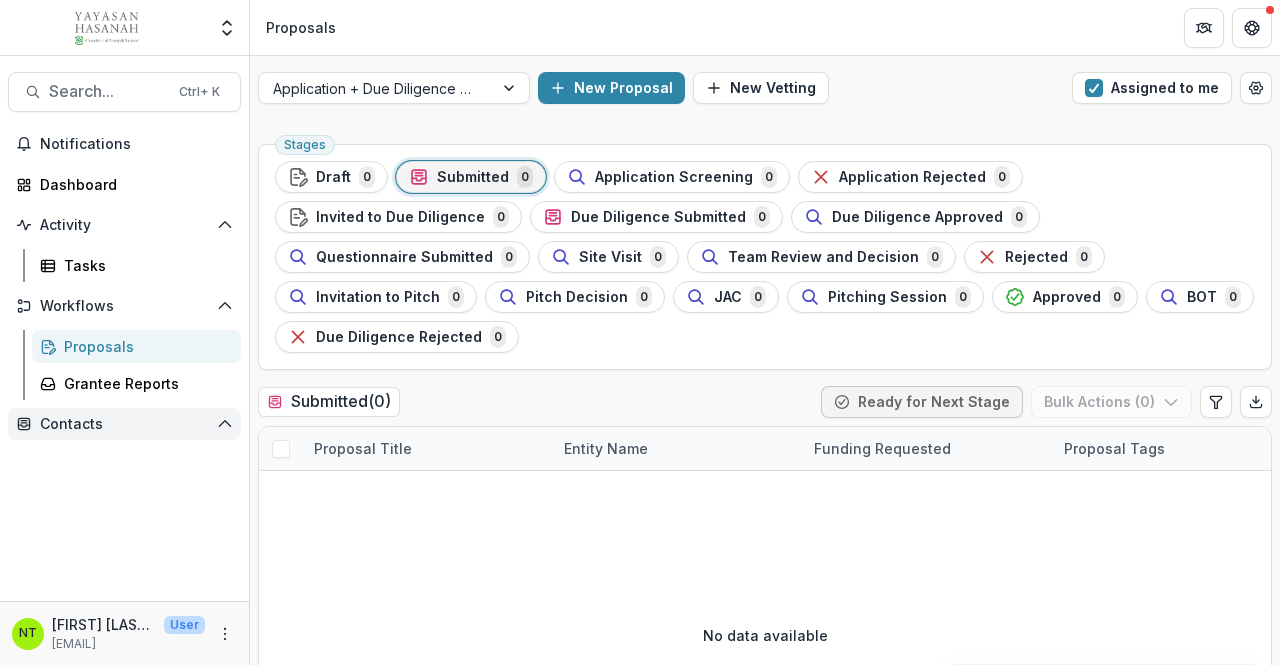 click on "Contacts" at bounding box center (124, 424) 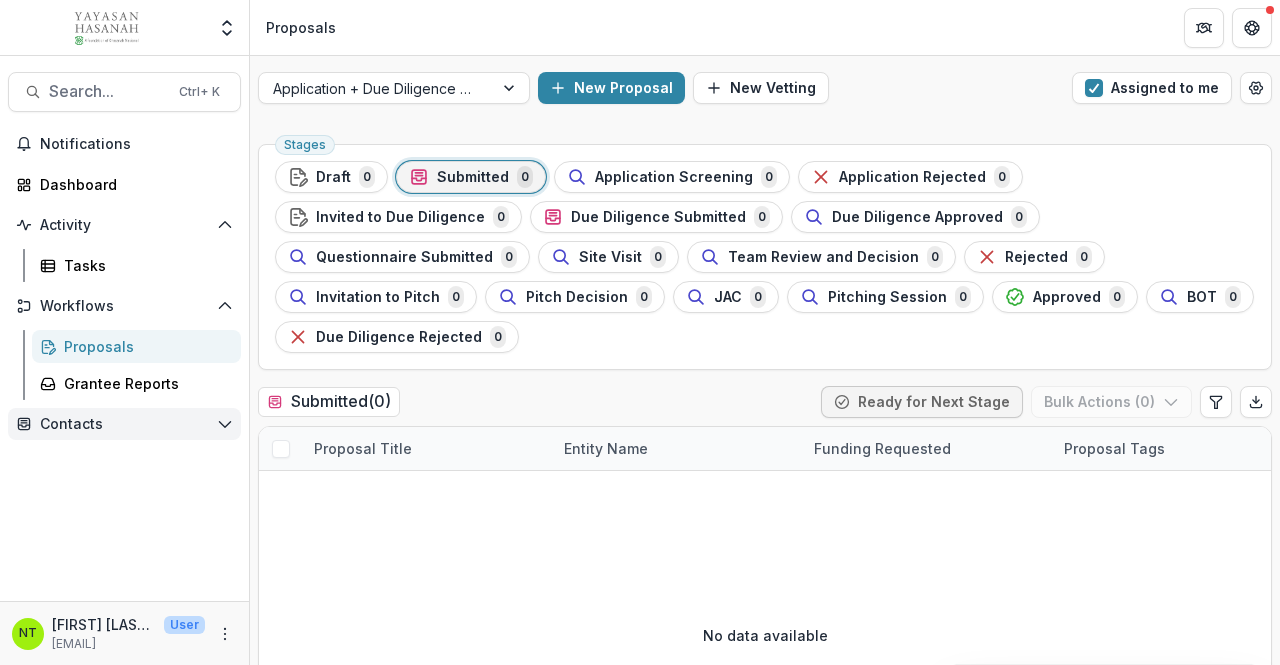 click on "Contacts" at bounding box center (124, 424) 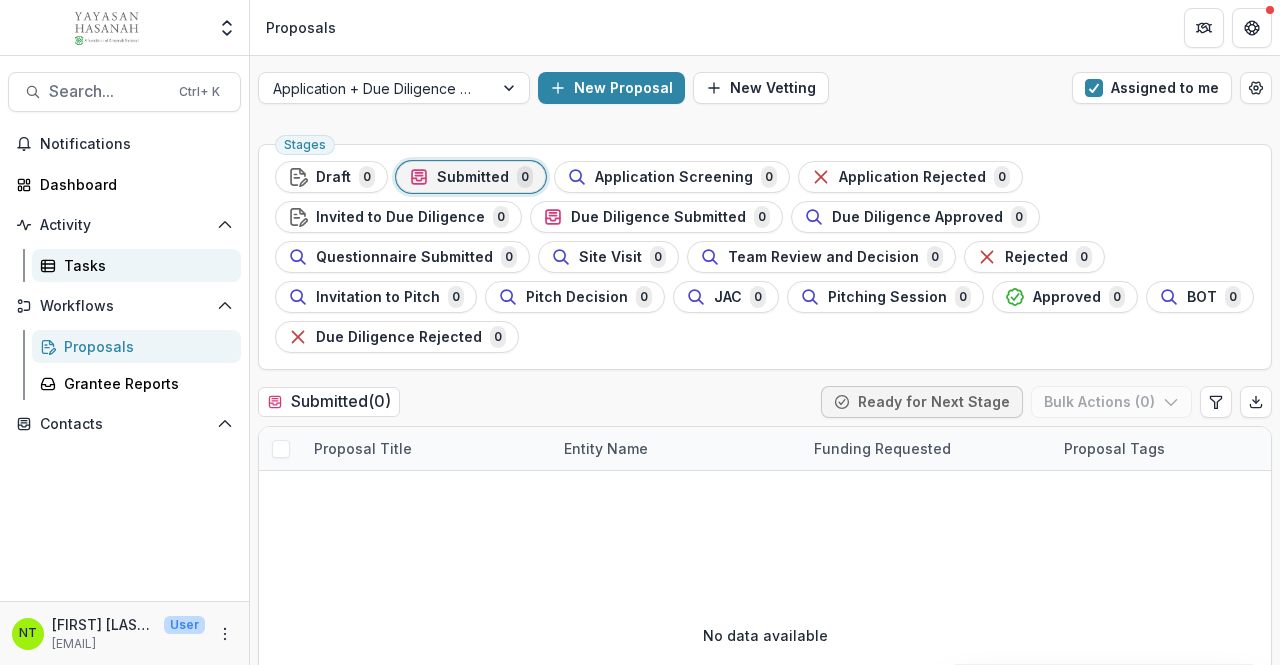 click on "Tasks" at bounding box center (144, 265) 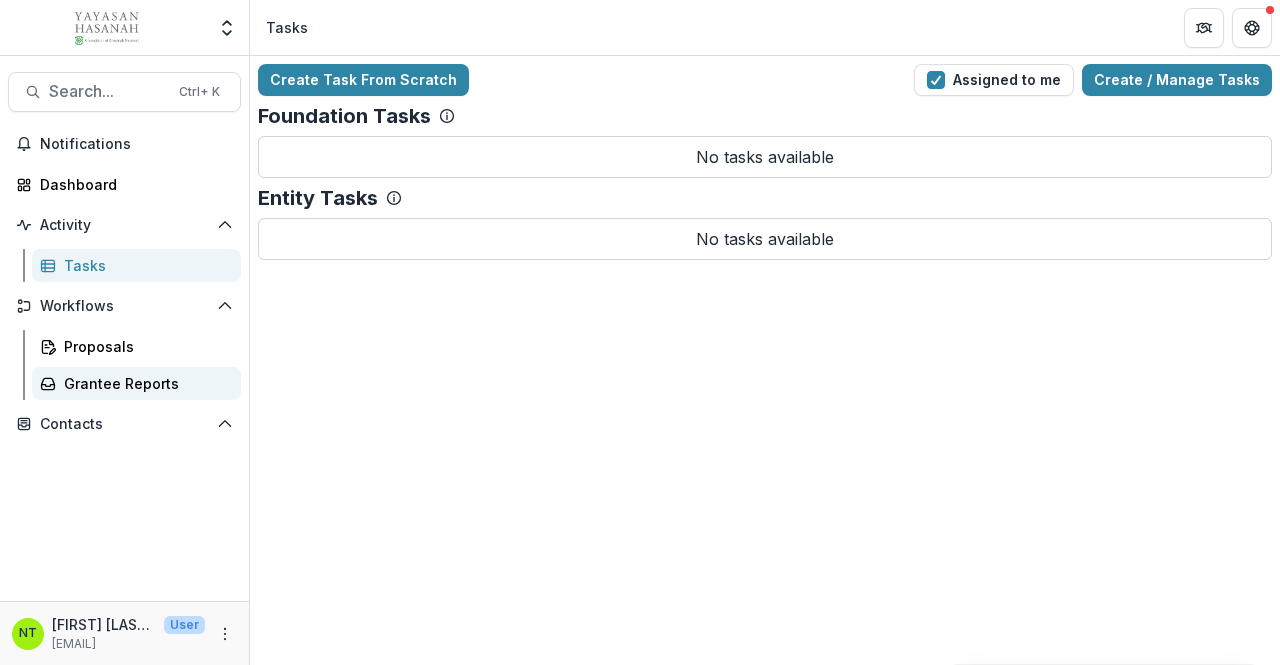 click on "Grantee Reports" at bounding box center (136, 383) 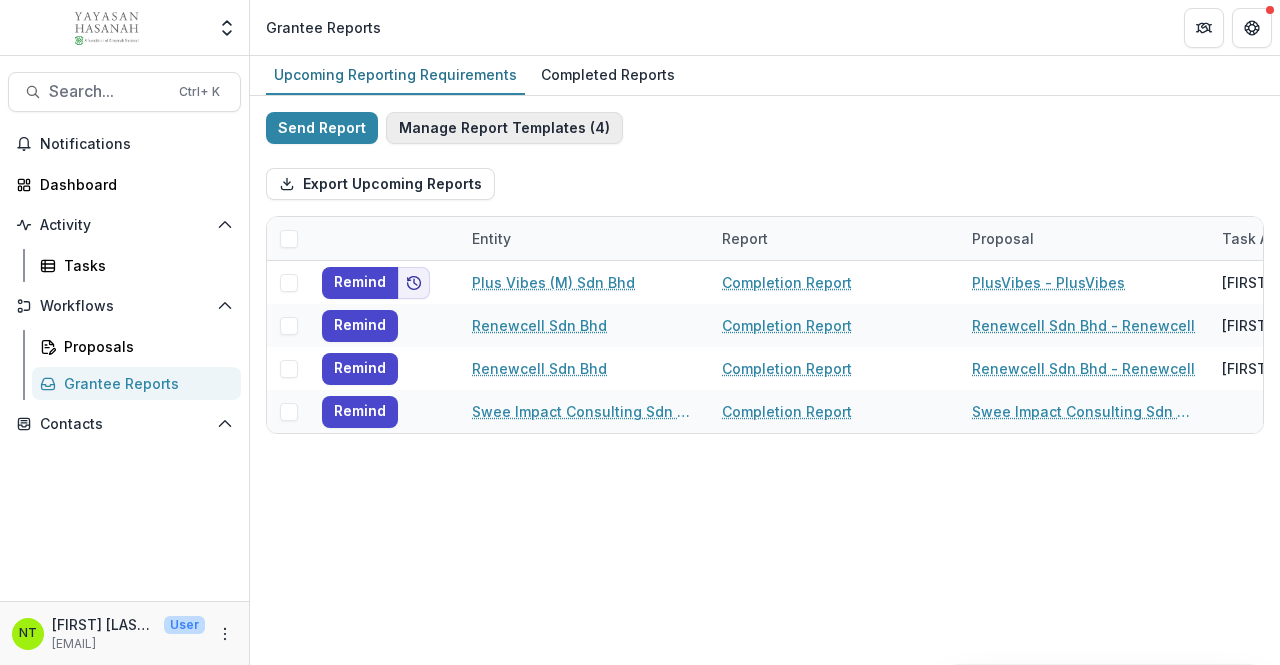 click on "Manage Report Templates ( 4 )" at bounding box center (504, 128) 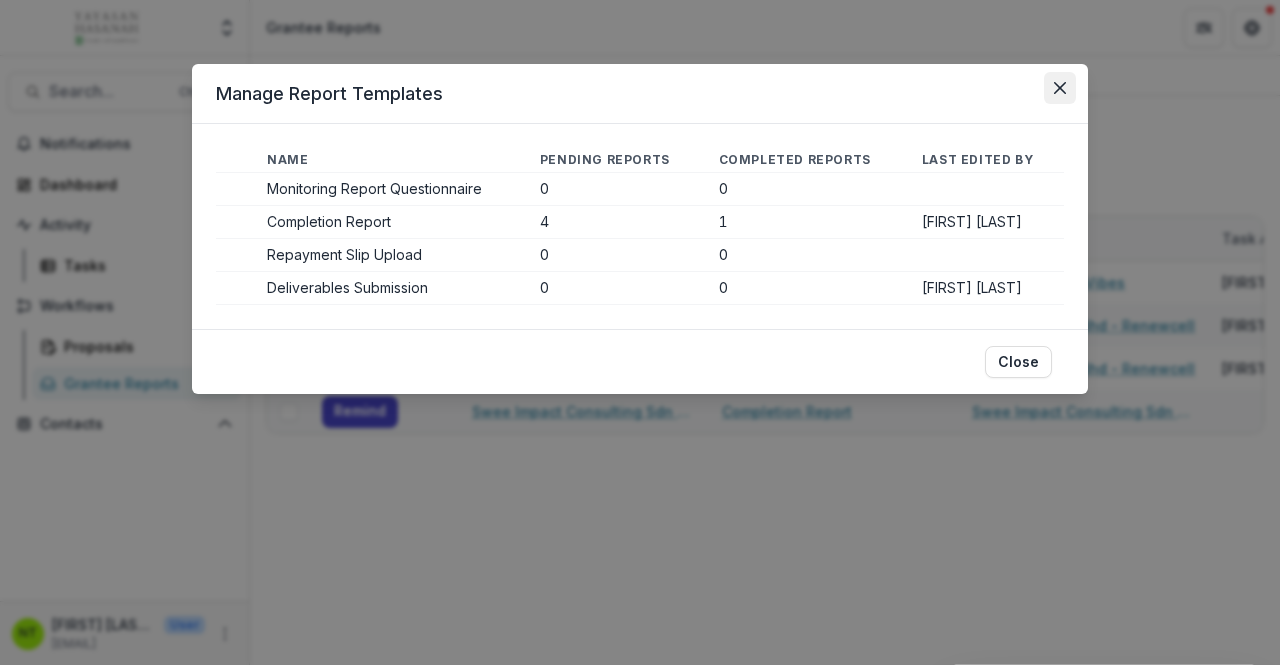 click at bounding box center [1060, 88] 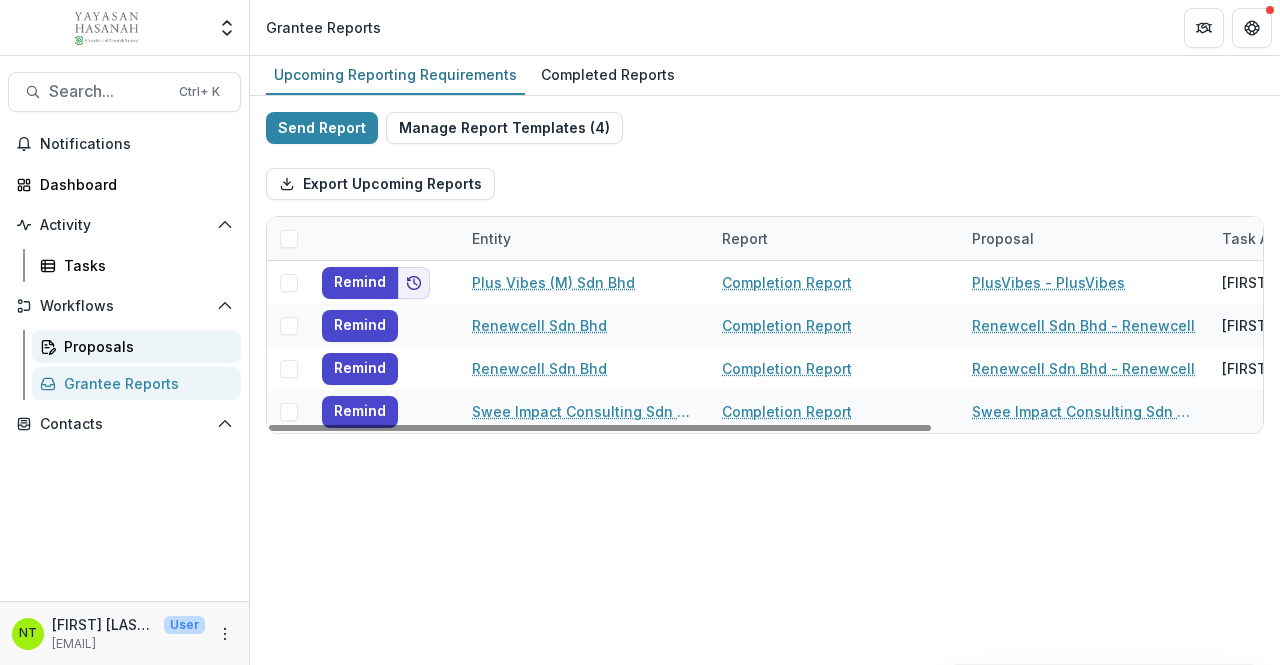 click on "Proposals" at bounding box center (144, 346) 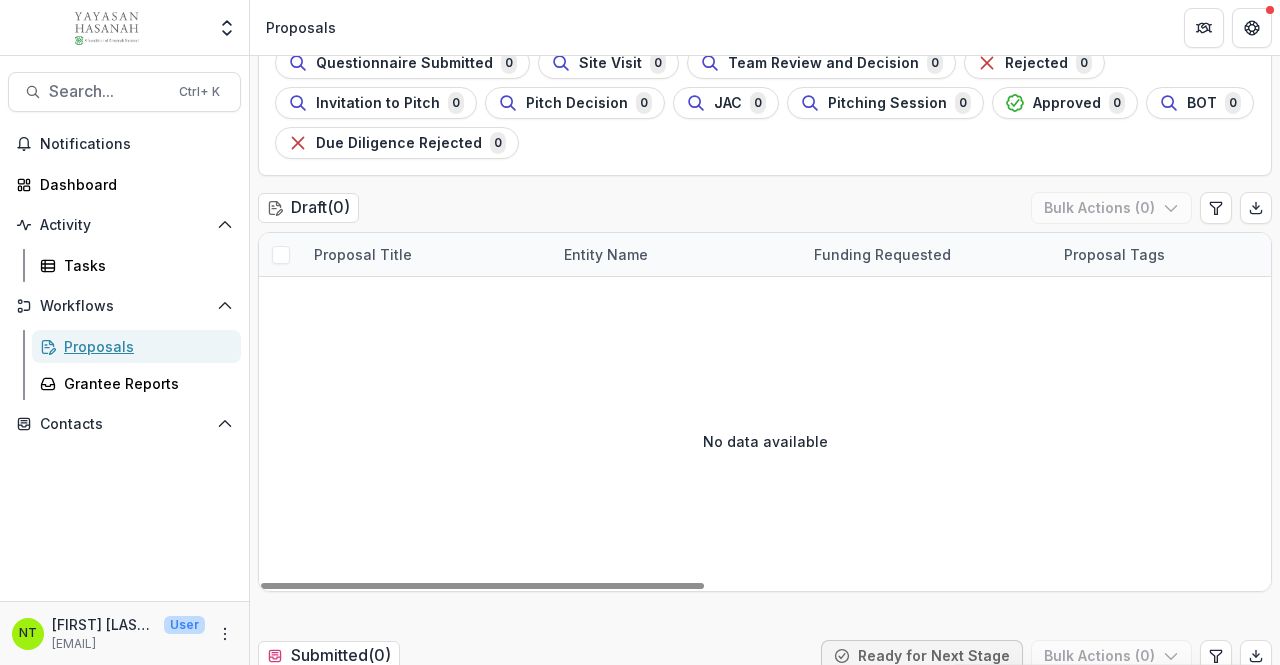 scroll, scrollTop: 0, scrollLeft: 0, axis: both 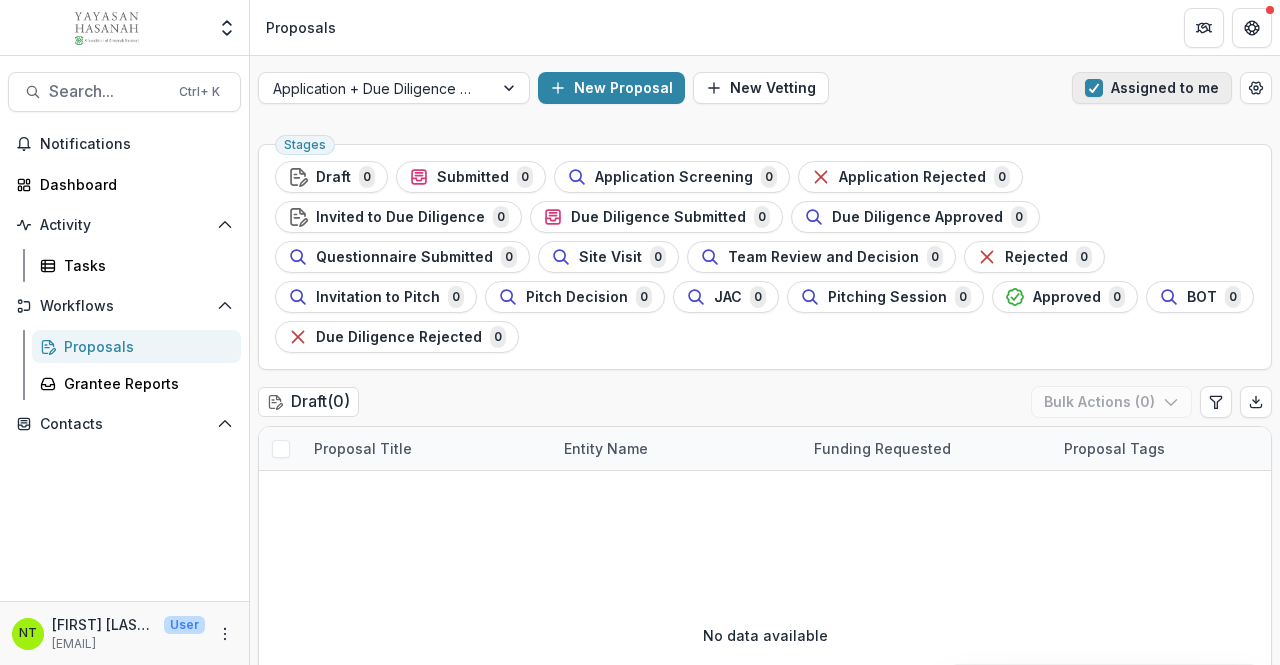click on "Assigned to me" at bounding box center [1152, 88] 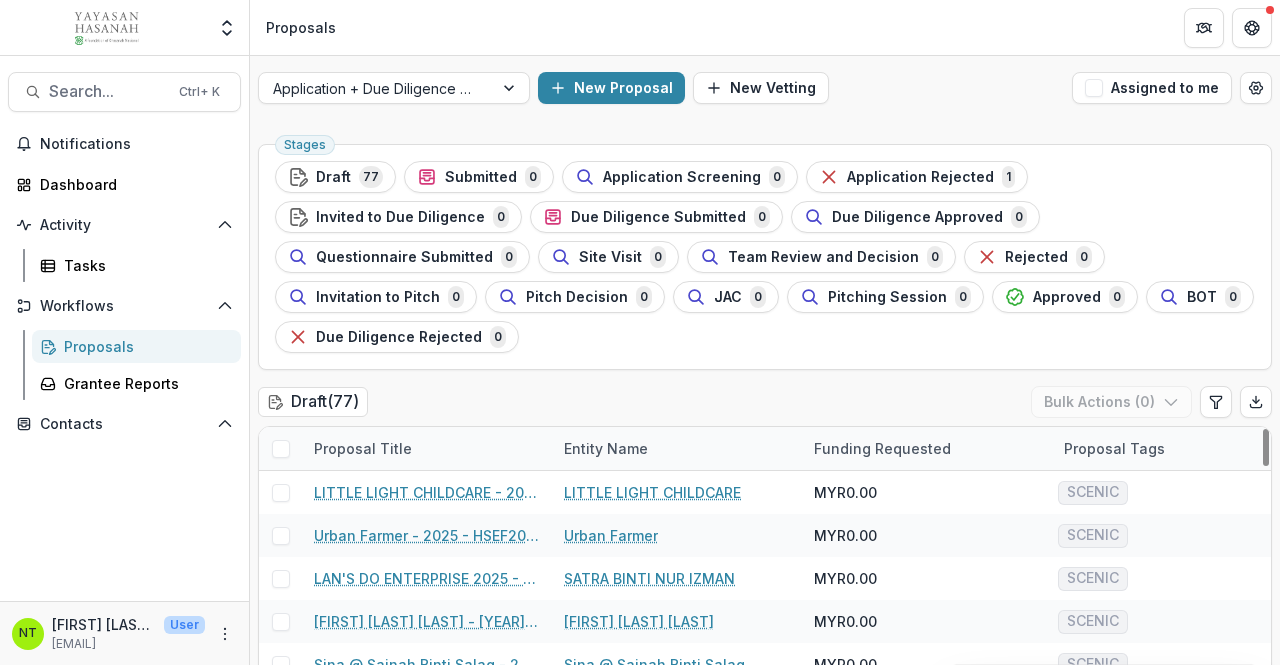 click on "Draft  ( 77 ) Bulk Actions ( 0 )" at bounding box center (765, 406) 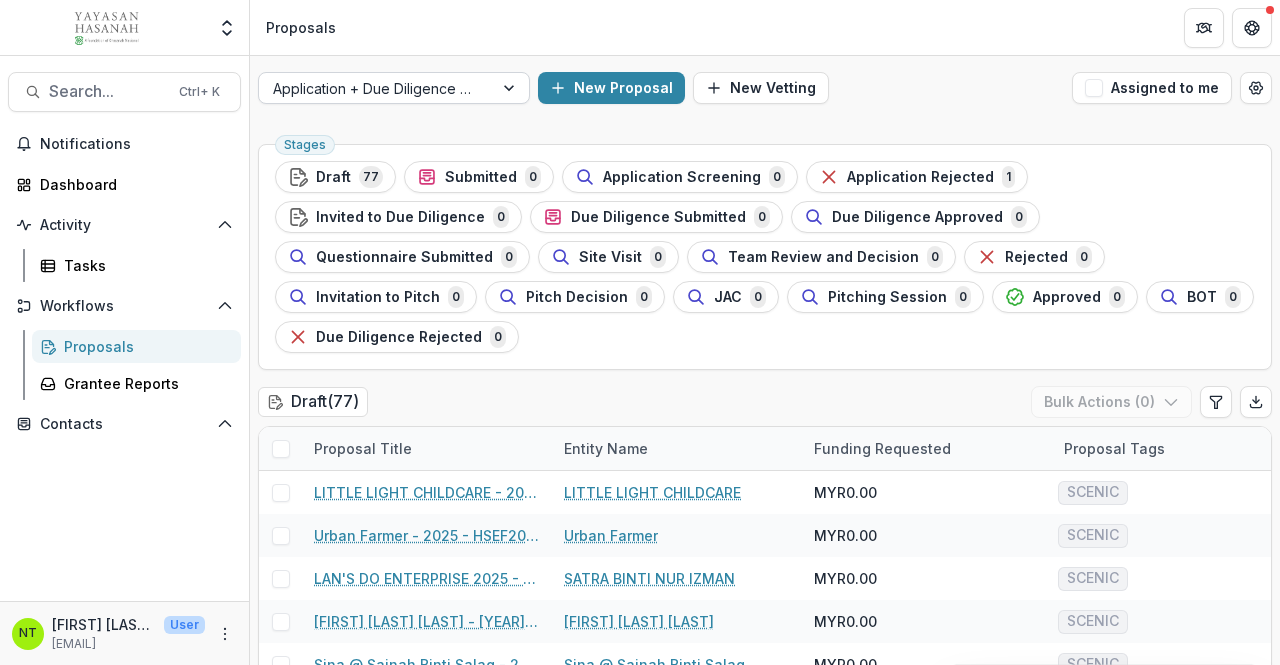 click at bounding box center (376, 88) 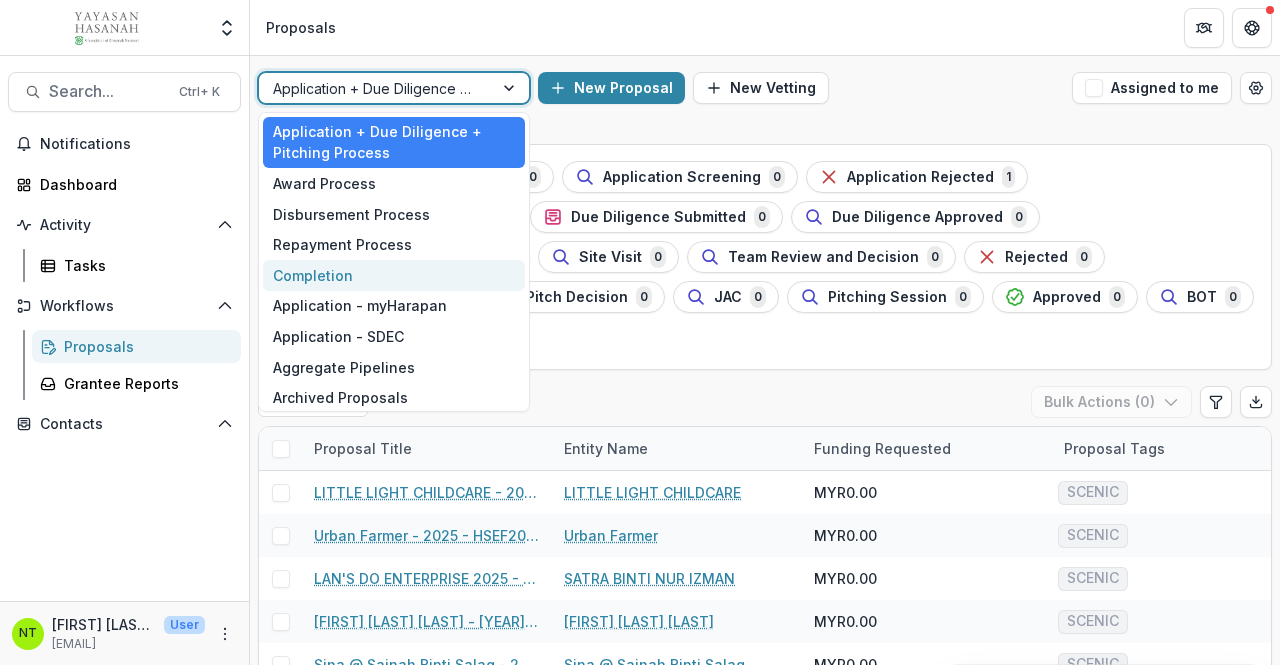 scroll, scrollTop: 5, scrollLeft: 0, axis: vertical 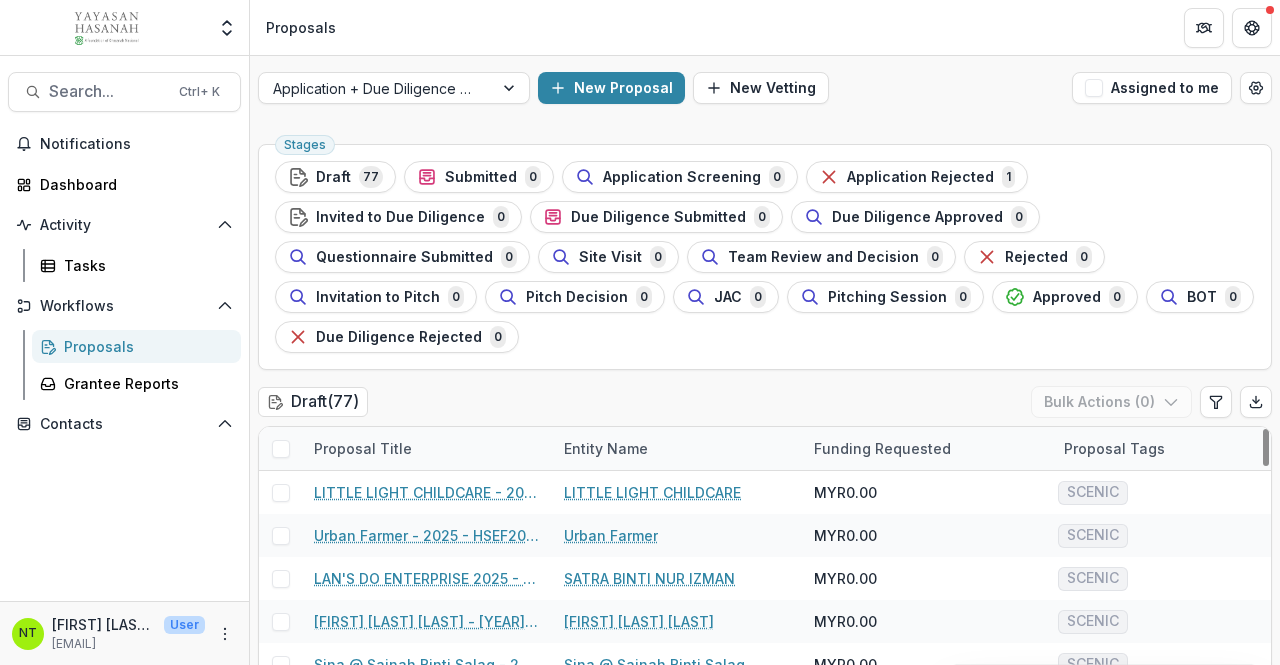 click on "Notifications Dashboard Activity Tasks Workflows Proposals Grantee Reports Contacts" at bounding box center (124, 364) 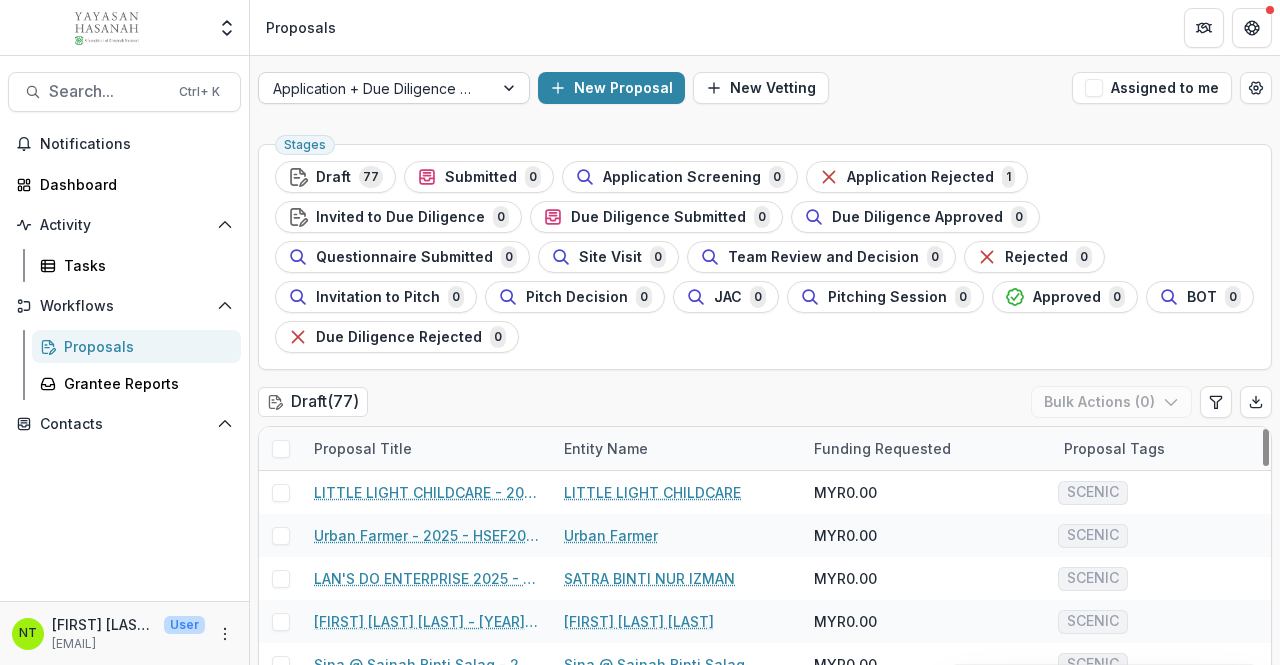 click on "Application + Due Diligence + Pitching Process" at bounding box center [376, 88] 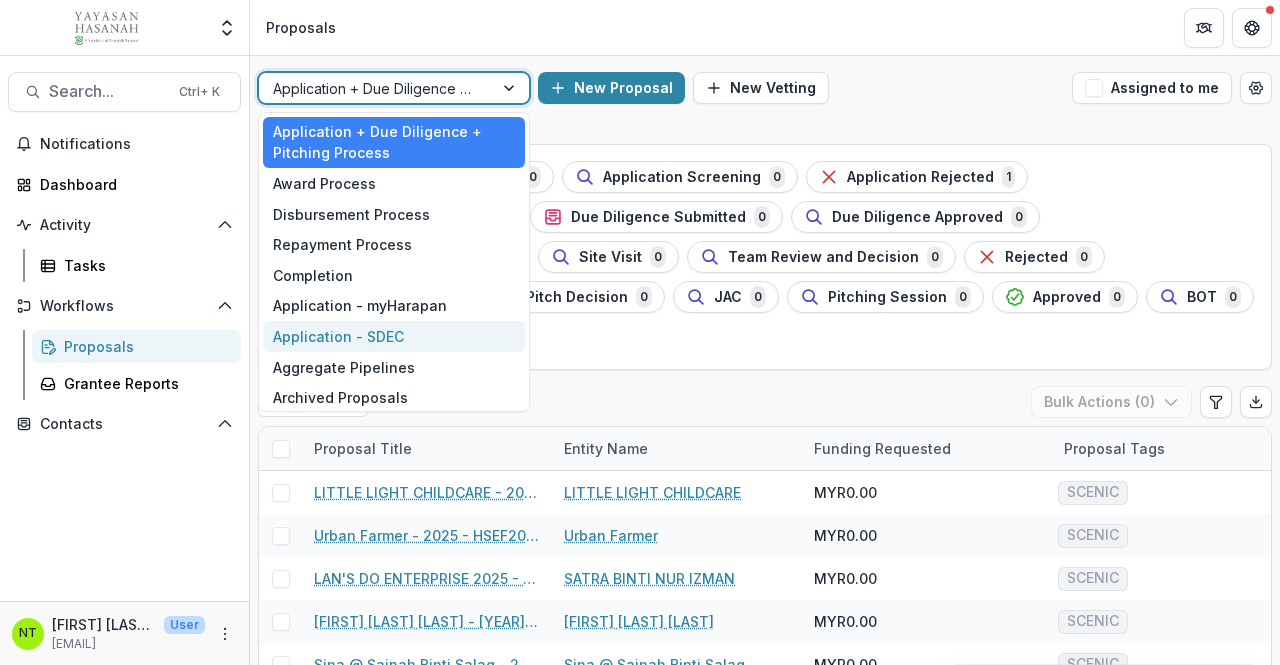 click on "Application - SDEC" at bounding box center (394, 336) 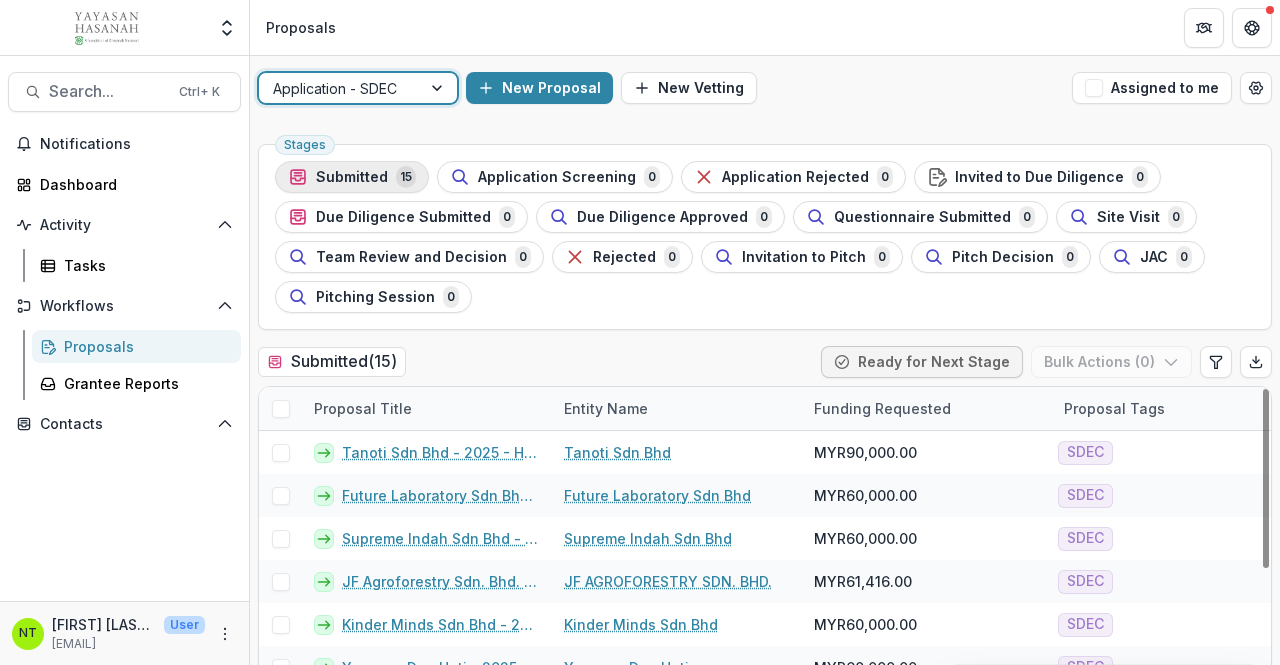 click on "Submitted" at bounding box center (352, 177) 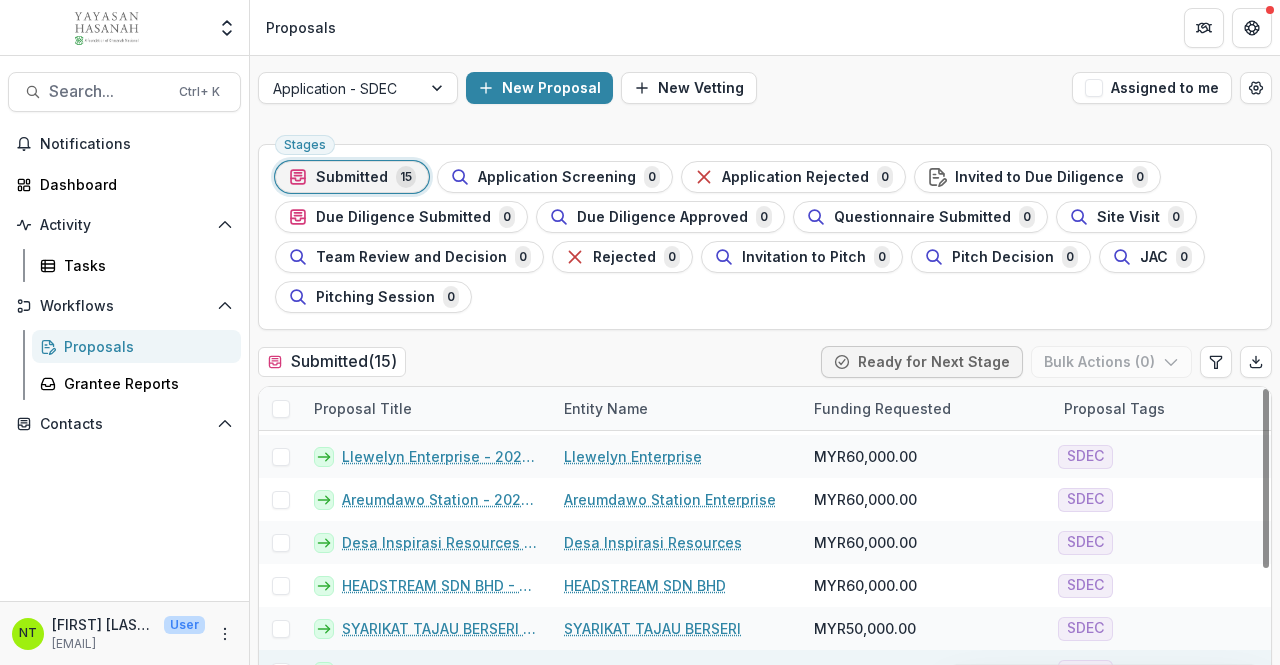 scroll, scrollTop: 330, scrollLeft: 0, axis: vertical 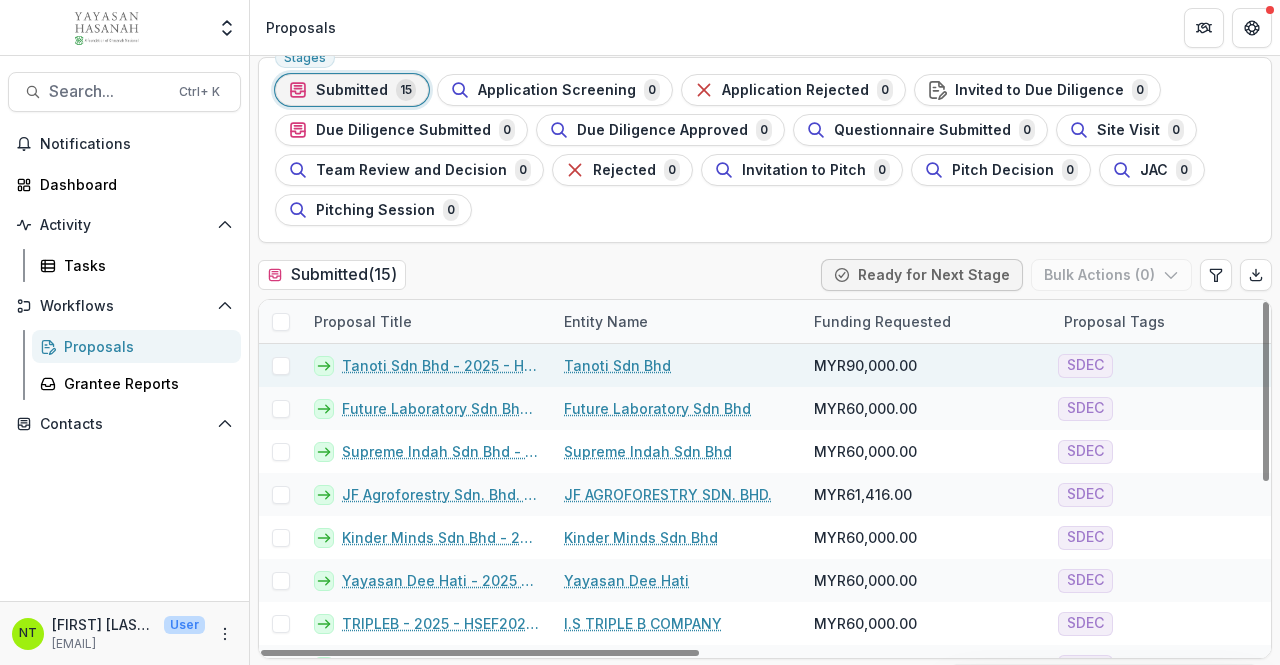 click on "Tanoti Sdn Bhd - 2025 - HSEF2025 - SDEC" at bounding box center [441, 365] 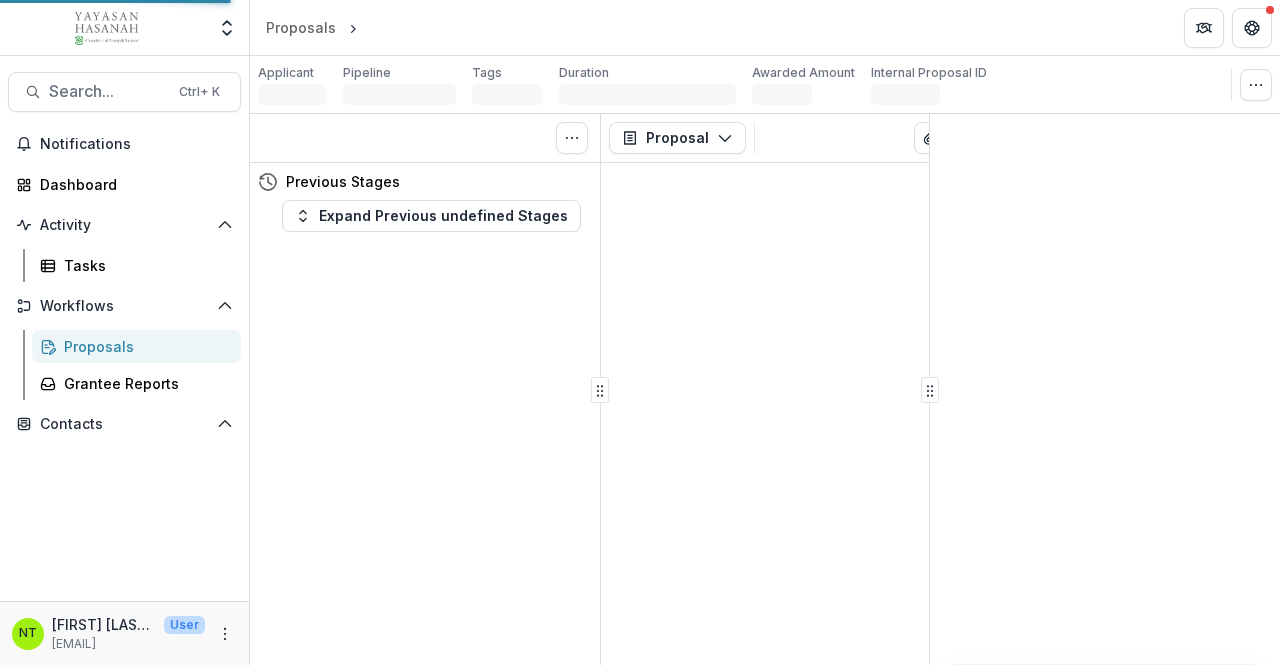 scroll, scrollTop: 0, scrollLeft: 0, axis: both 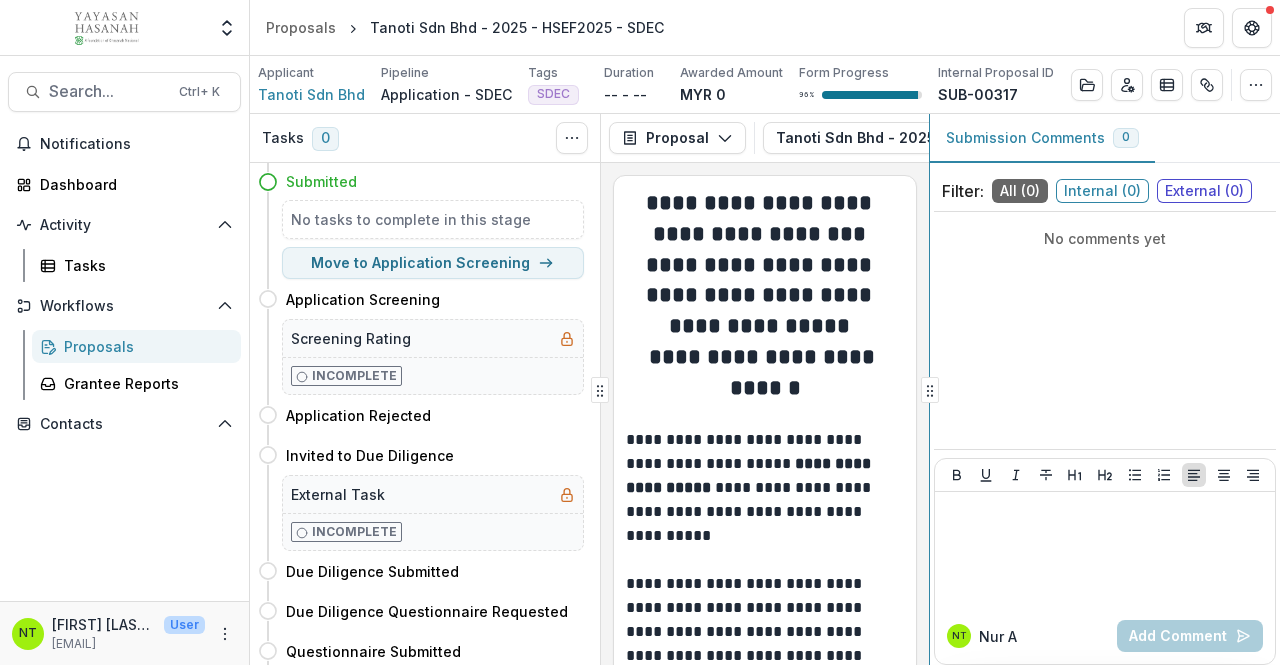 click on "Tanoti Sdn Bhd - [YEAR] - [CODE] - SDEC 1 Forms (1) Tanoti Sdn Bhd - [YEAR] - [CODE] - SDEC Configure forms Word Download Word Download (with field descriptions) Zip Download Text Block" at bounding box center (765, 389) 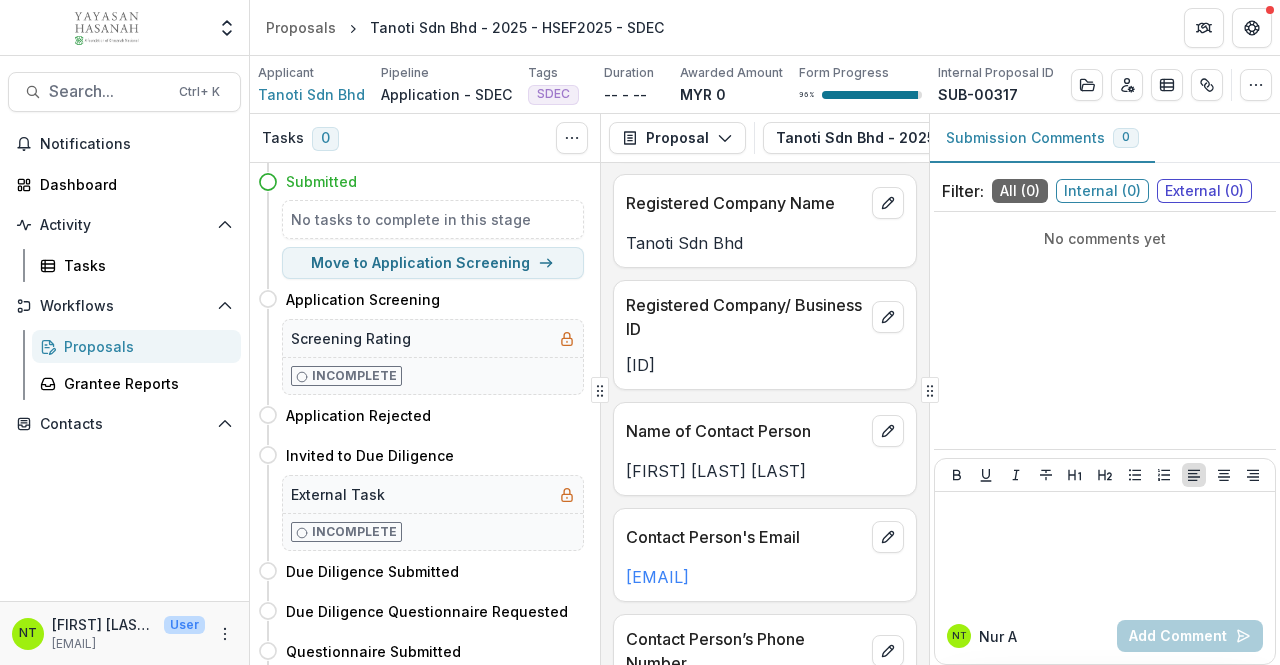 scroll, scrollTop: 800, scrollLeft: 0, axis: vertical 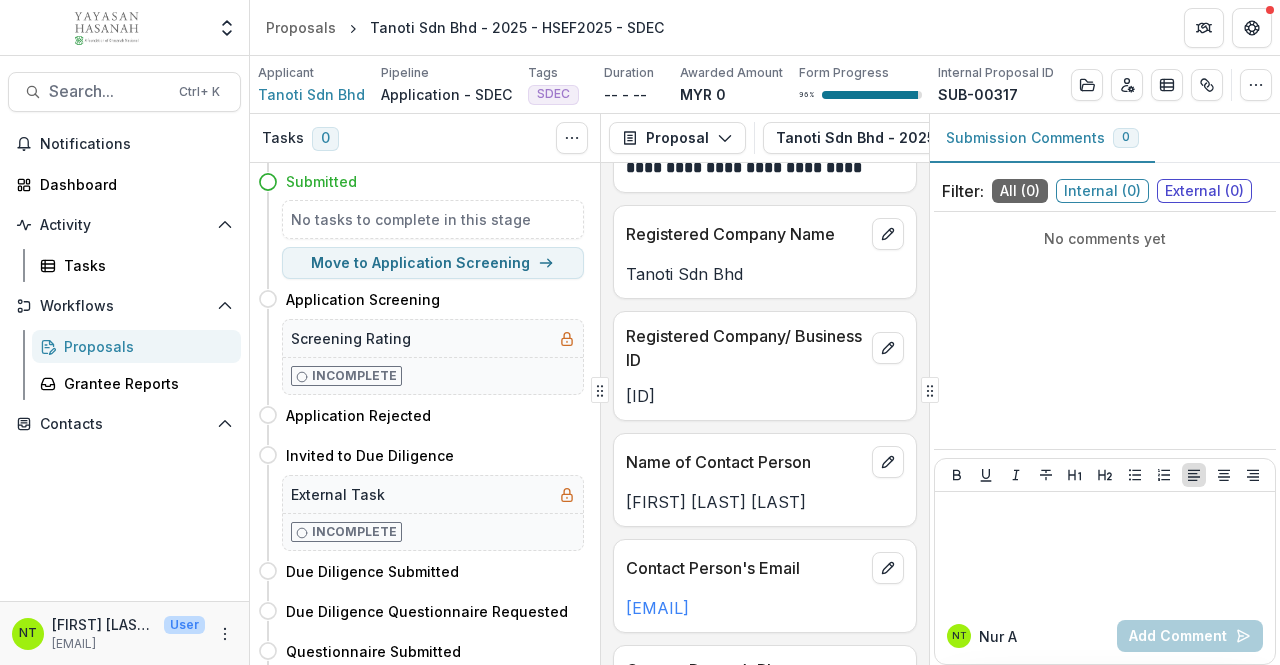 click on "[ID]" at bounding box center [765, 396] 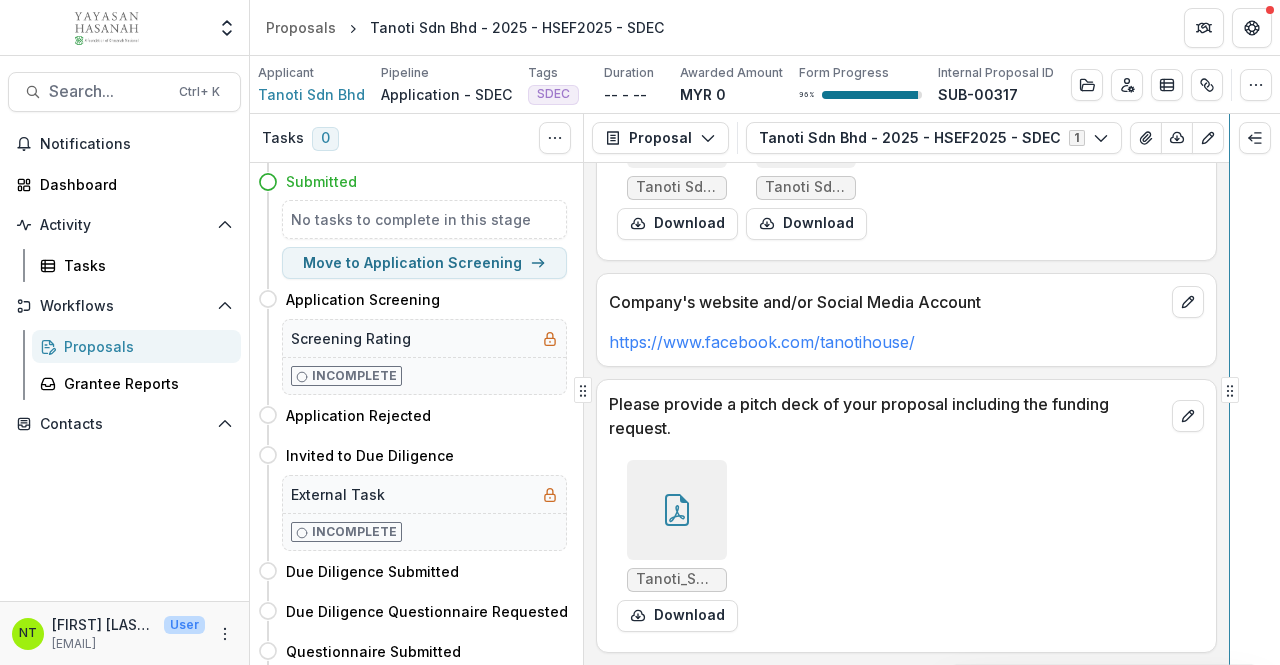 scroll, scrollTop: 5177, scrollLeft: 0, axis: vertical 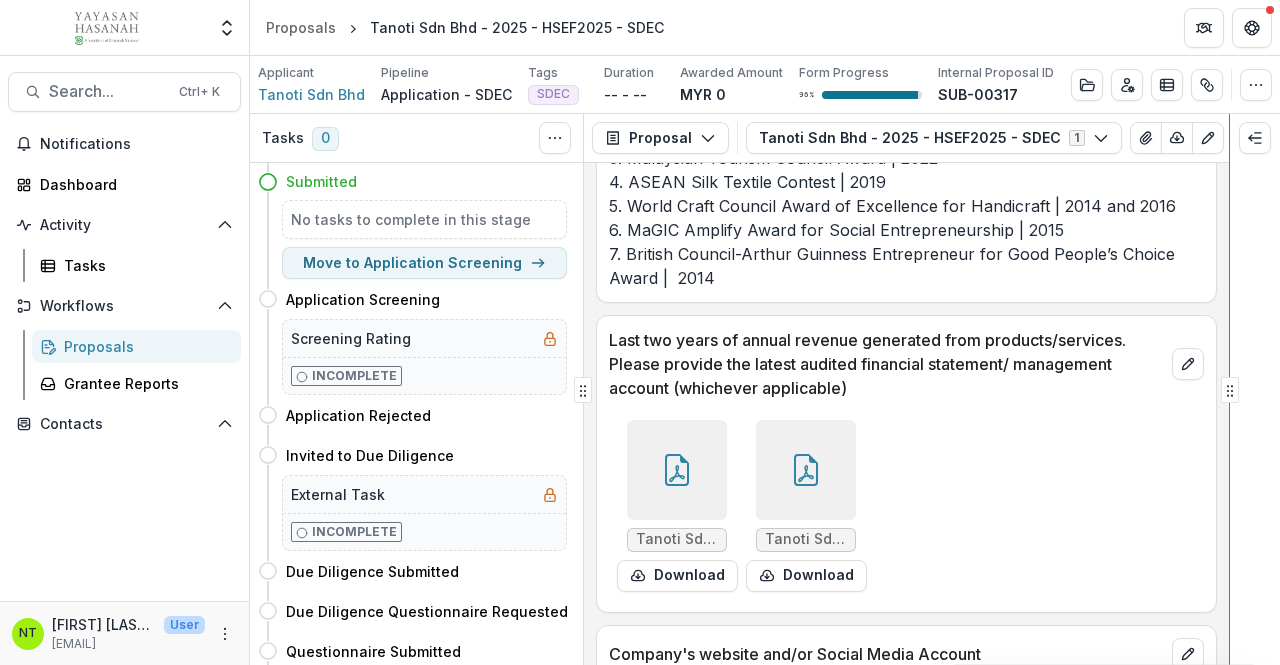 click on "Tanoti Sdn Bhd - [YEAR] - [CODE] - SDEC 1 Forms (1) Tanoti Sdn Bhd - [YEAR] - [CODE] - SDEC Configure forms Word Download Word Download (with field descriptions) Zip Download Text Block" at bounding box center [765, 389] 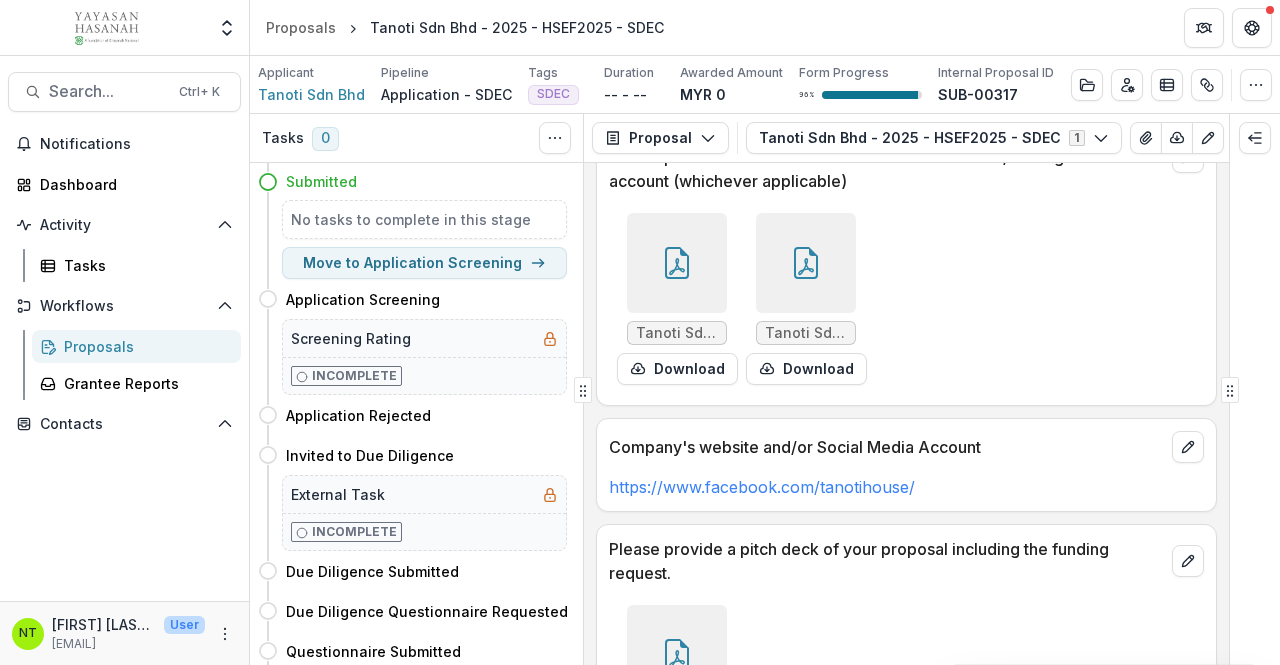 scroll, scrollTop: 4704, scrollLeft: 0, axis: vertical 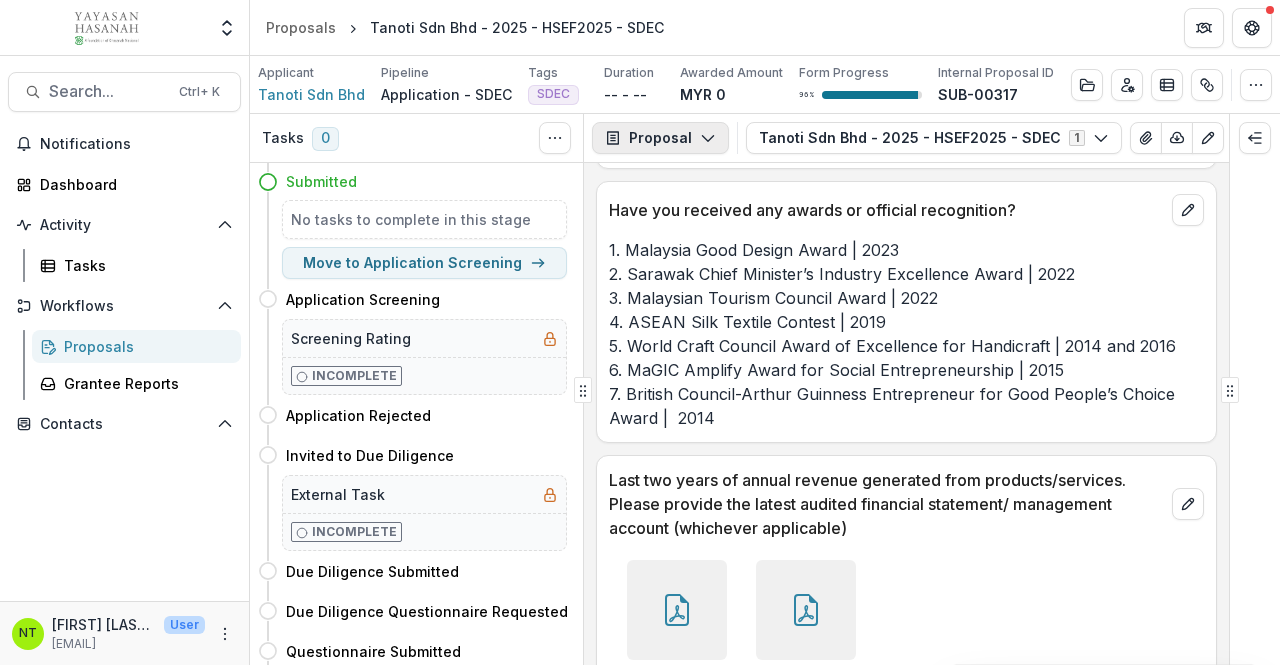 click on "Proposal" at bounding box center (660, 138) 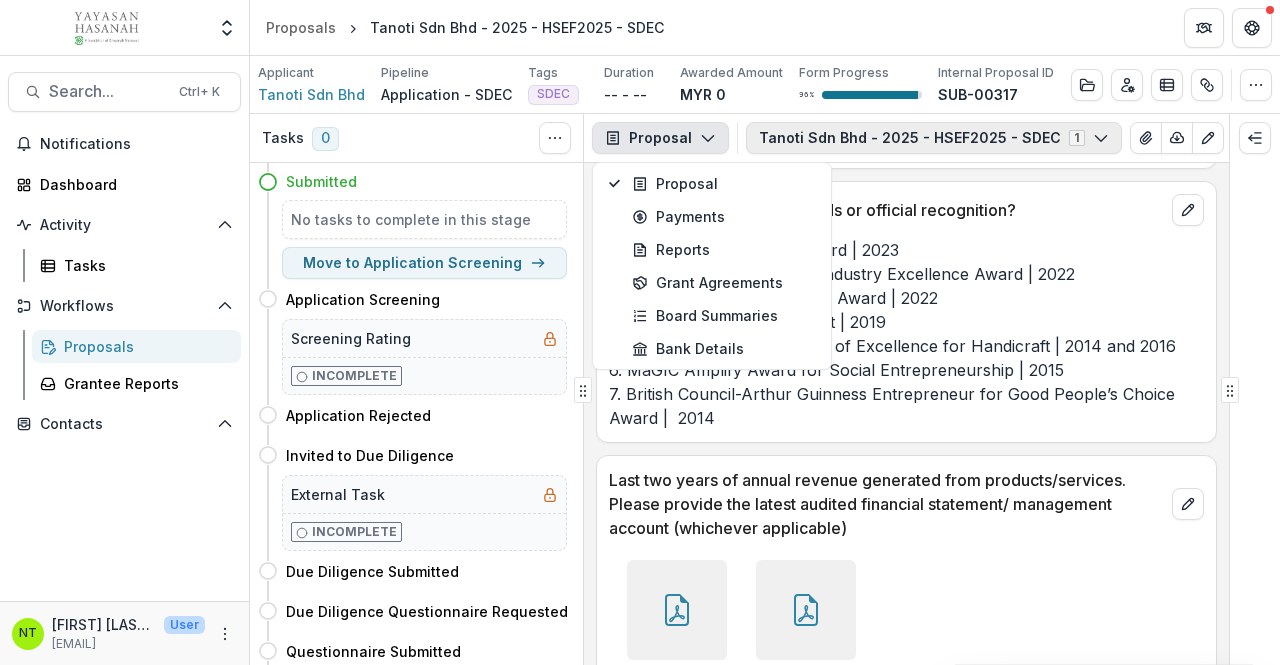 click on "Tanoti Sdn Bhd - [YEAR] - [CODE] - SDEC 1" at bounding box center [934, 138] 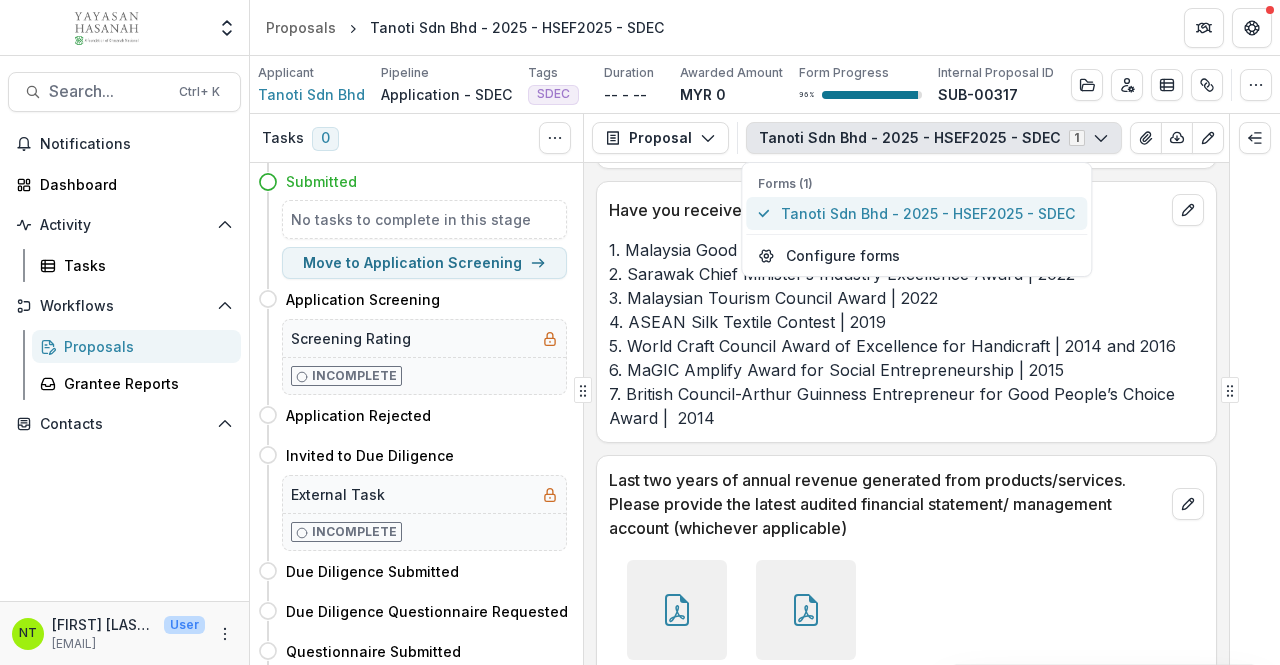 click on "Tanoti Sdn Bhd - 2025 - HSEF2025 - SDEC" at bounding box center [928, 213] 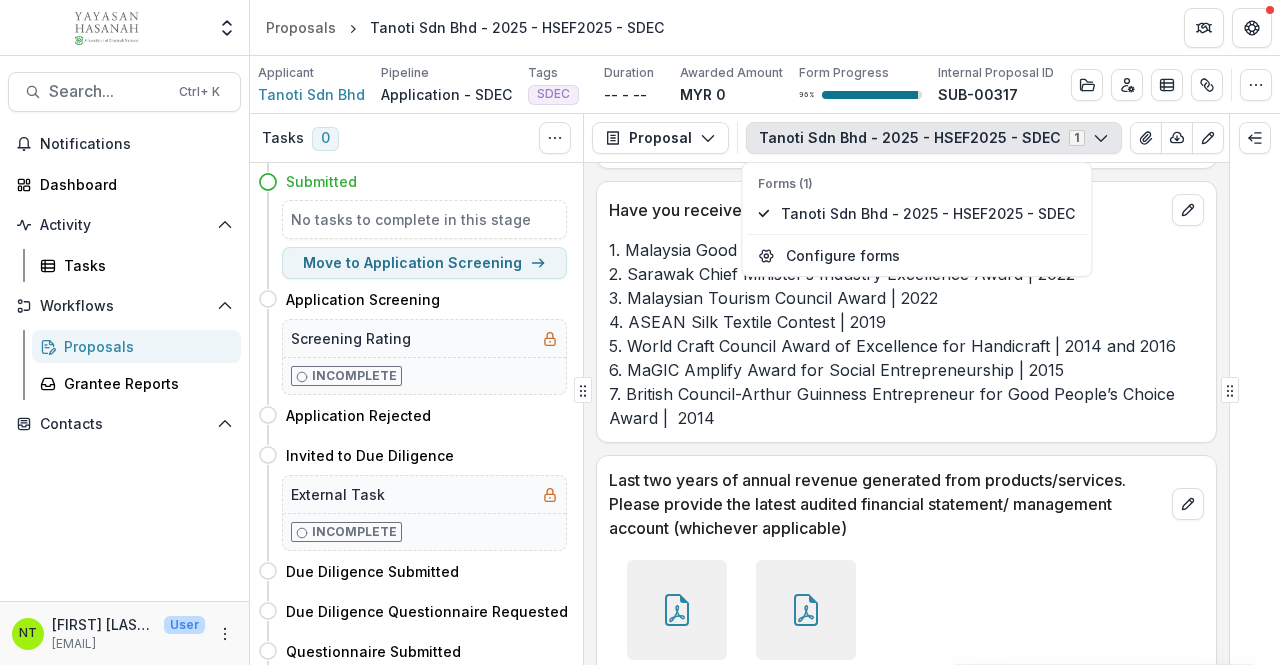 click on "Tanoti Sdn Bhd - [YEAR] - [CODE] - SDEC 1" at bounding box center (934, 138) 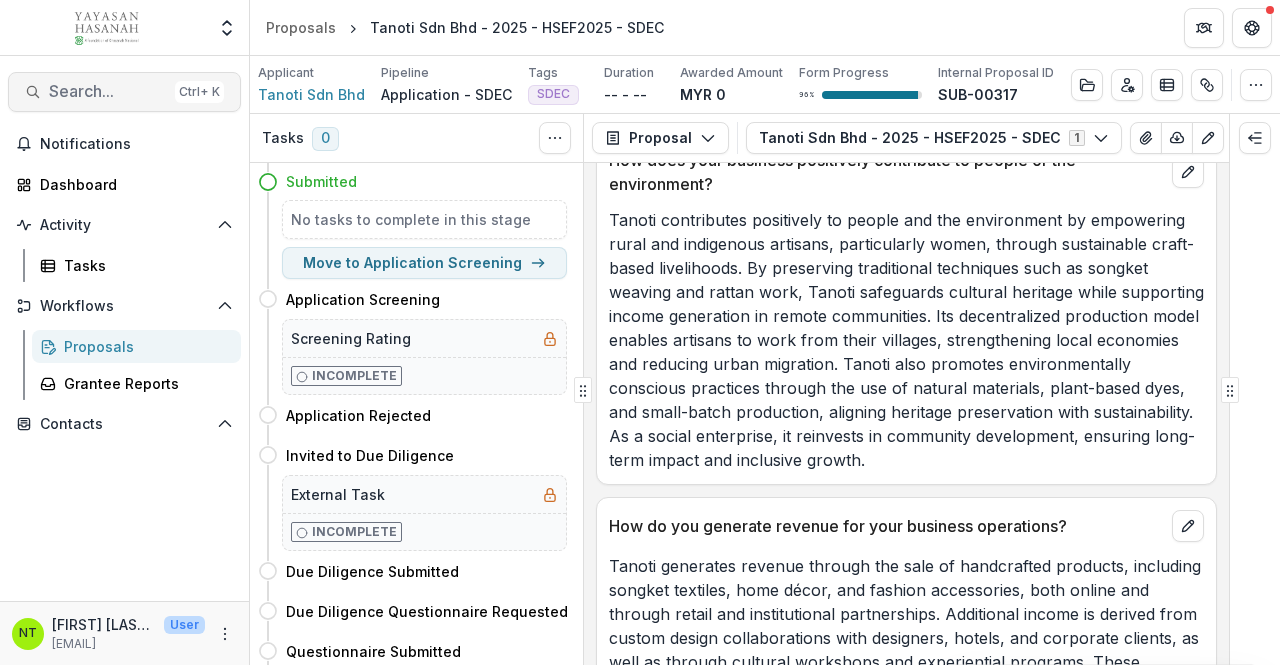 scroll, scrollTop: 2504, scrollLeft: 0, axis: vertical 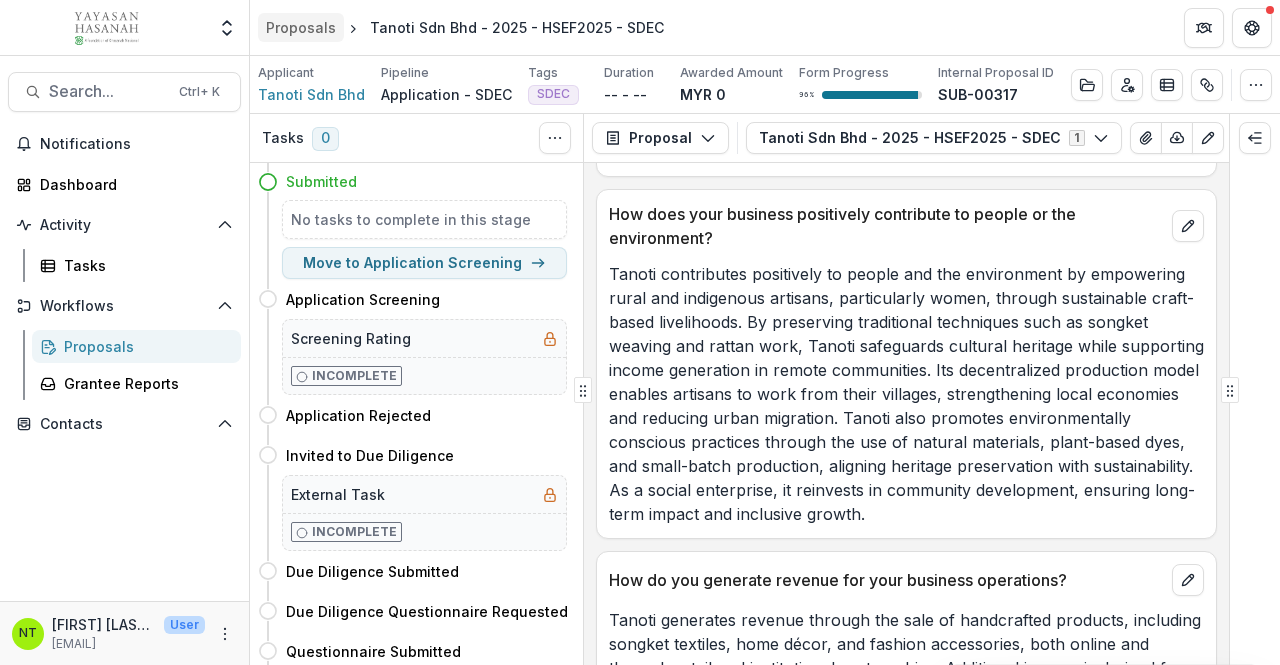 click on "Proposals" at bounding box center [301, 27] 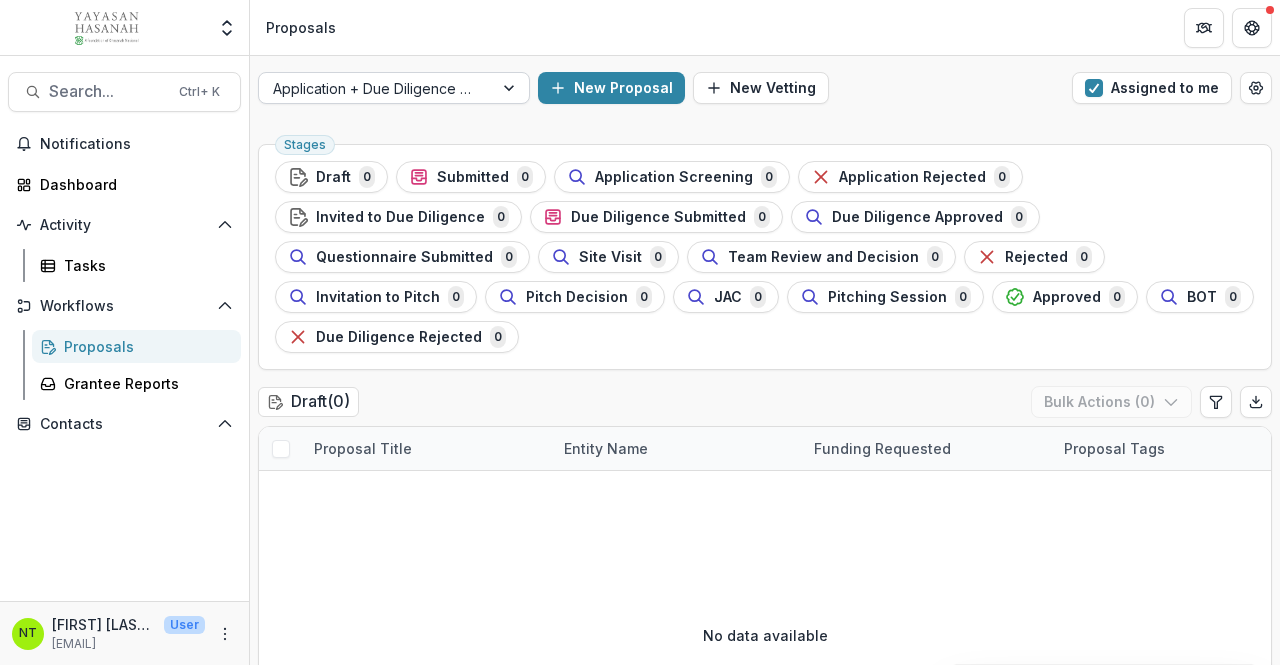 click at bounding box center [376, 88] 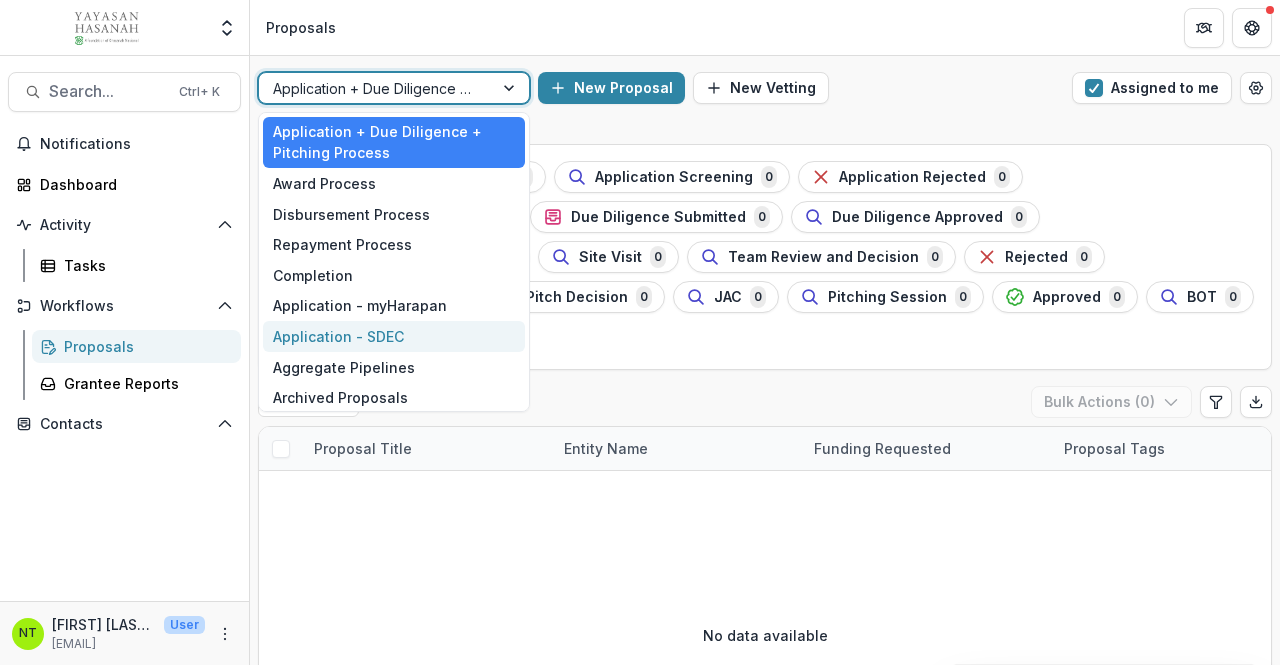 click on "Application - SDEC" at bounding box center (394, 336) 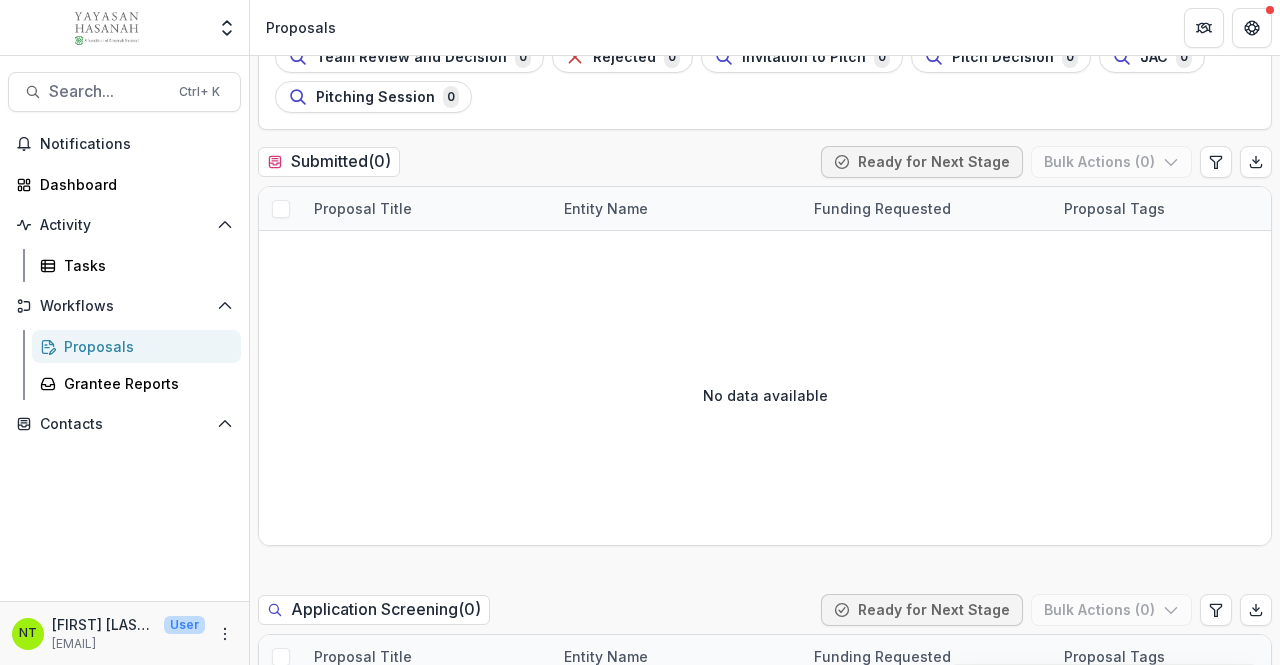 scroll, scrollTop: 0, scrollLeft: 0, axis: both 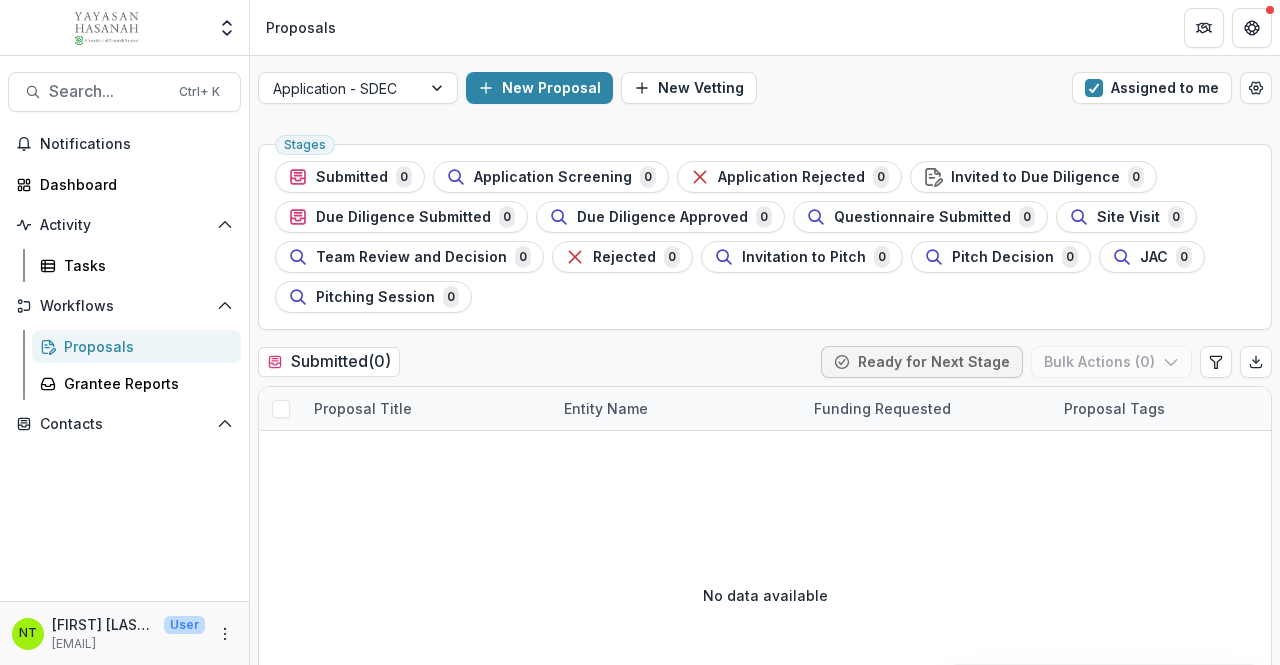 click on "Submitted  ( 0 )" at bounding box center (329, 361) 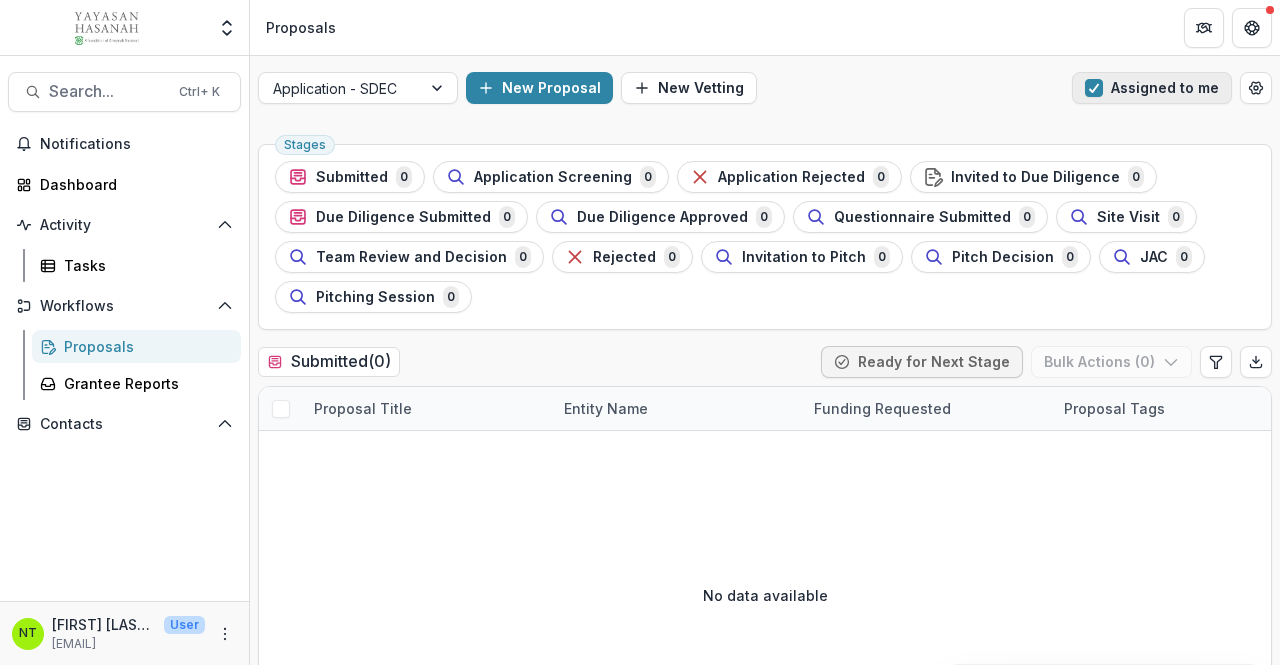 click on "Assigned to me" at bounding box center (1152, 88) 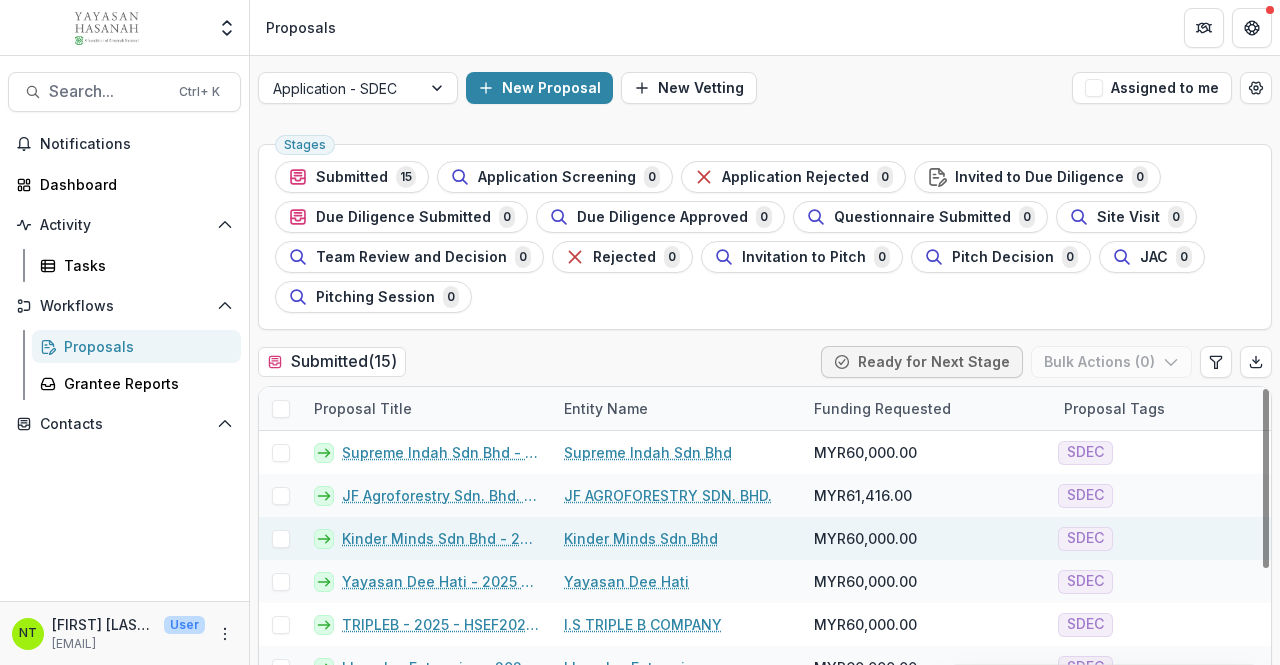scroll, scrollTop: 100, scrollLeft: 0, axis: vertical 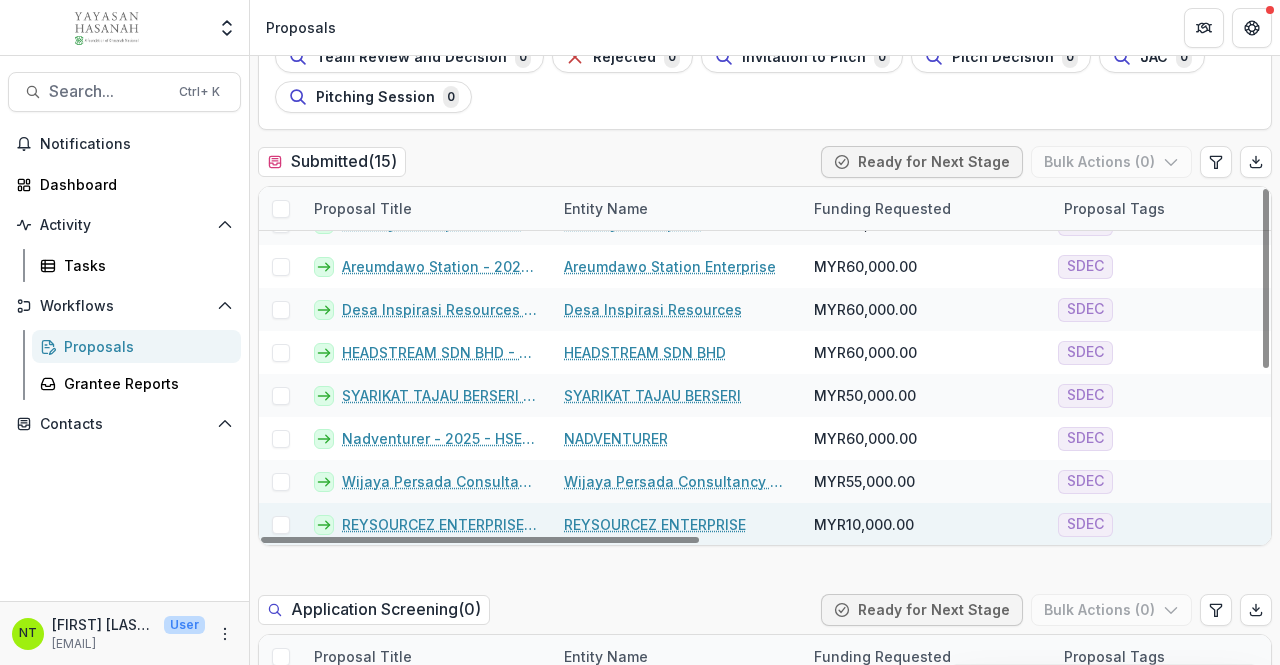 click on "REYSOURCEZ ENTERPRISE - 2025 - HSEF2025 - SDEC" at bounding box center (441, 524) 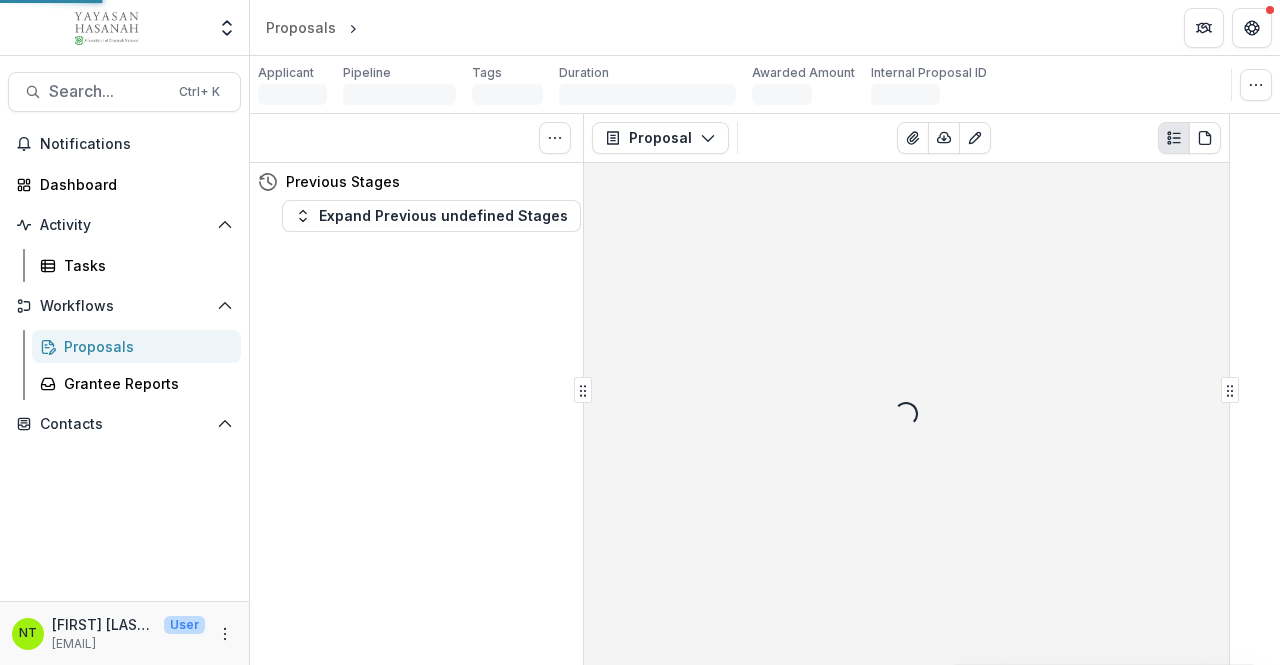 scroll, scrollTop: 0, scrollLeft: 0, axis: both 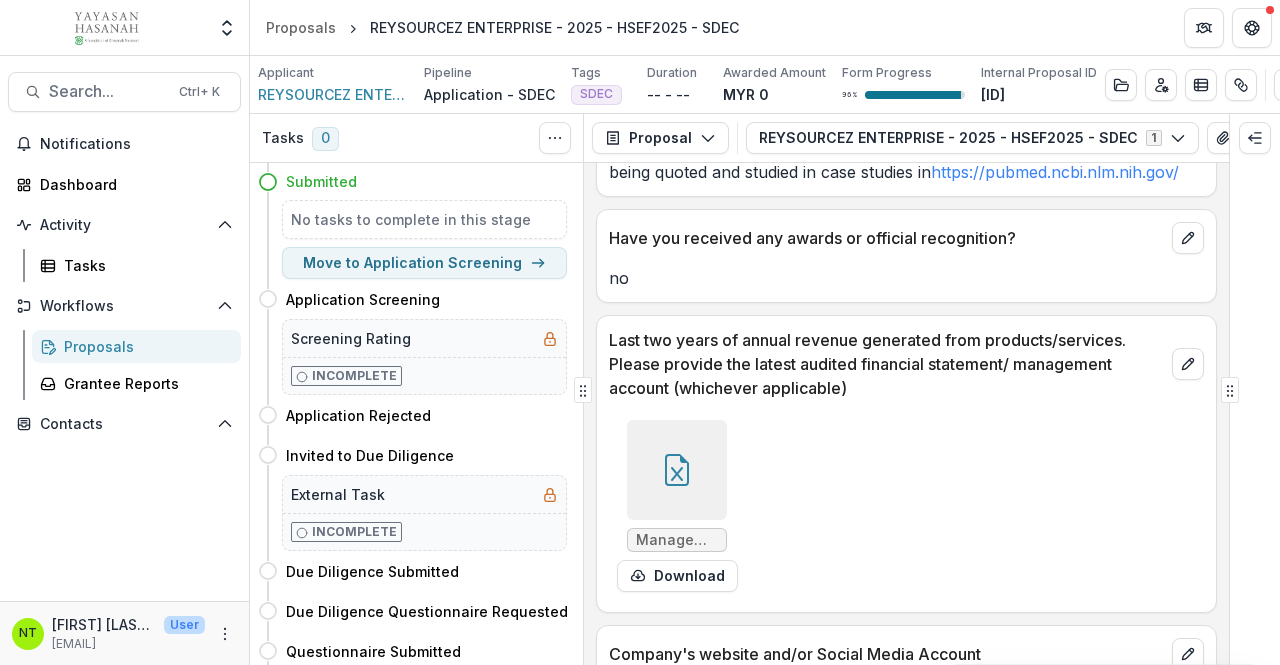 click 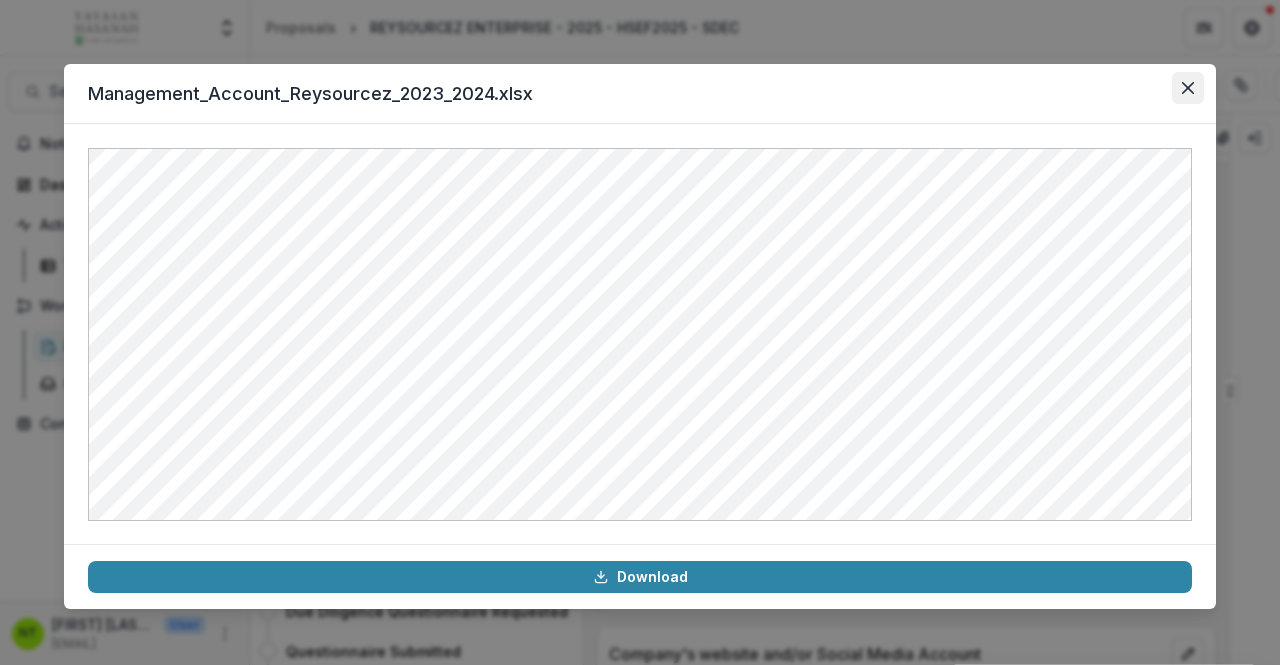 click at bounding box center (1188, 88) 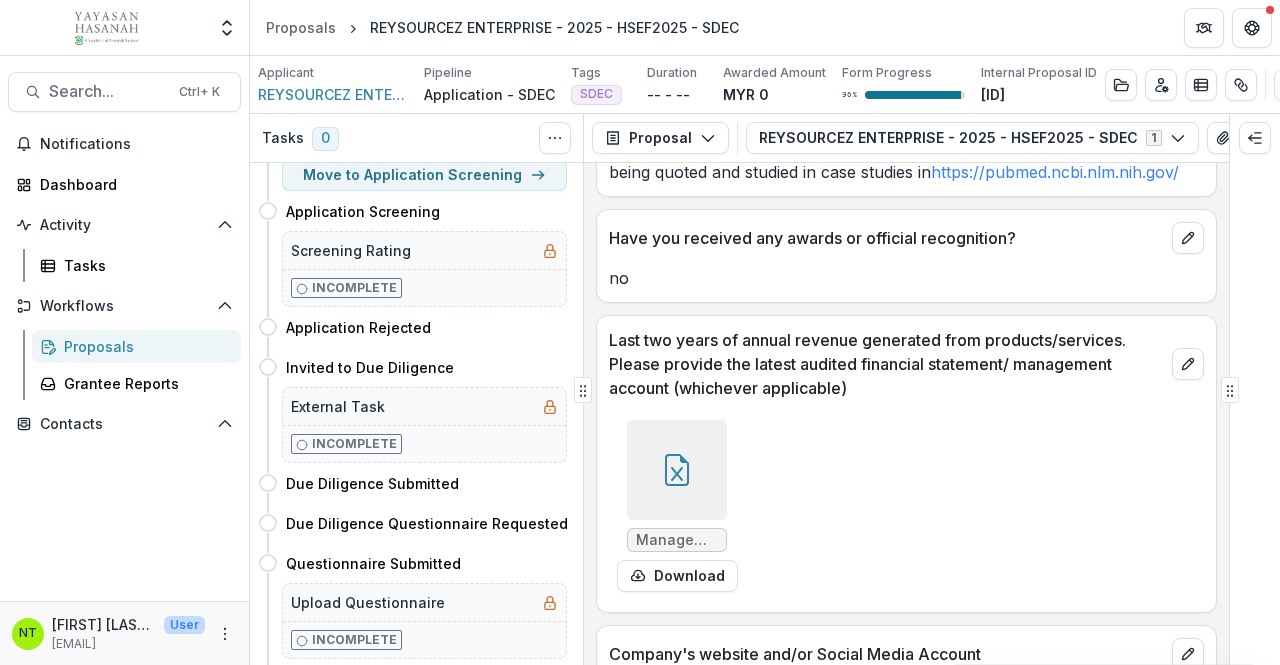 scroll, scrollTop: 0, scrollLeft: 0, axis: both 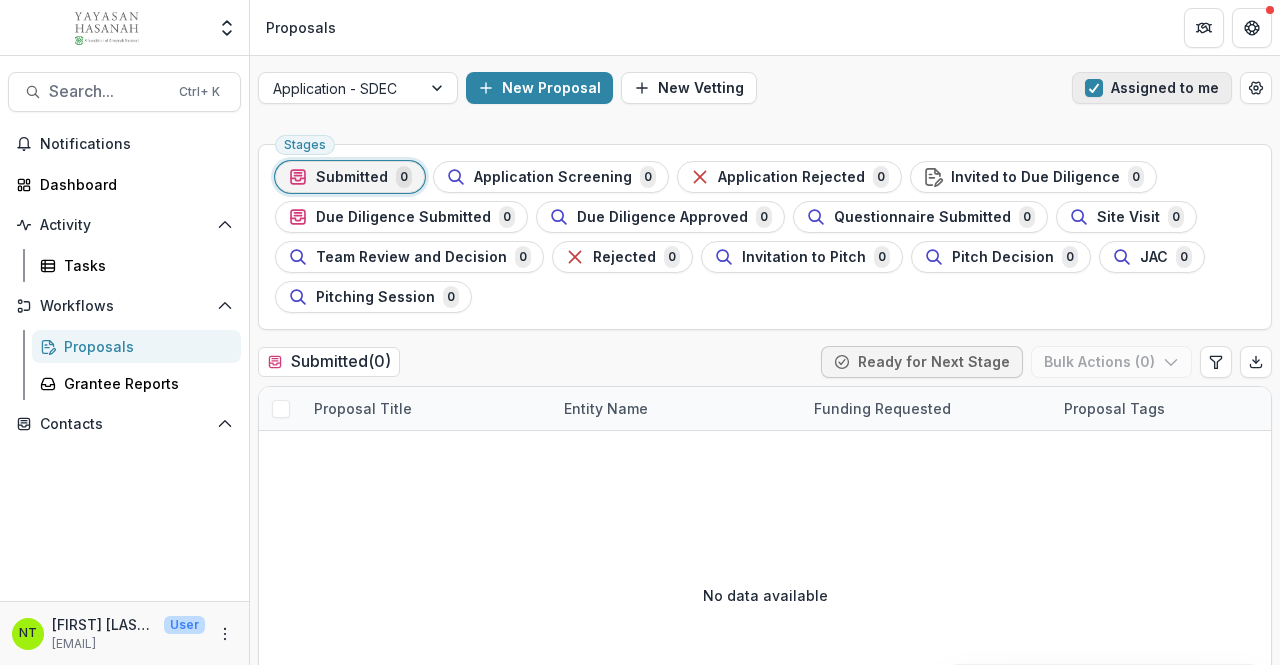 click at bounding box center [1094, 88] 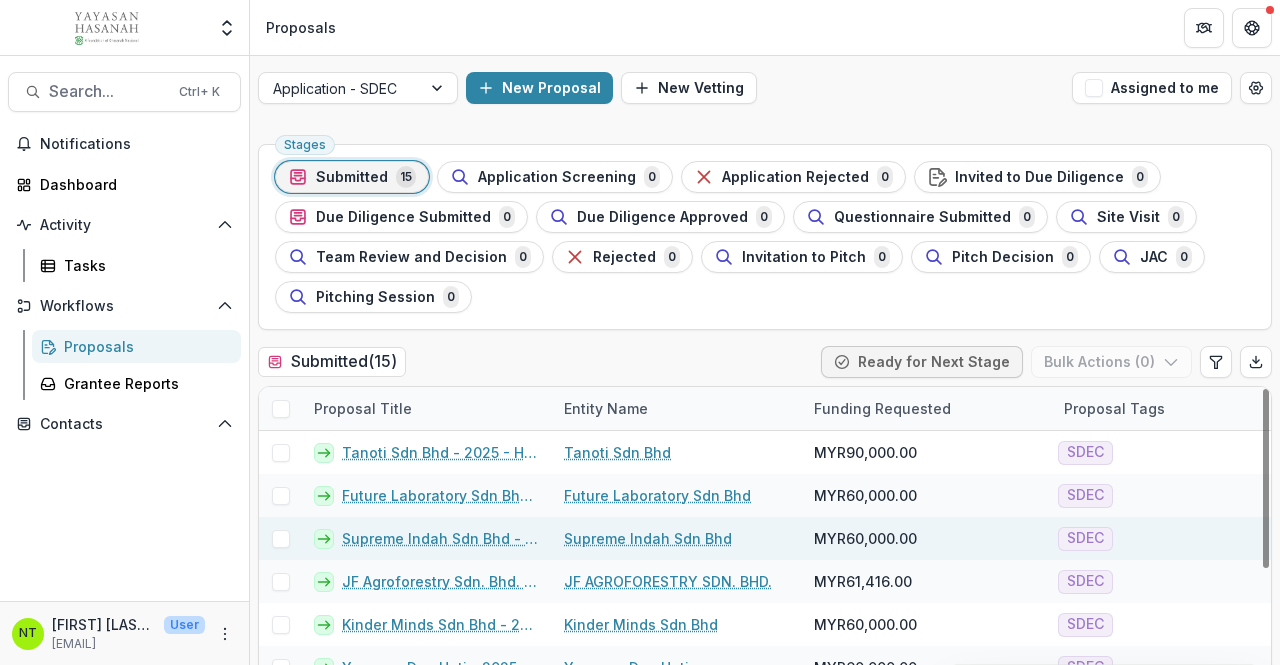 scroll, scrollTop: 330, scrollLeft: 0, axis: vertical 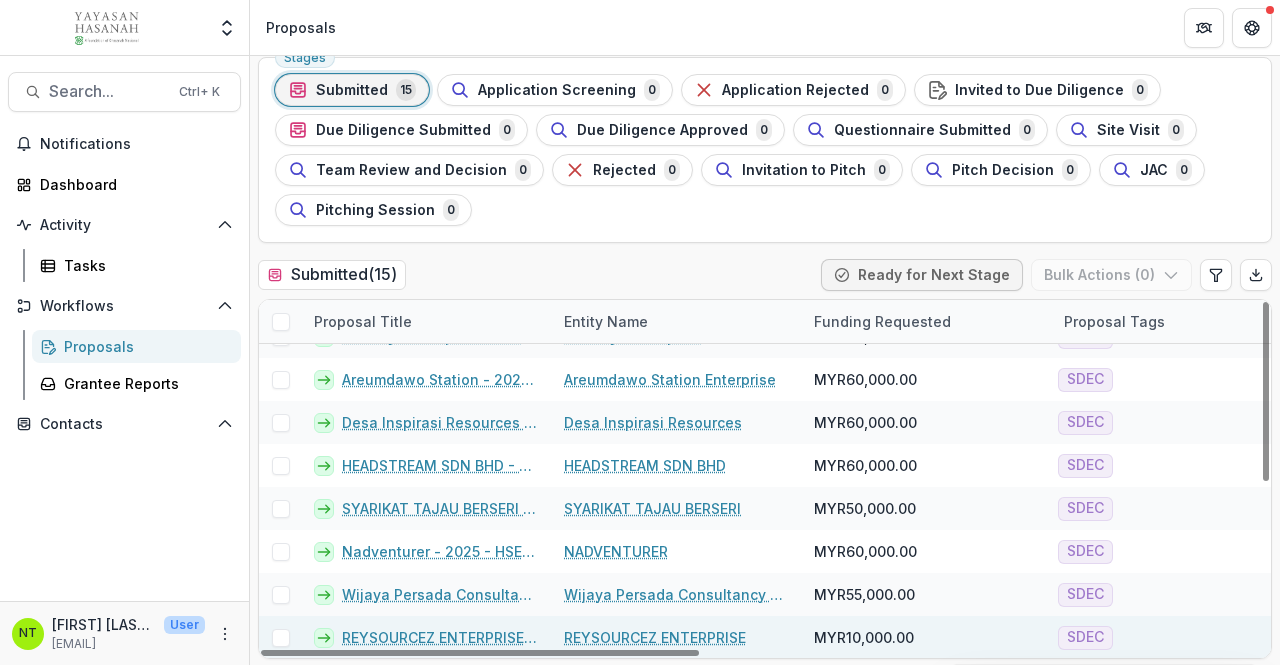 click on "REYSOURCEZ ENTERPRISE - 2025 - HSEF2025 - SDEC" at bounding box center (441, 637) 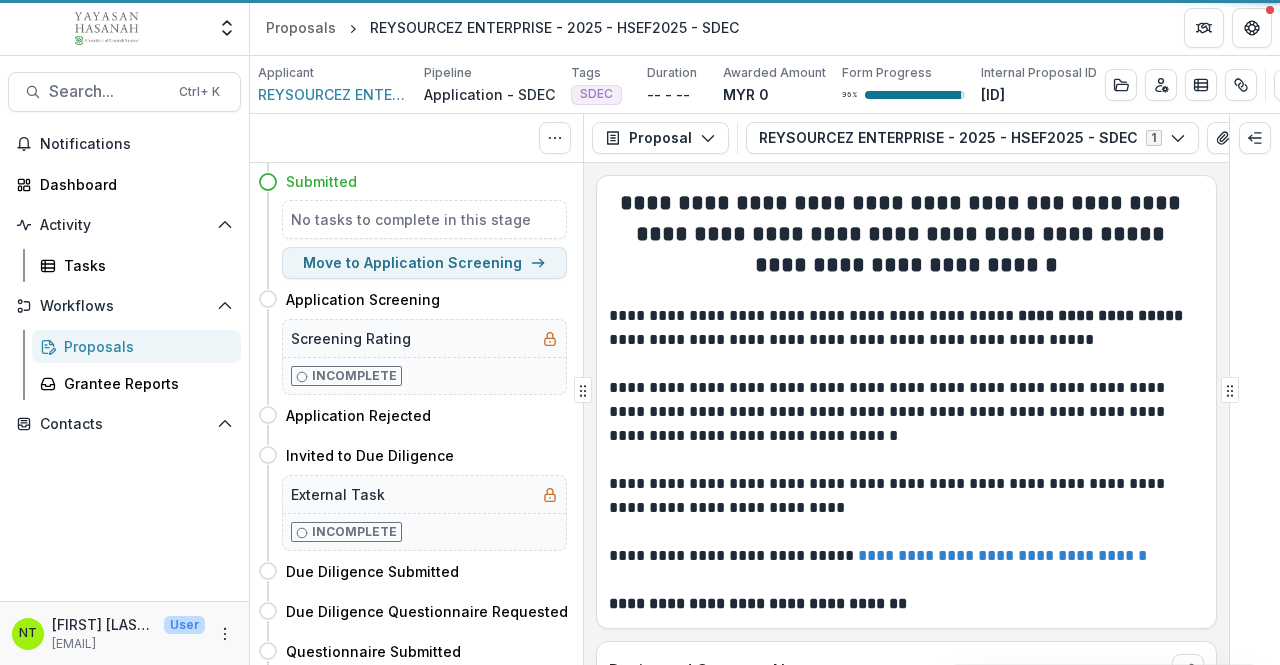 scroll, scrollTop: 0, scrollLeft: 0, axis: both 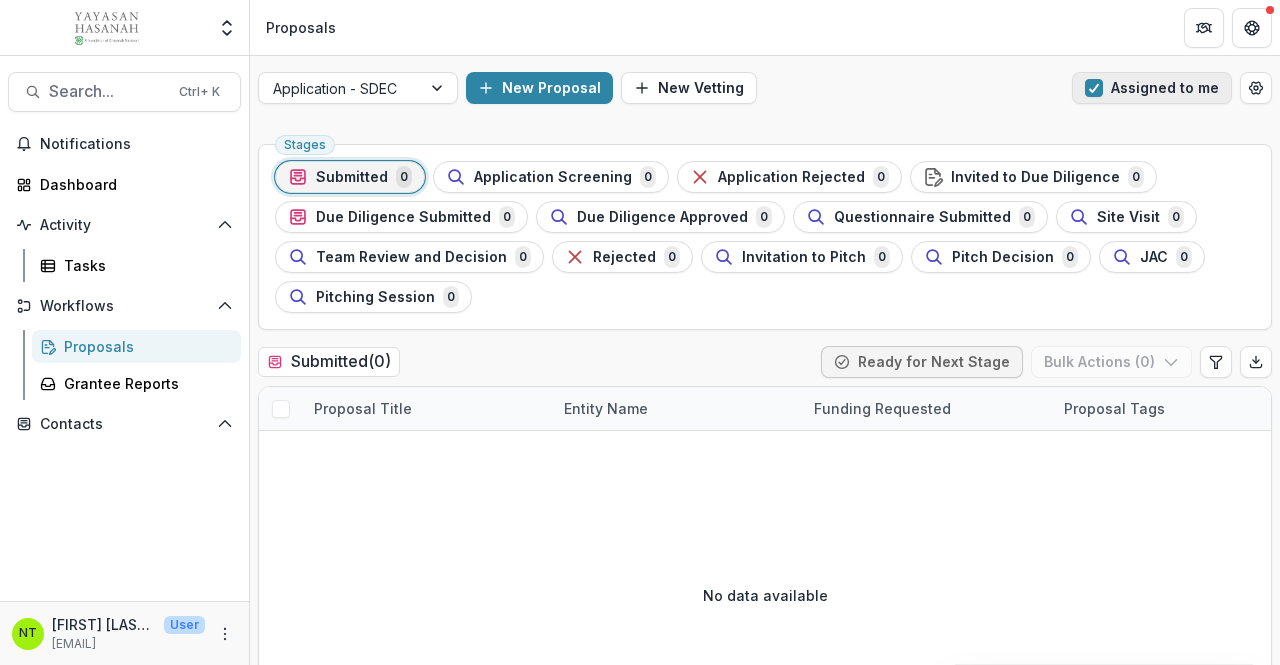 click at bounding box center [1094, 88] 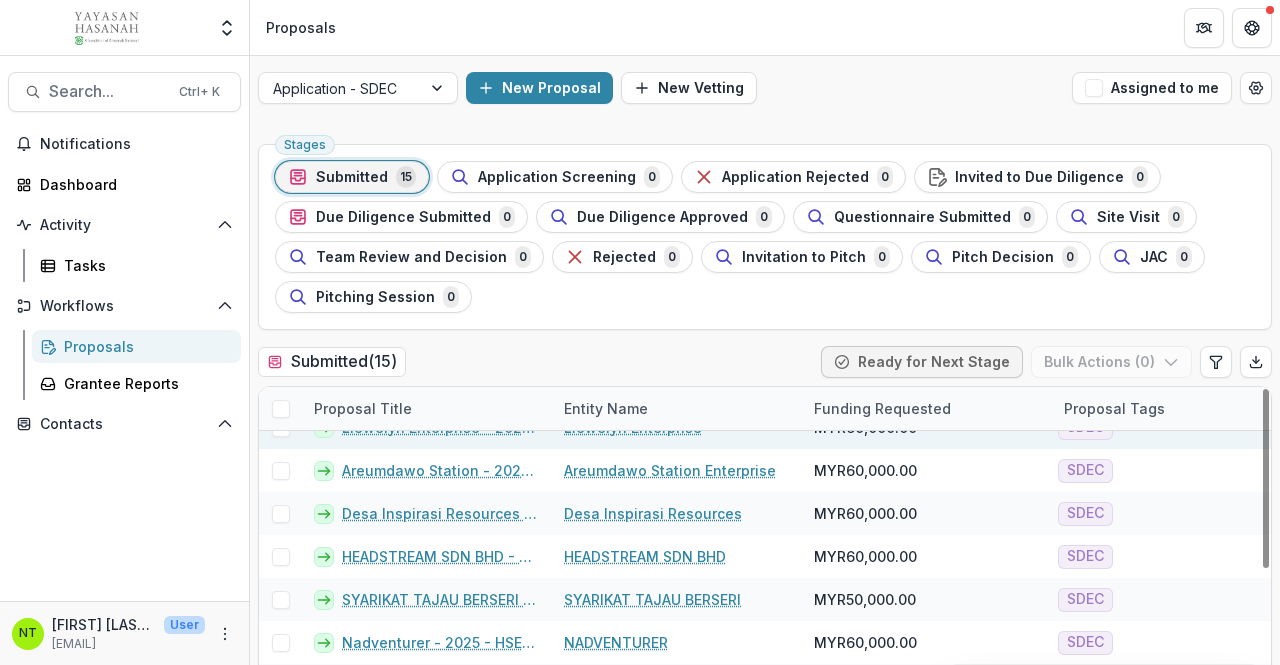 scroll, scrollTop: 330, scrollLeft: 0, axis: vertical 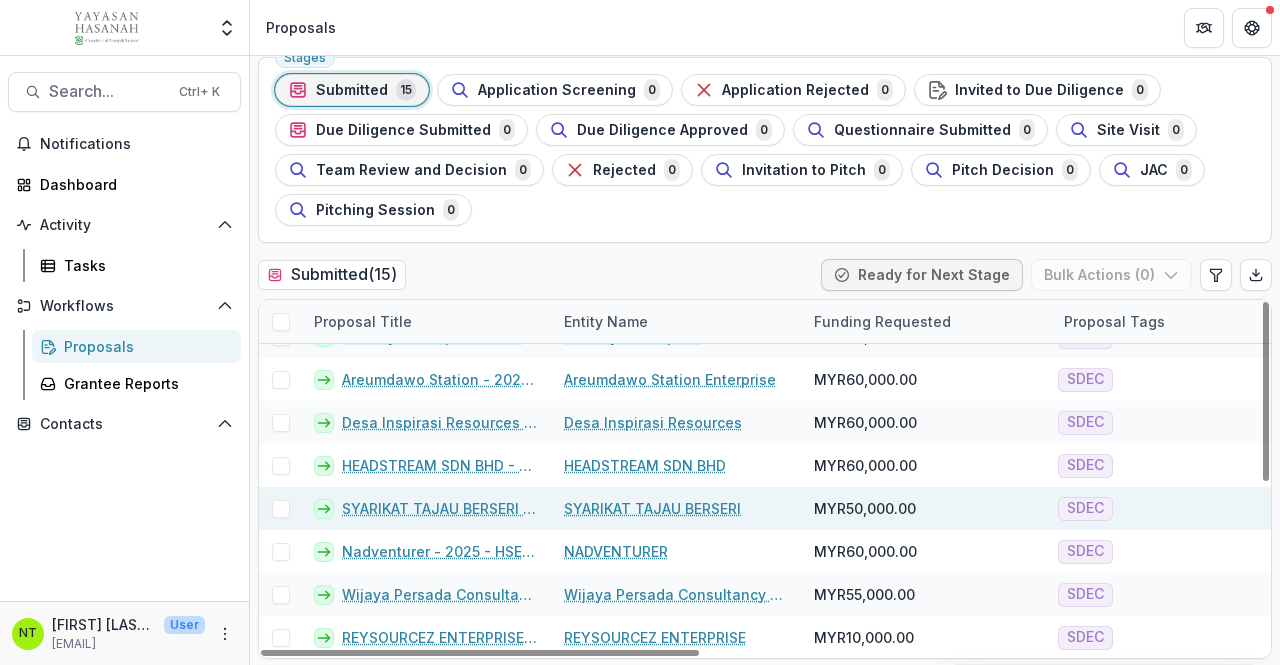 click on "SYARIKAT TAJAU BERSERI" at bounding box center (652, 508) 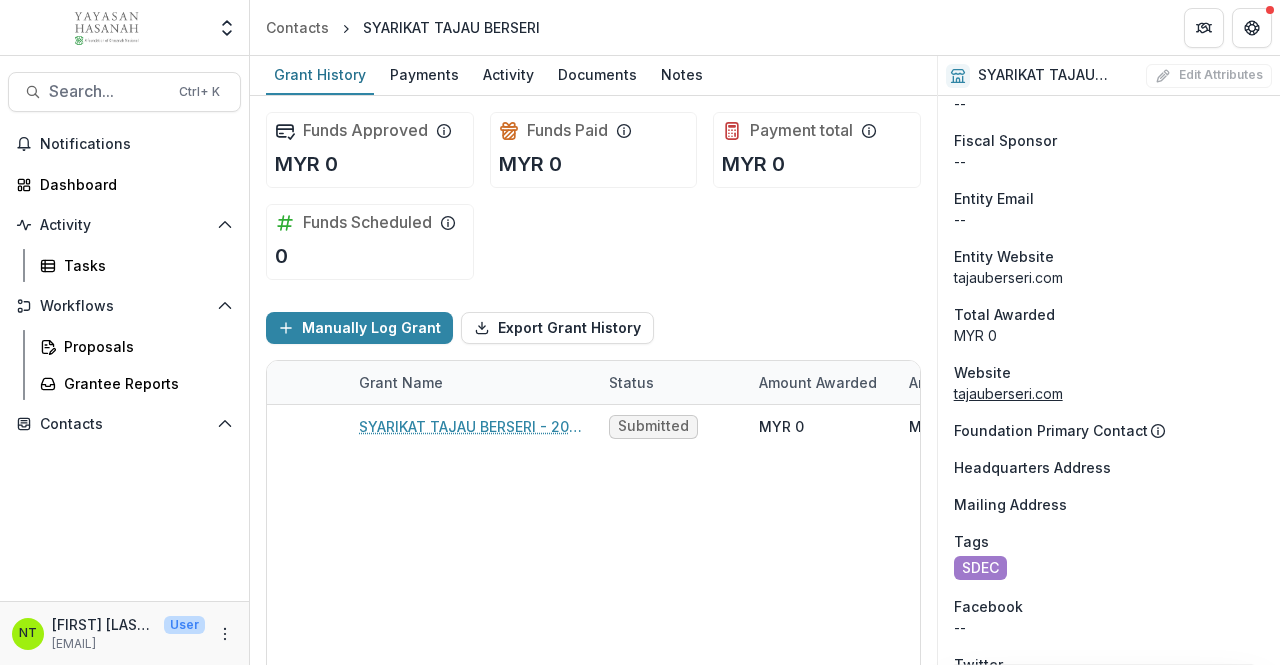 scroll, scrollTop: 700, scrollLeft: 0, axis: vertical 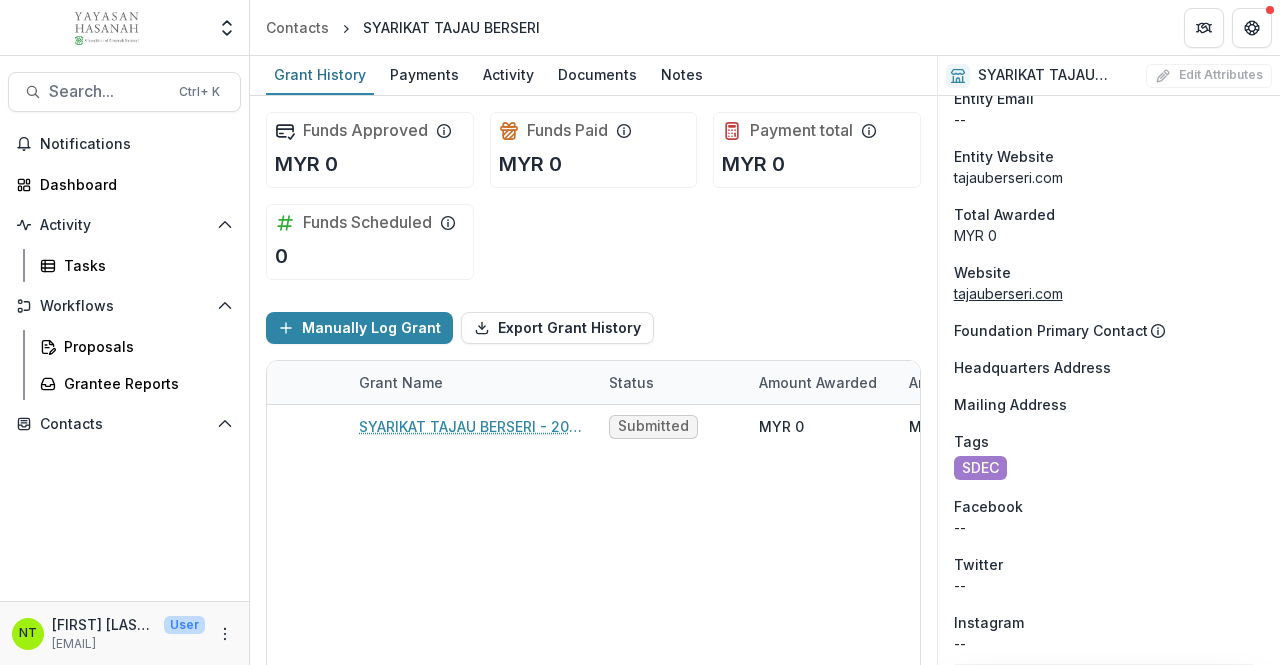 click on "tajauberseri.com" at bounding box center [1008, 293] 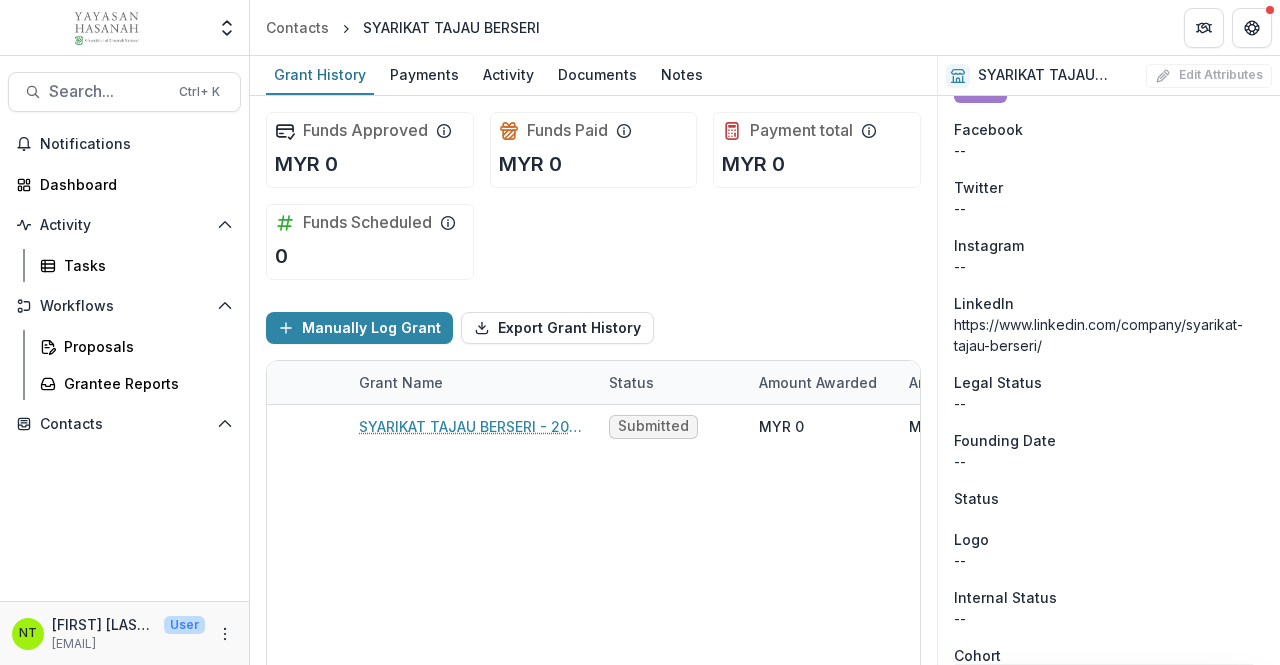 scroll, scrollTop: 1100, scrollLeft: 0, axis: vertical 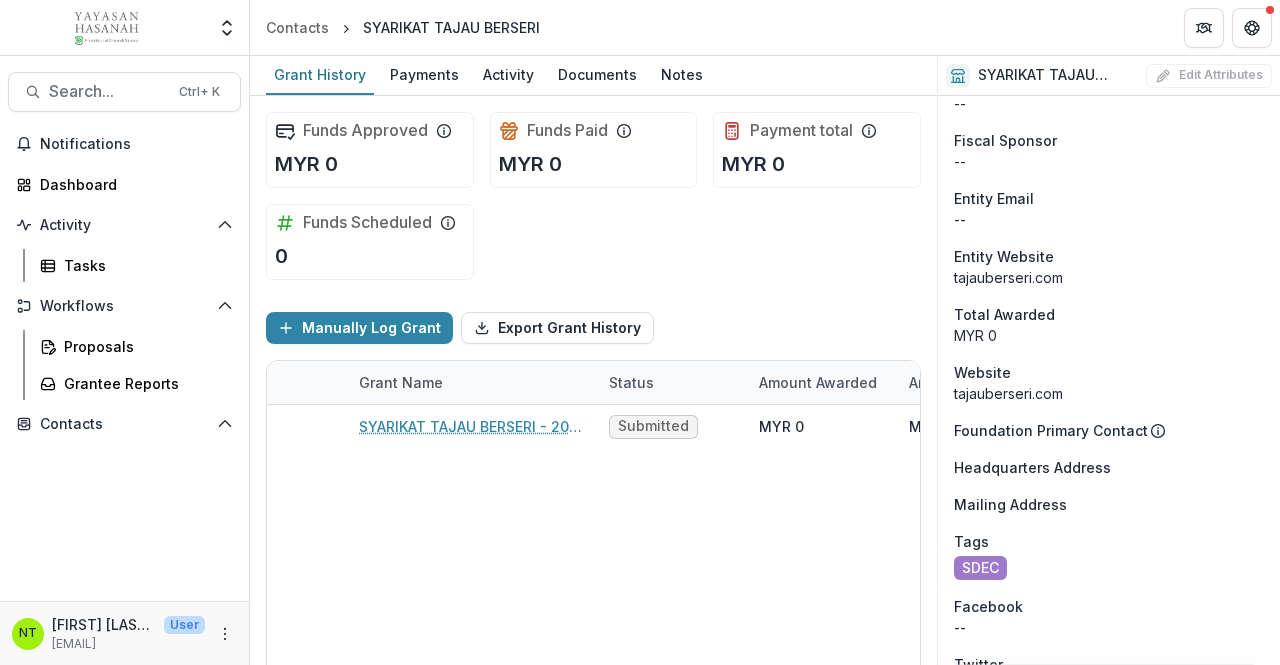 click on "tajauberseri.com" at bounding box center (1109, 277) 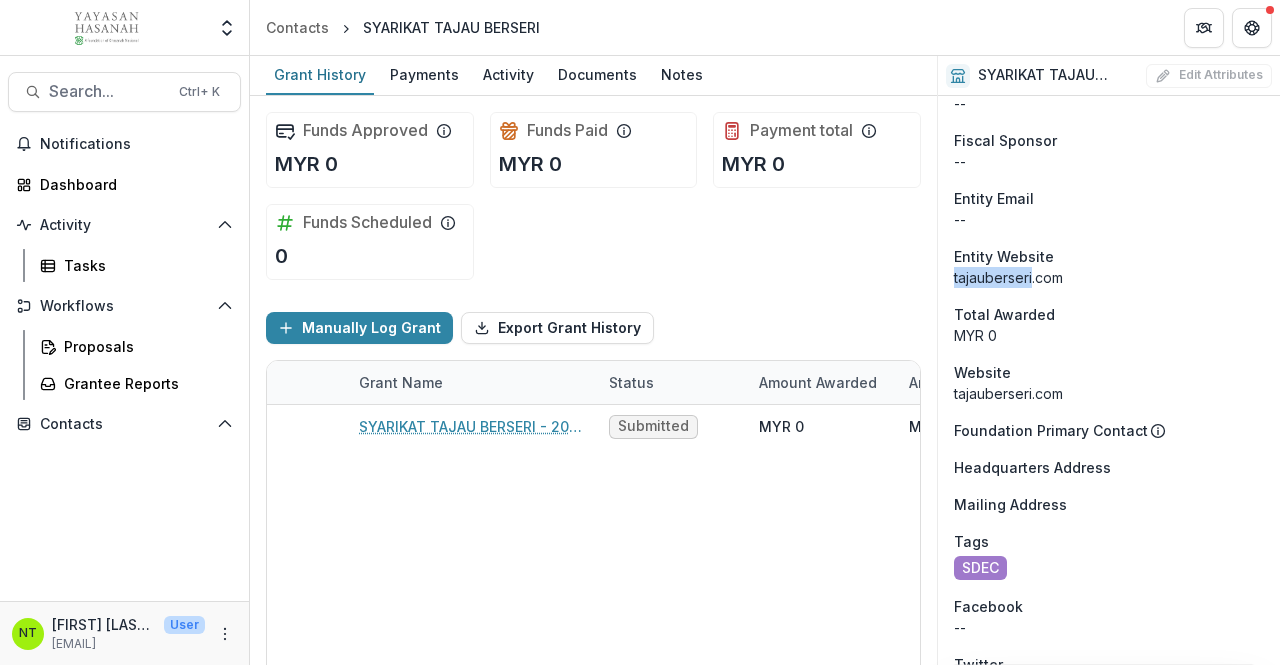 click on "tajauberseri.com" at bounding box center (1109, 277) 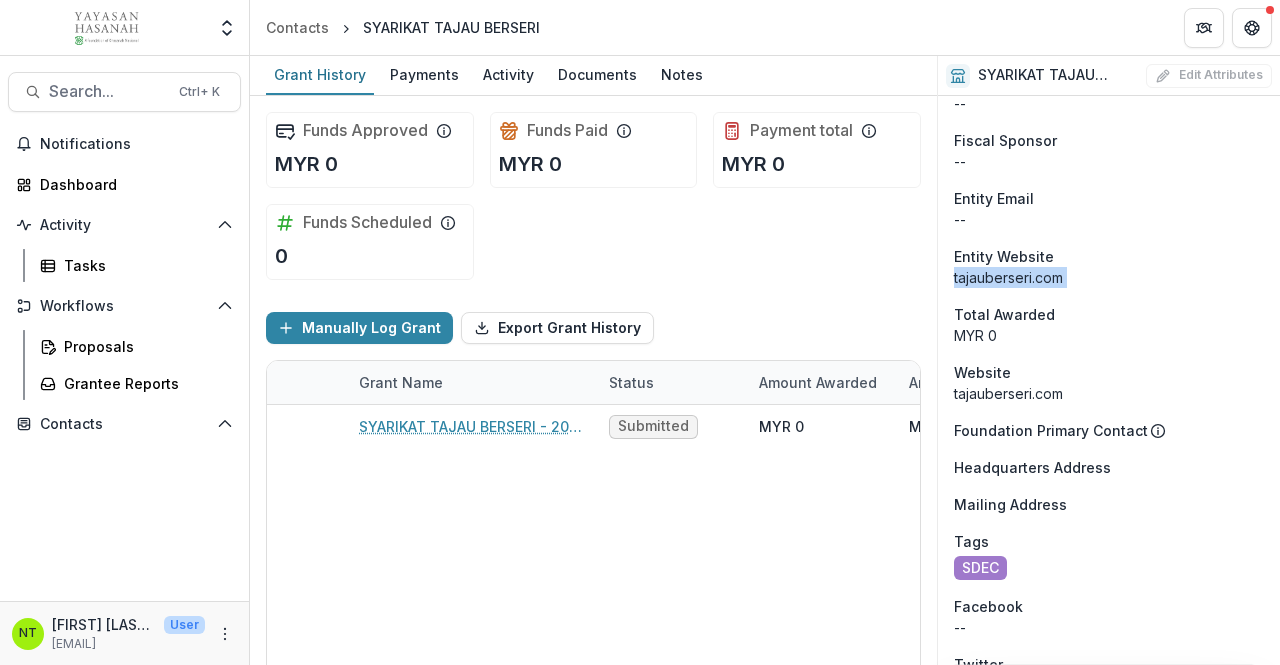 click on "tajauberseri.com" at bounding box center (1109, 277) 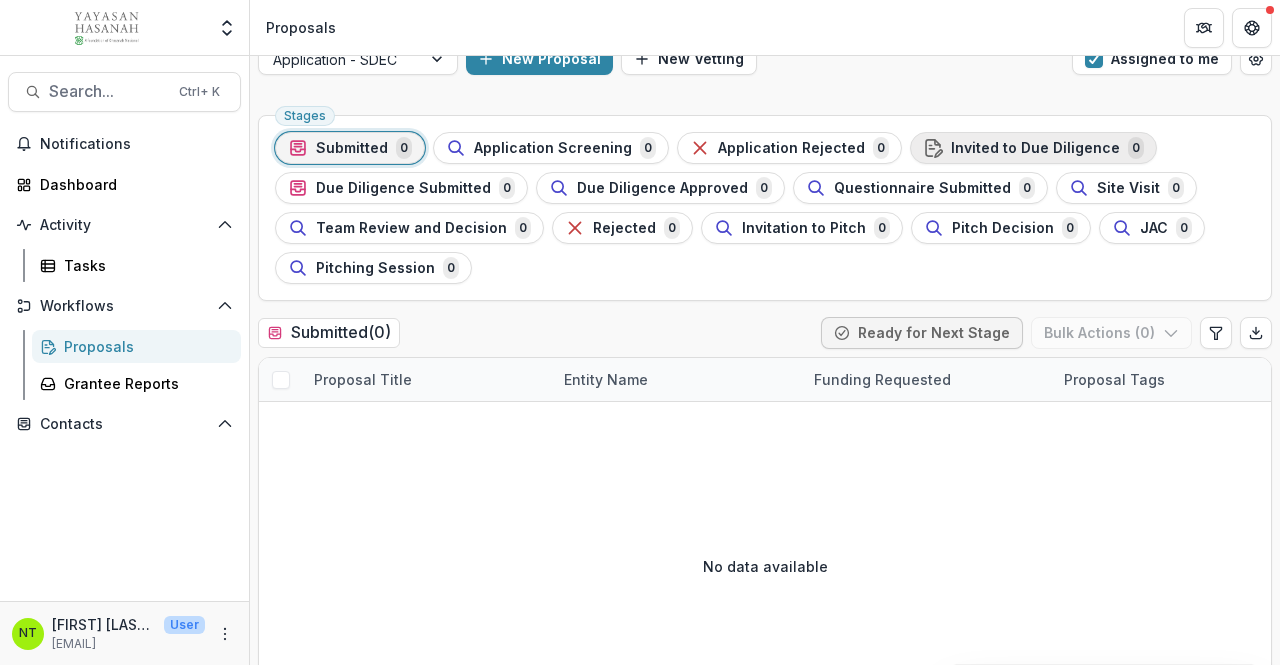 scroll, scrollTop: 0, scrollLeft: 0, axis: both 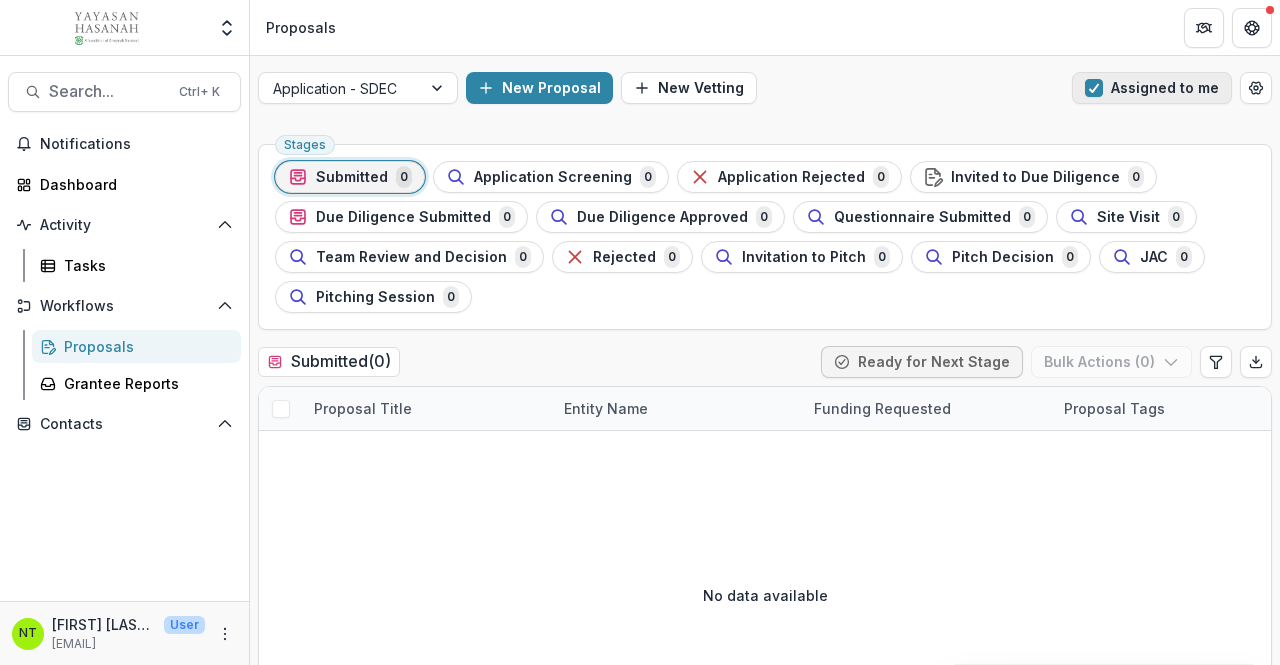 click on "Assigned to me" at bounding box center (1152, 88) 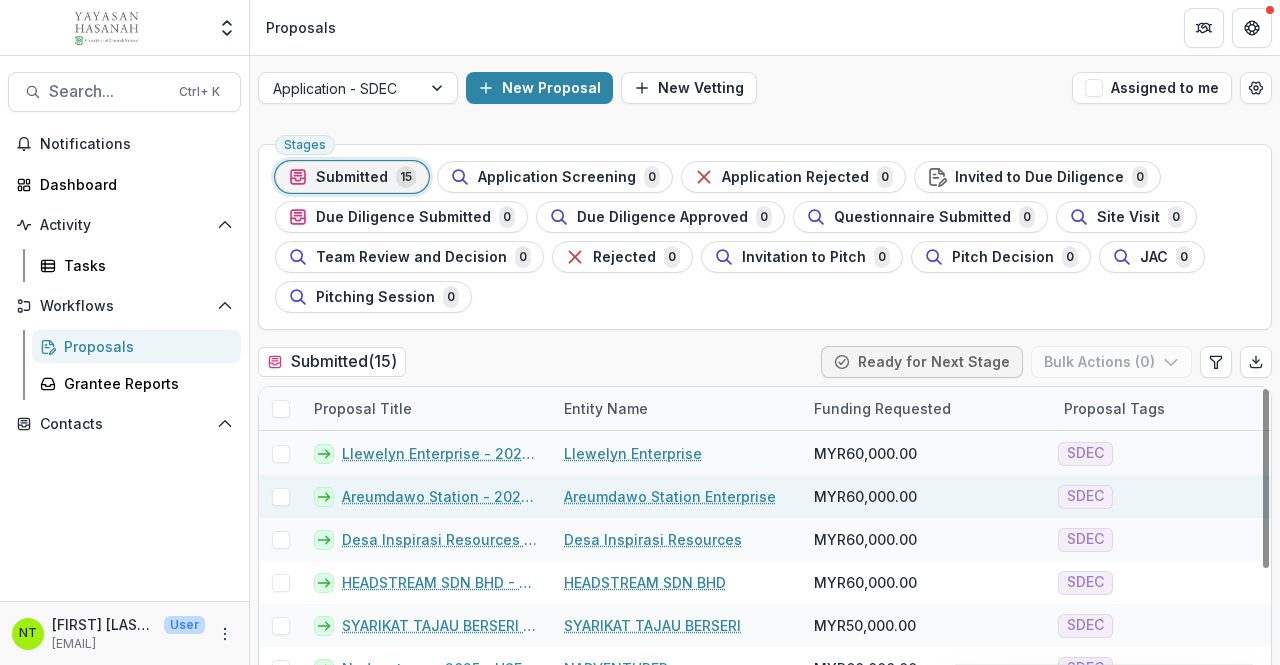 scroll, scrollTop: 330, scrollLeft: 0, axis: vertical 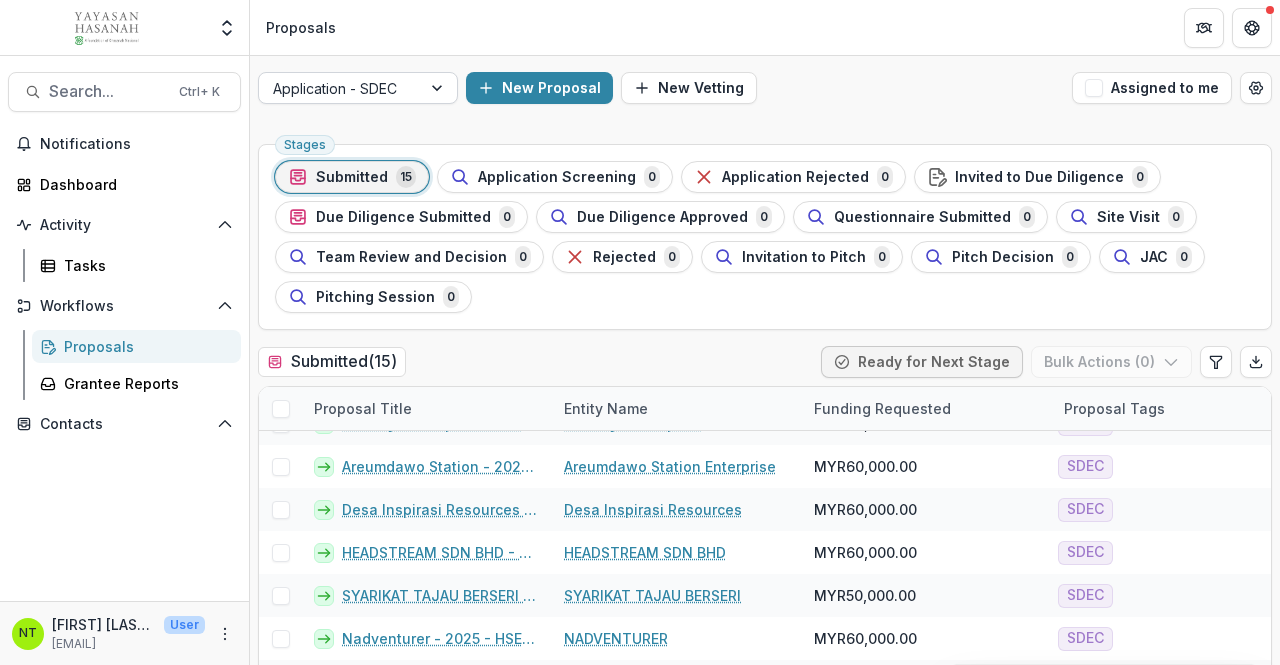 click at bounding box center [340, 88] 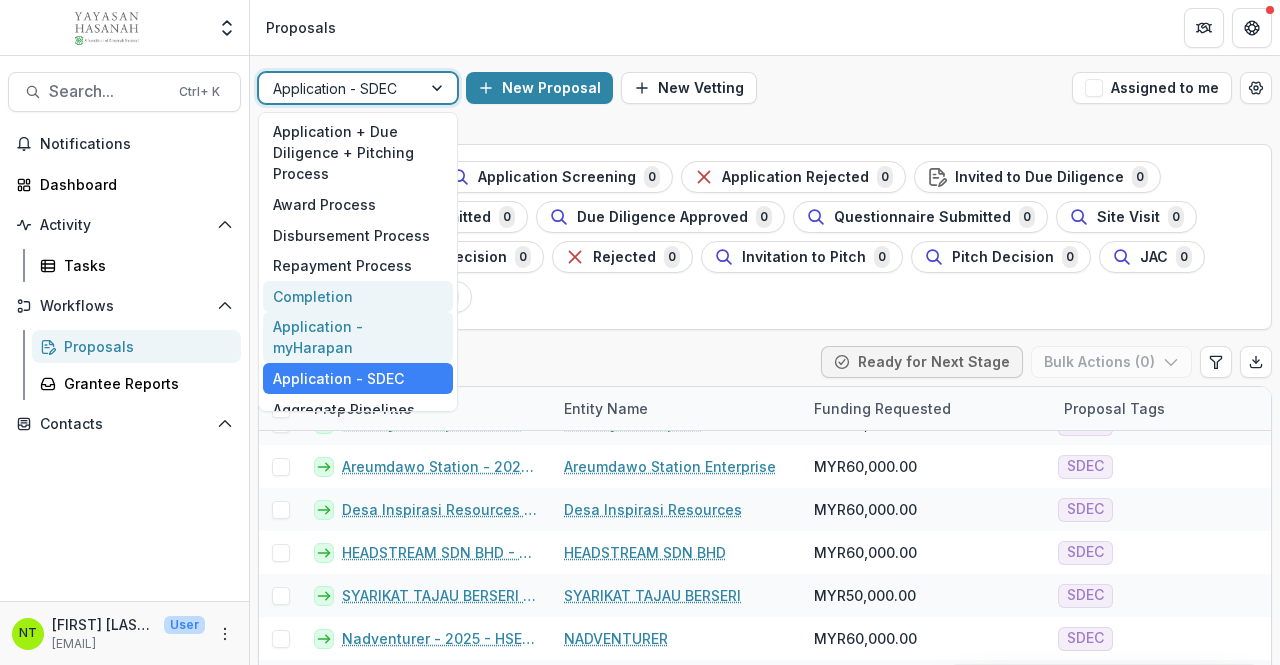 scroll, scrollTop: 47, scrollLeft: 0, axis: vertical 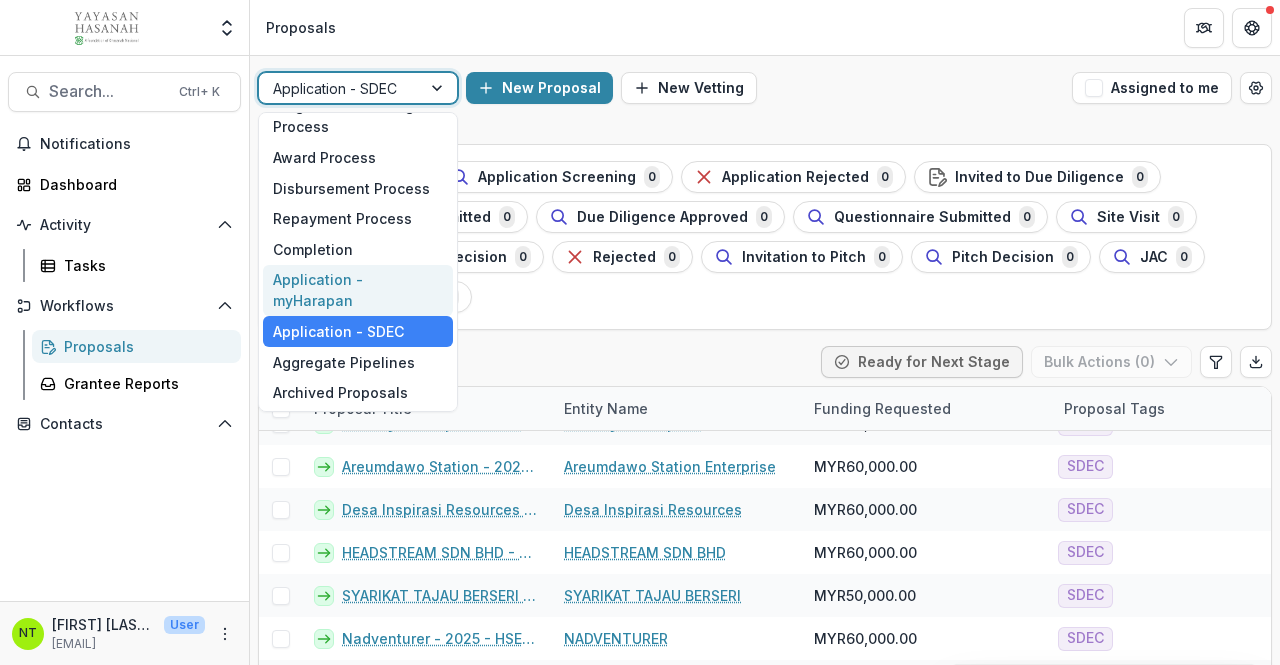 click on "Application - myHarapan" at bounding box center [358, 291] 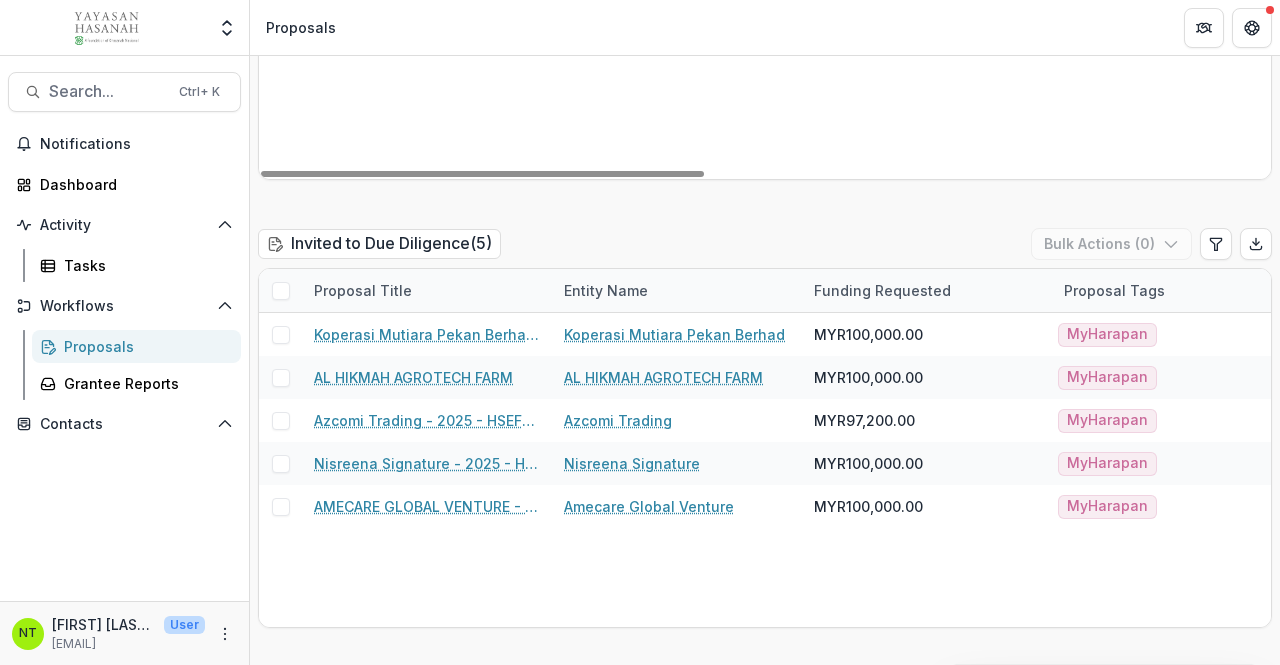 scroll, scrollTop: 1500, scrollLeft: 0, axis: vertical 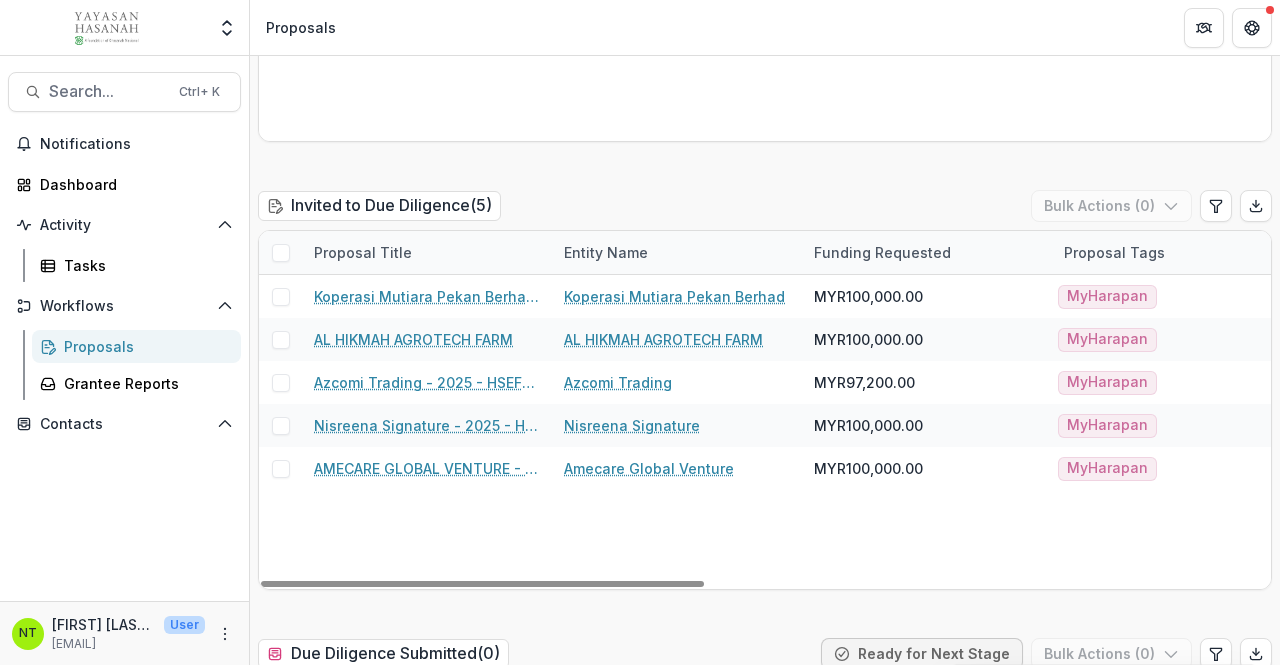 drag, startPoint x: 602, startPoint y: 581, endPoint x: 431, endPoint y: 535, distance: 177.07907 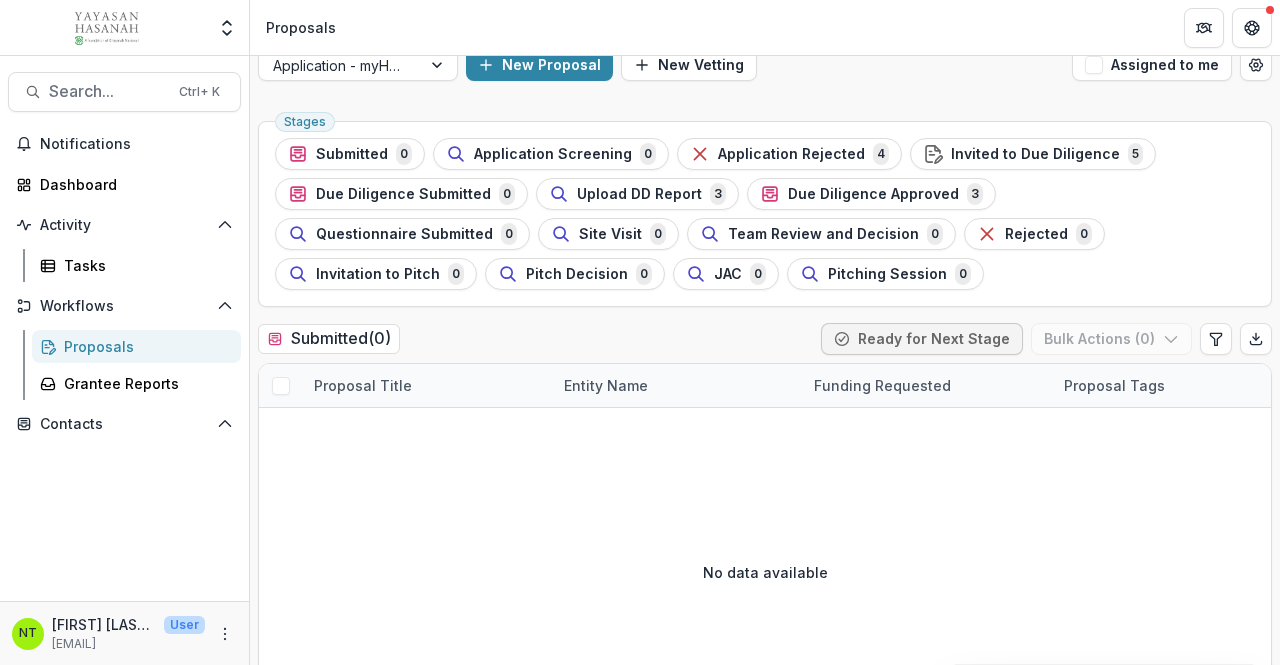 scroll, scrollTop: 0, scrollLeft: 0, axis: both 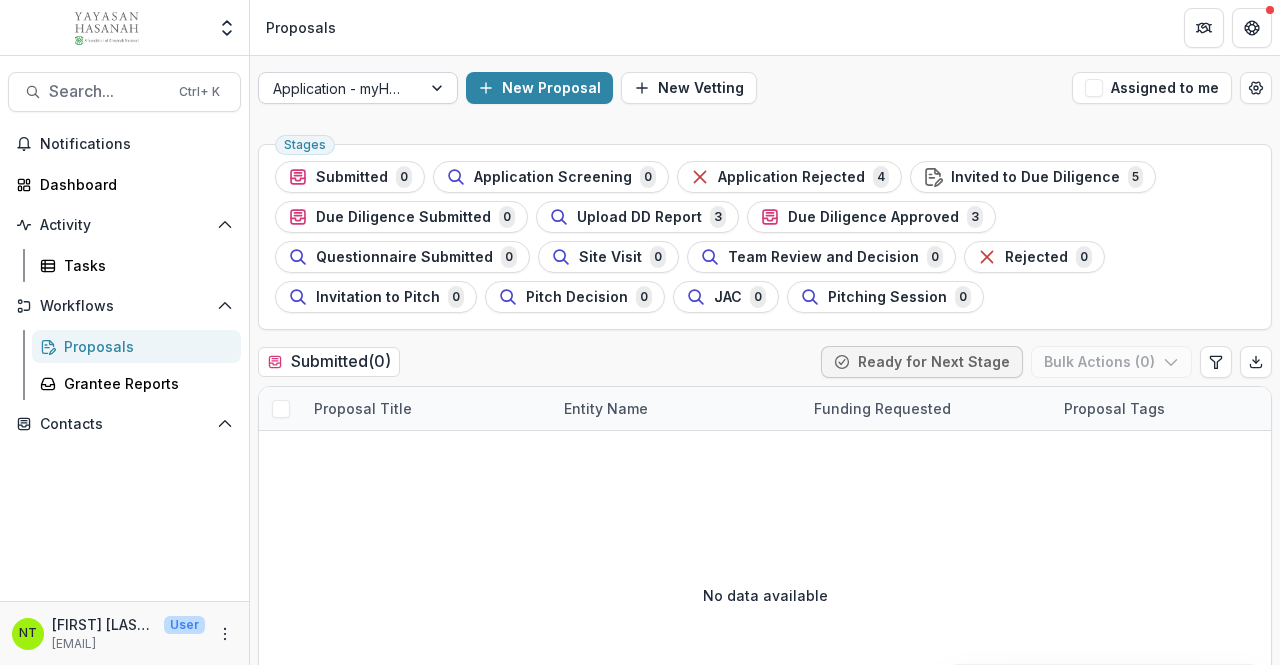 click at bounding box center [340, 88] 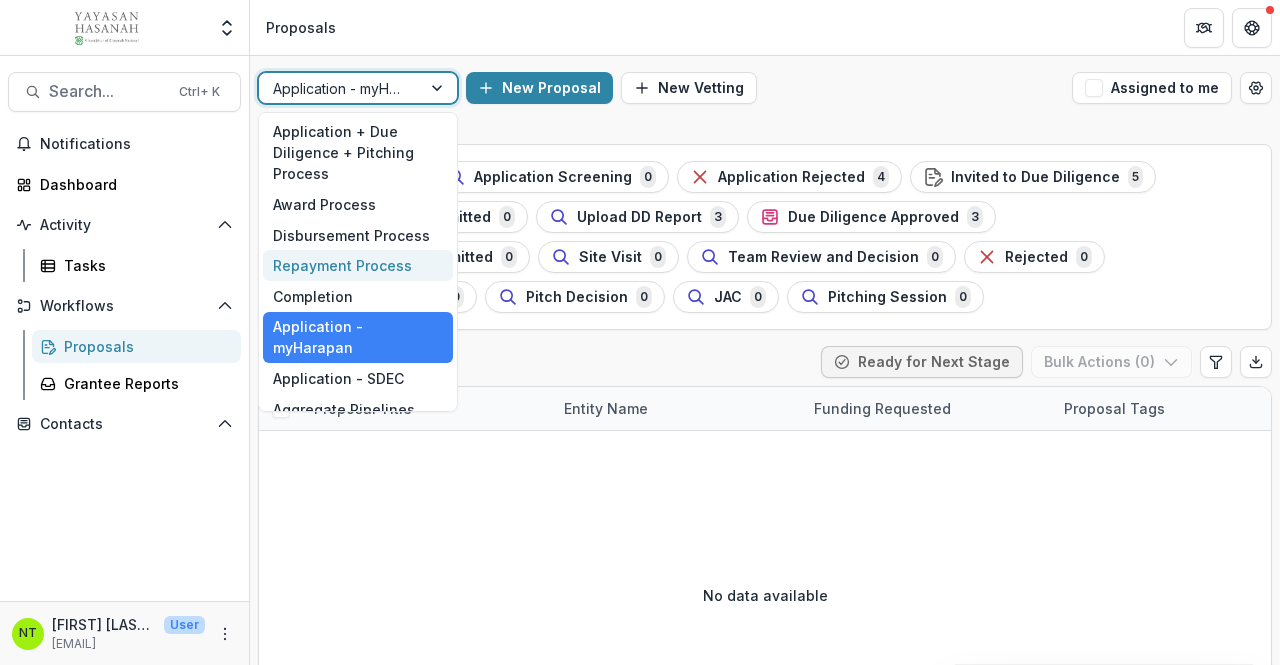 scroll, scrollTop: 47, scrollLeft: 0, axis: vertical 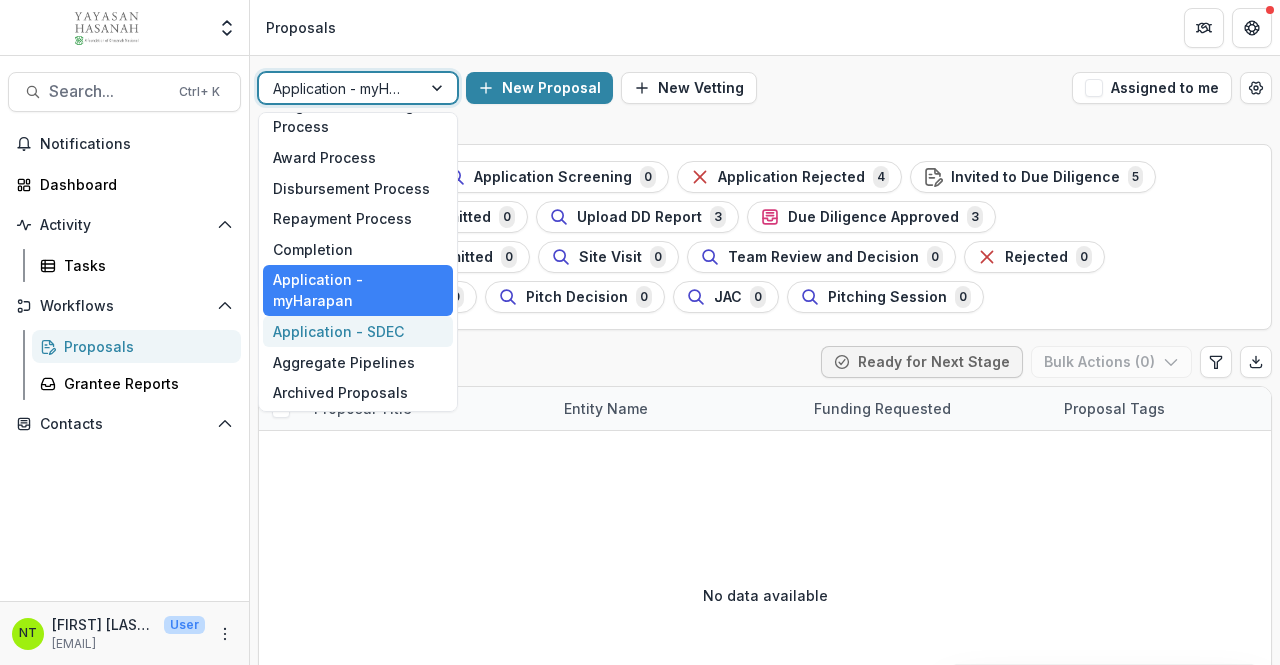 click on "Application - SDEC" at bounding box center (358, 331) 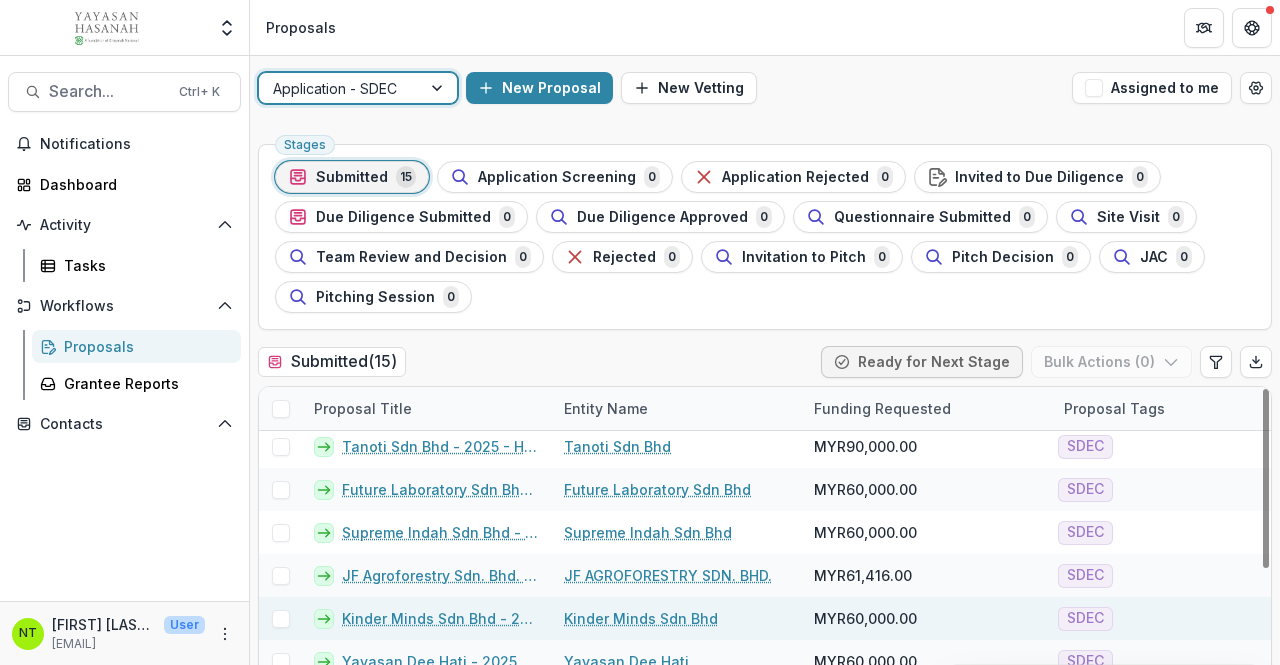 scroll, scrollTop: 0, scrollLeft: 0, axis: both 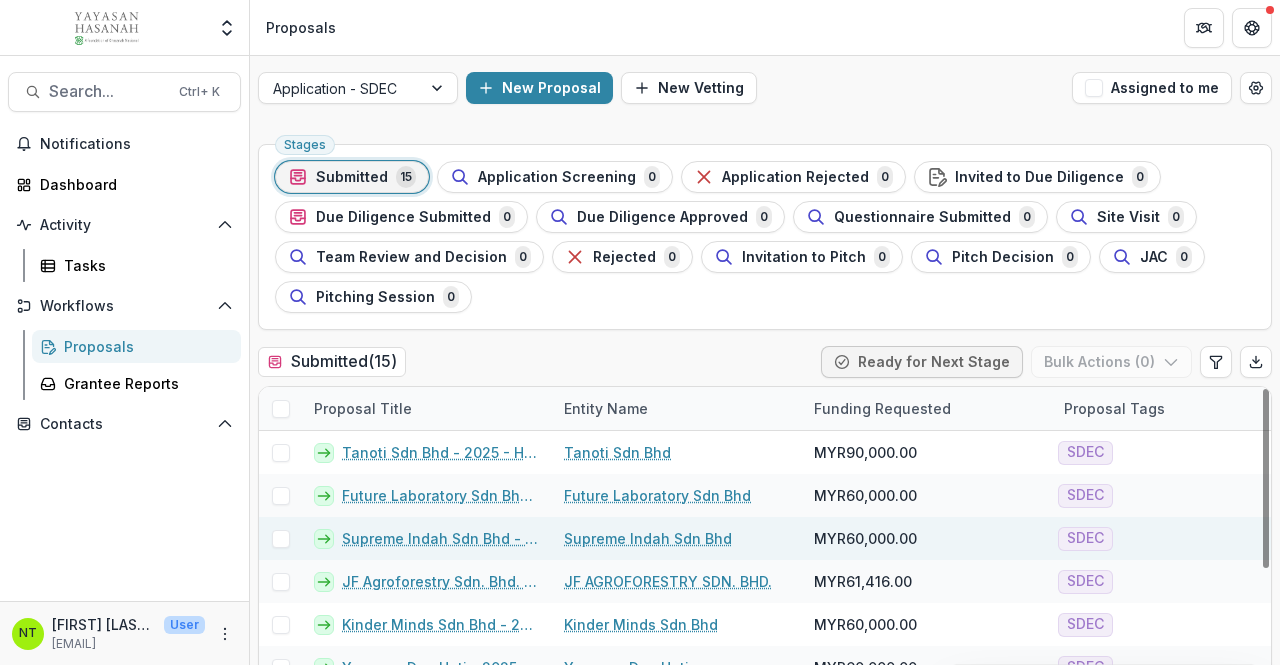 click on "Supreme Indah Sdn Bhd - 2025 - HSEF2025 - SDEC" at bounding box center [441, 538] 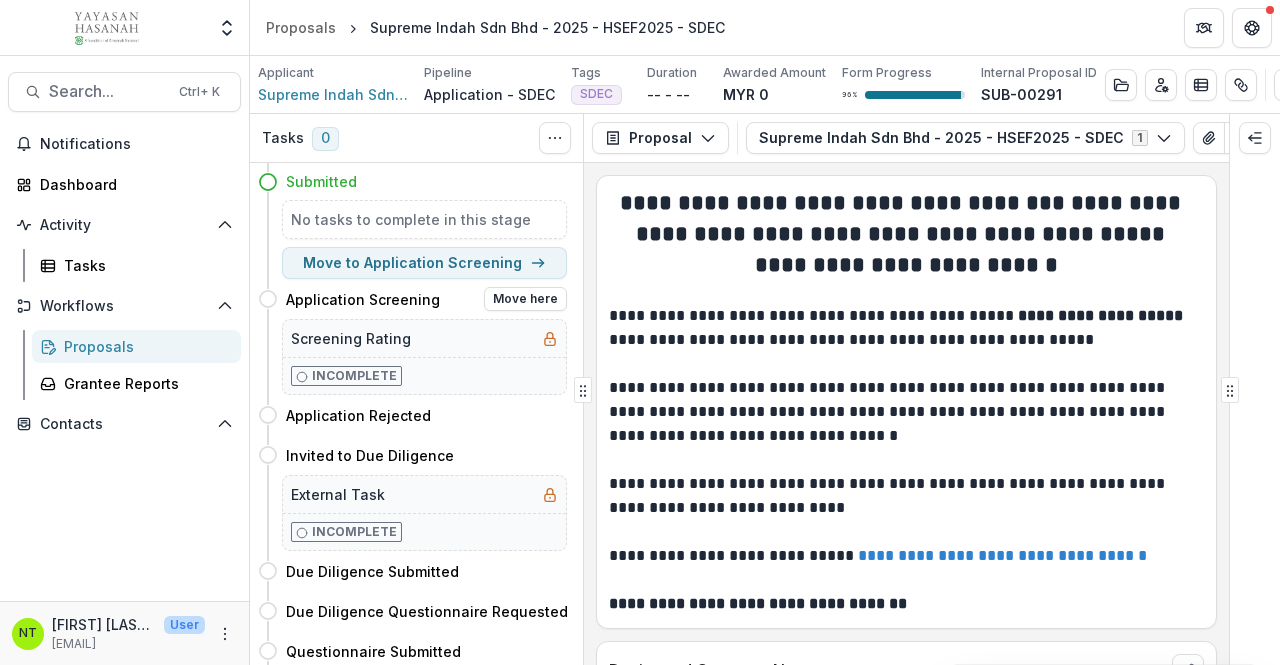 click on "Screening Rating" at bounding box center [351, 338] 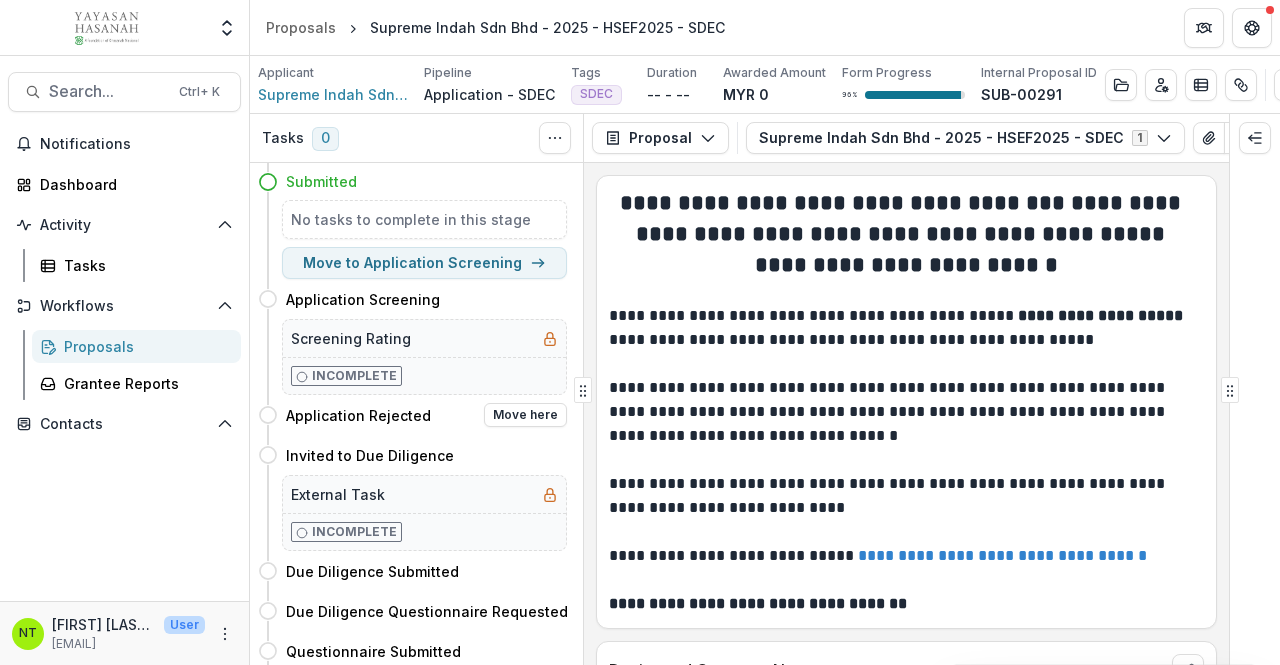 click on "Application Rejected" at bounding box center [358, 415] 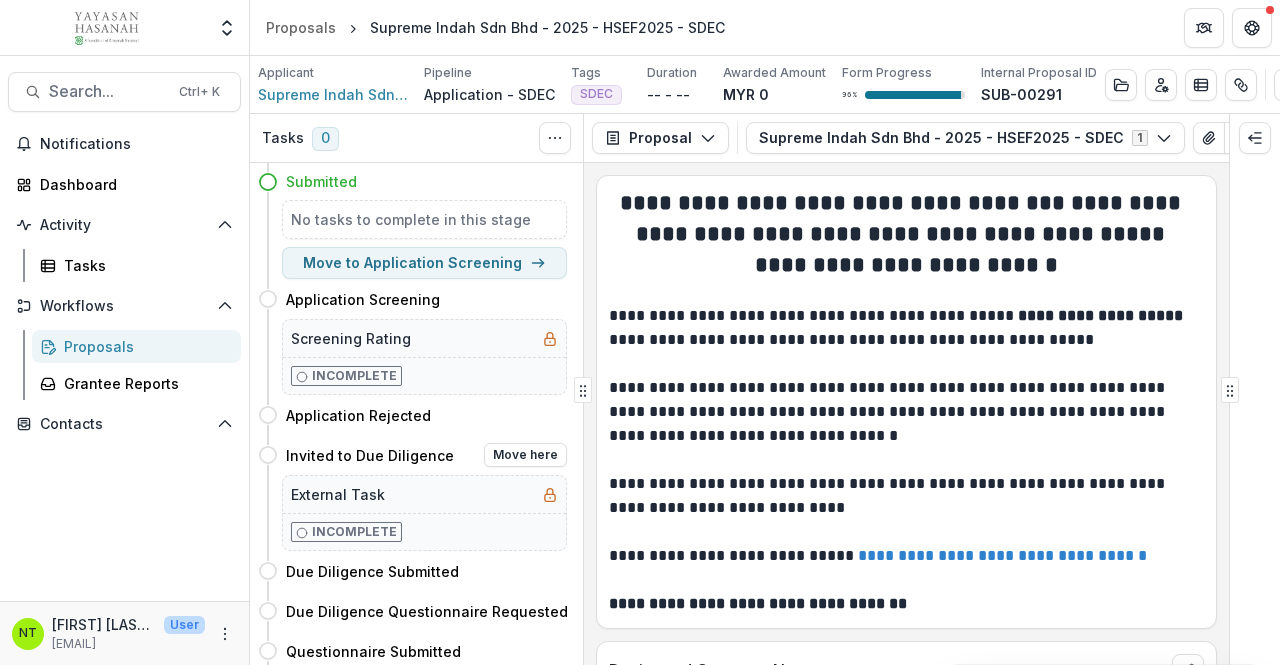 click on "Invited to Due Diligence" at bounding box center (370, 455) 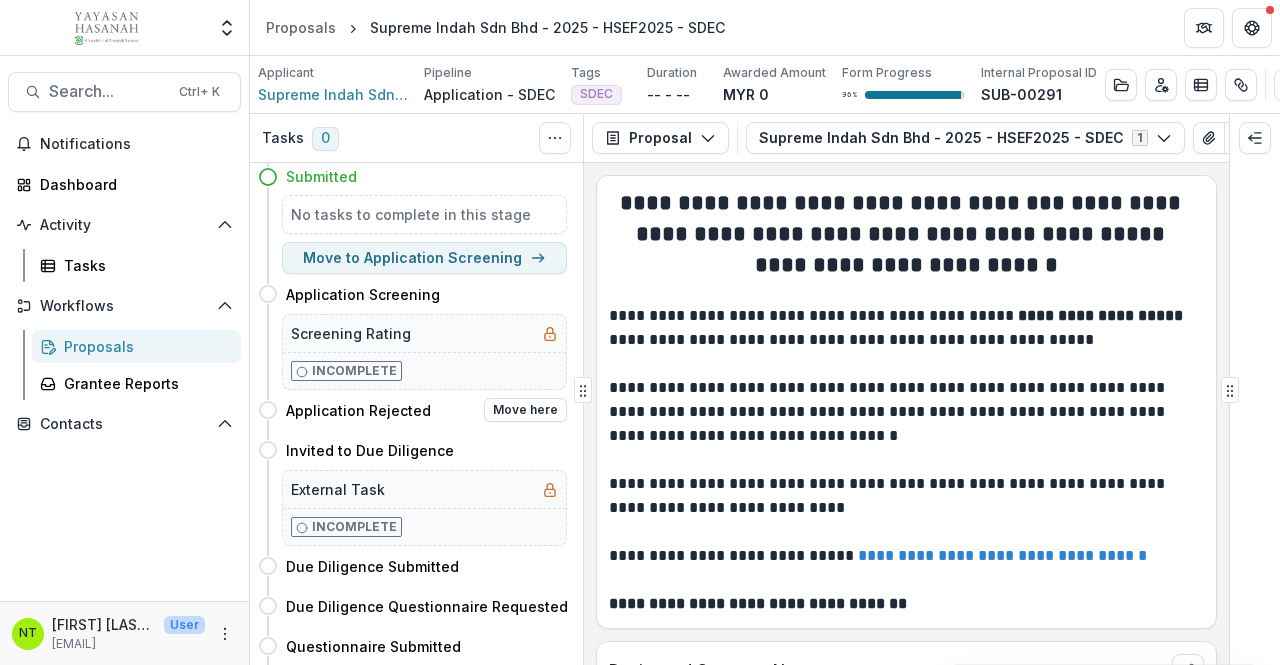 scroll, scrollTop: 0, scrollLeft: 0, axis: both 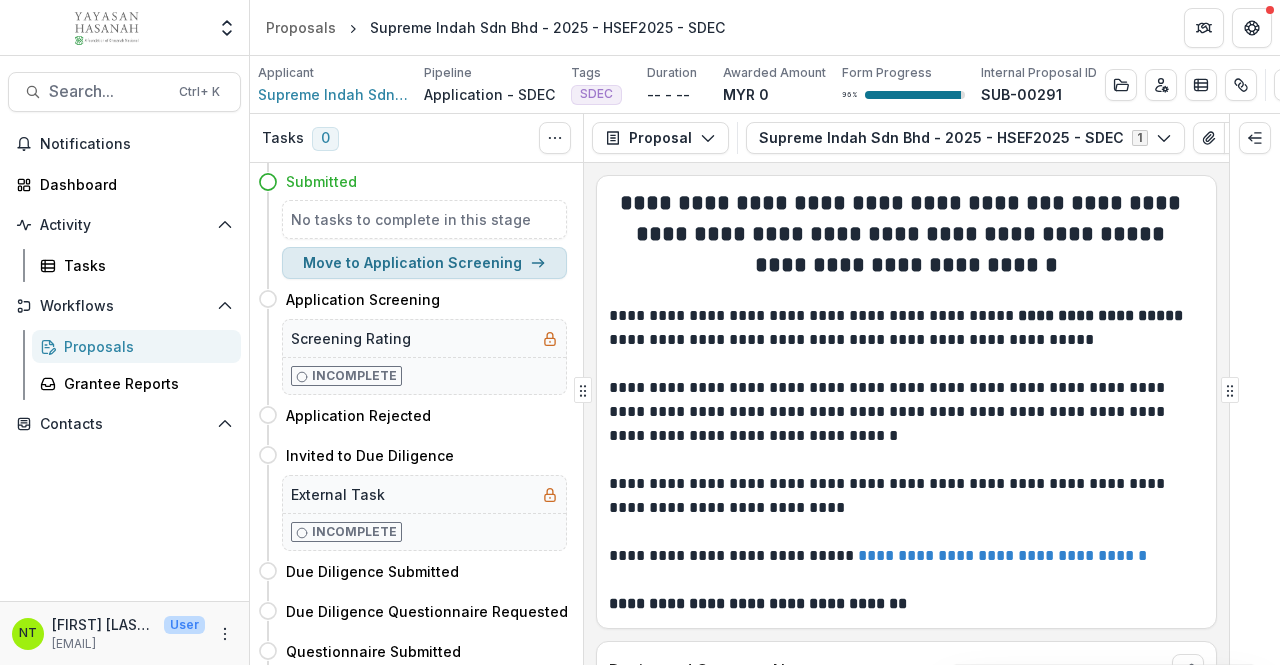 click on "Move to Application Screening" at bounding box center (424, 263) 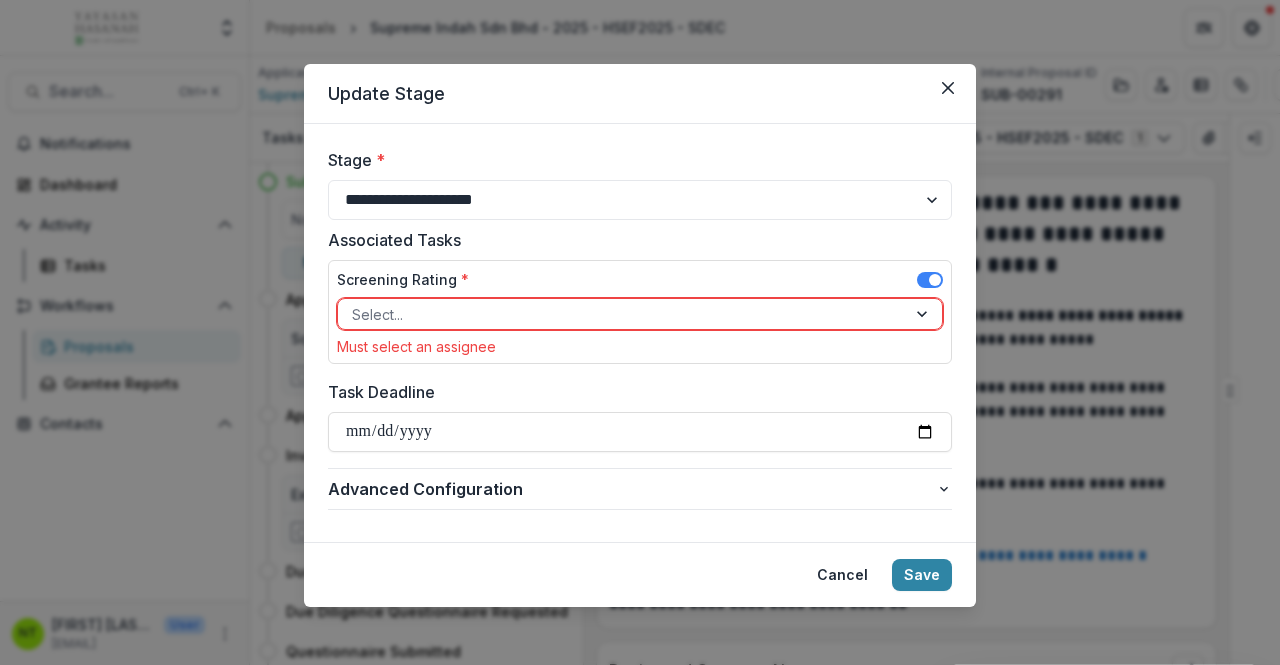 click at bounding box center (622, 314) 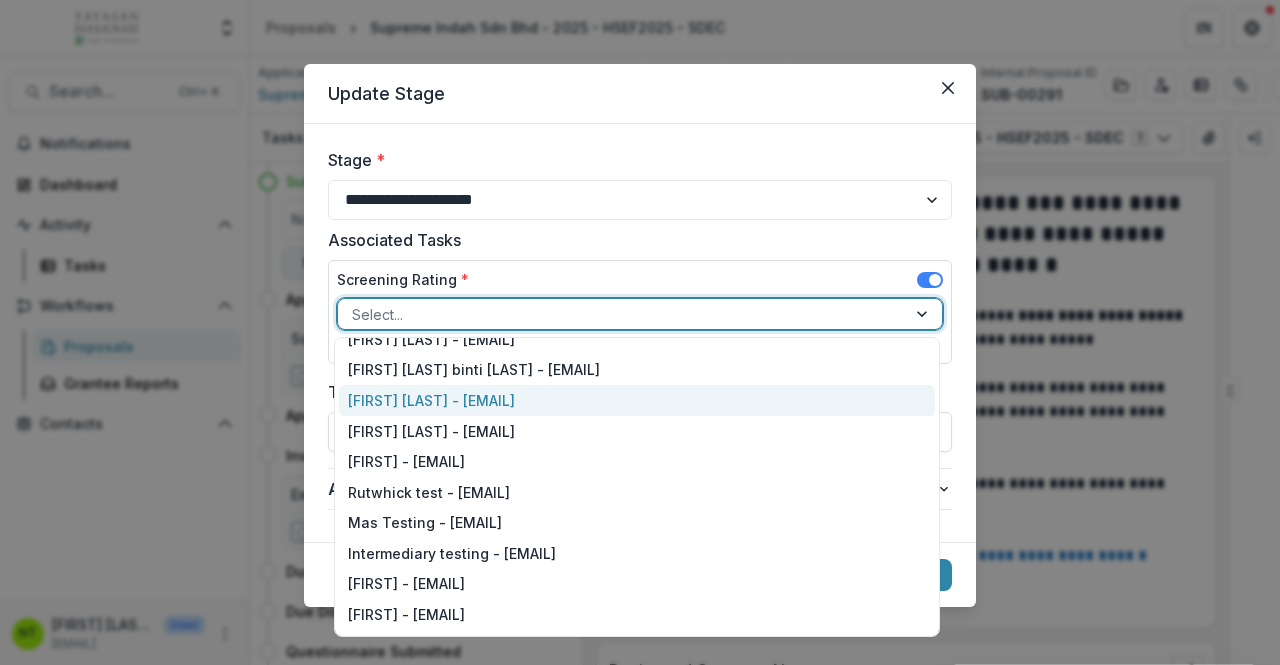 scroll, scrollTop: 0, scrollLeft: 0, axis: both 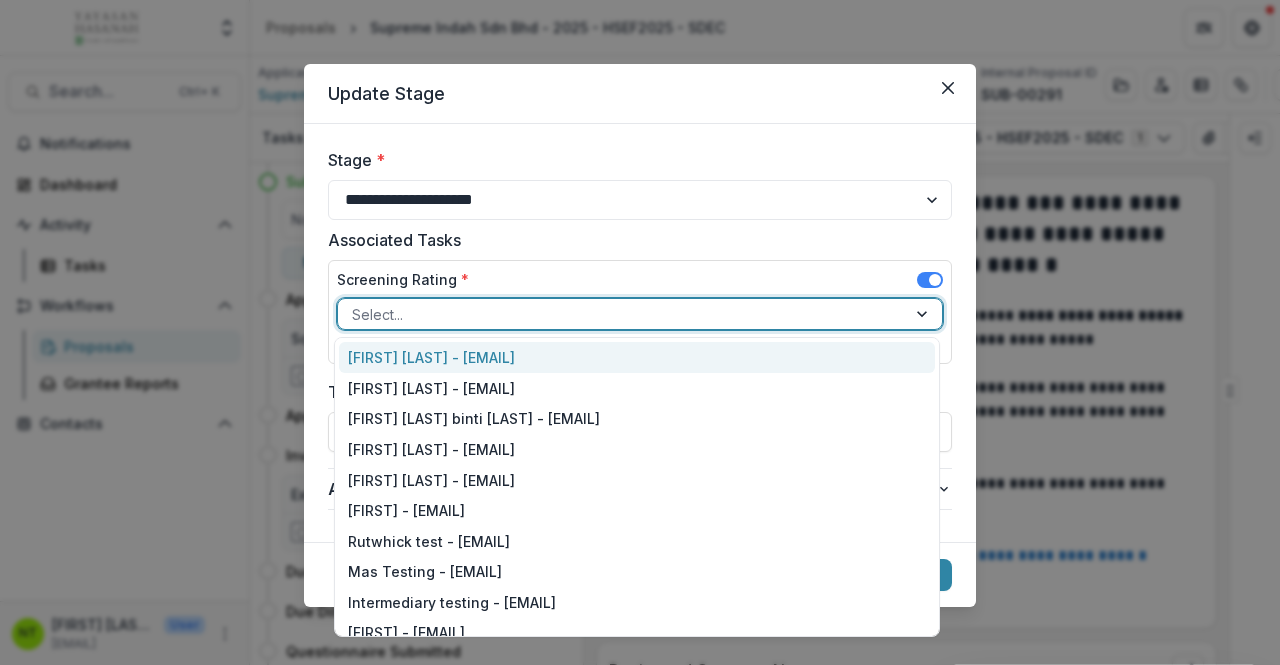 click on "Update Stage" at bounding box center [640, 94] 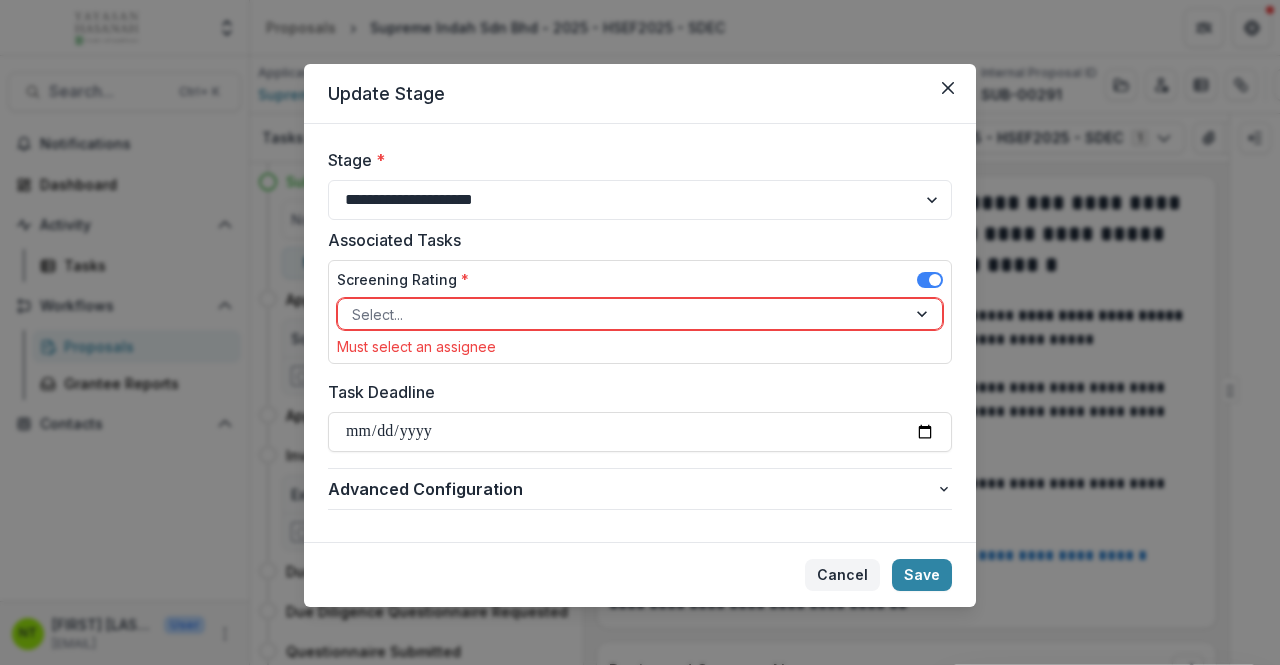 click on "Cancel" at bounding box center [842, 575] 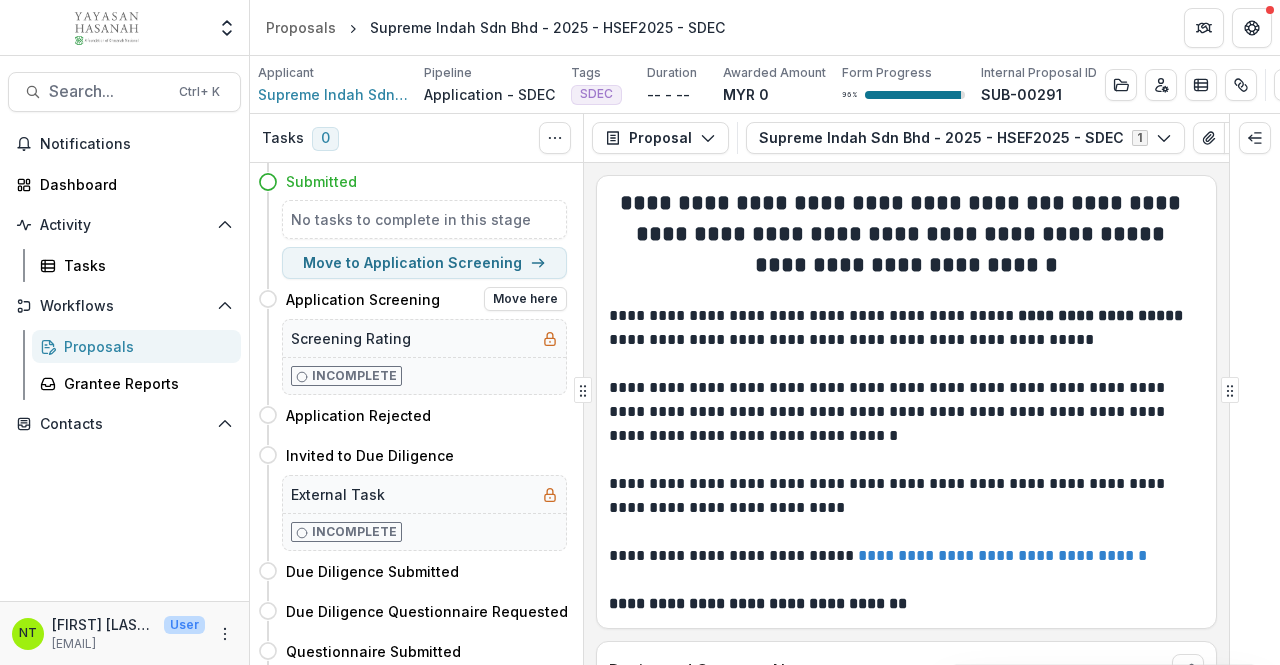 click on "Screening Rating" at bounding box center [351, 338] 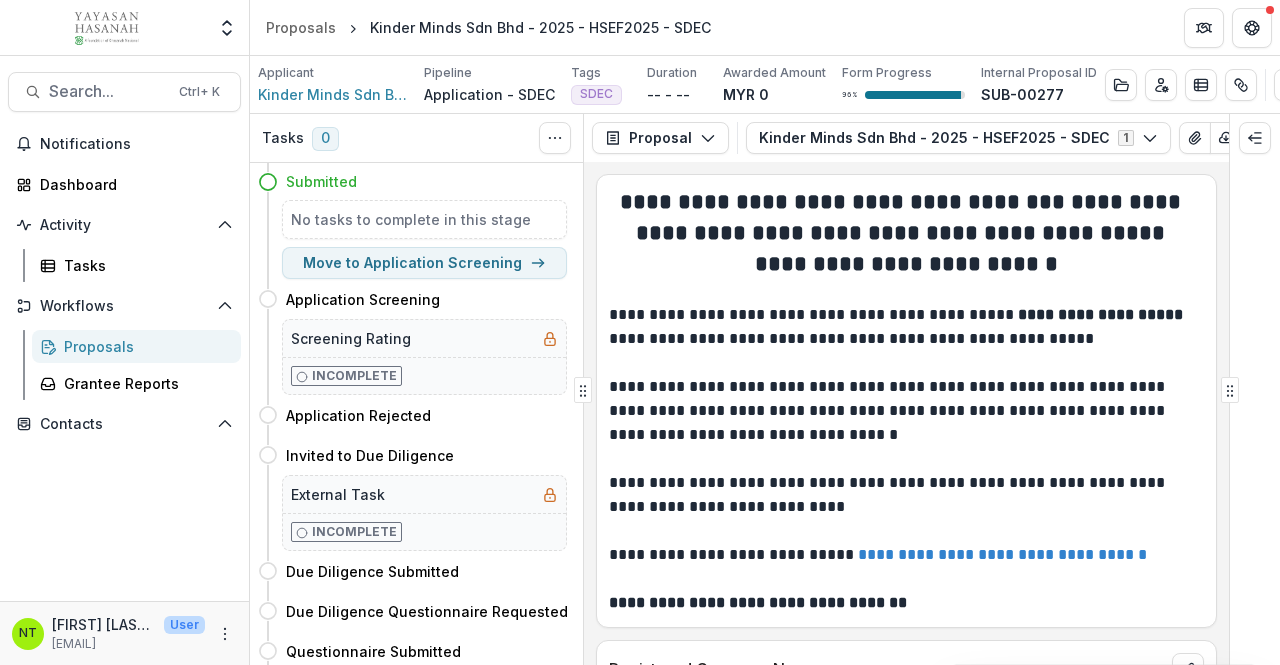 scroll, scrollTop: 0, scrollLeft: 0, axis: both 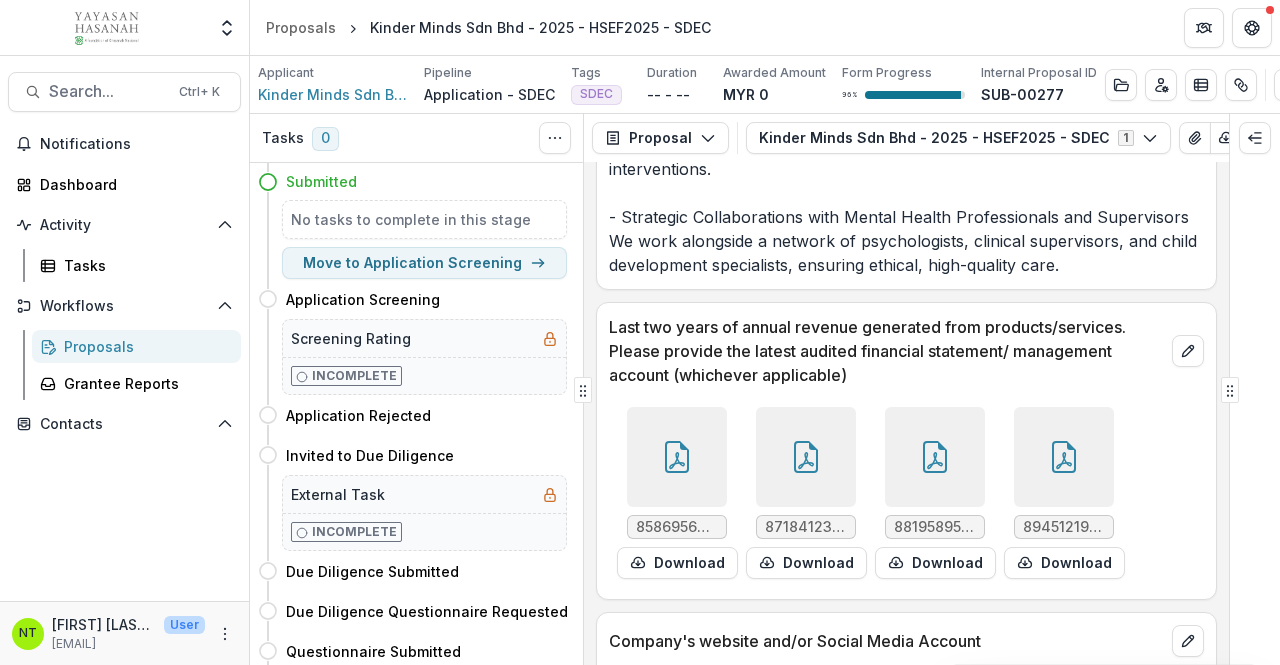 click at bounding box center [677, 457] 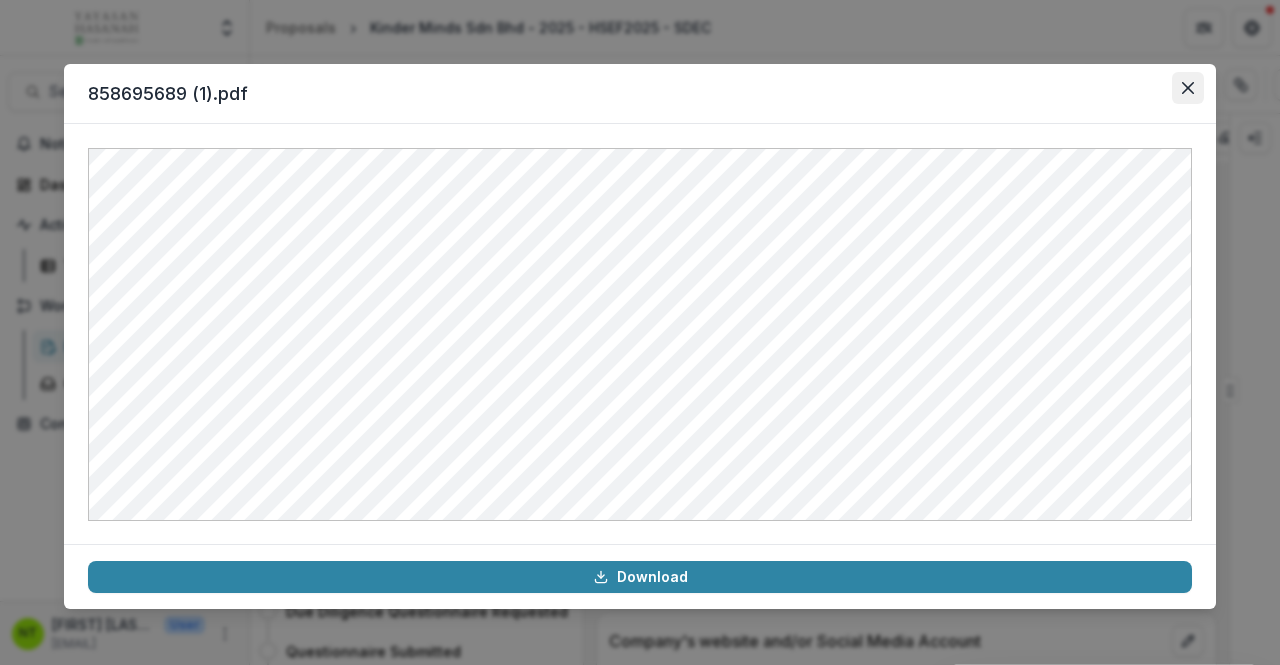 click at bounding box center (1188, 88) 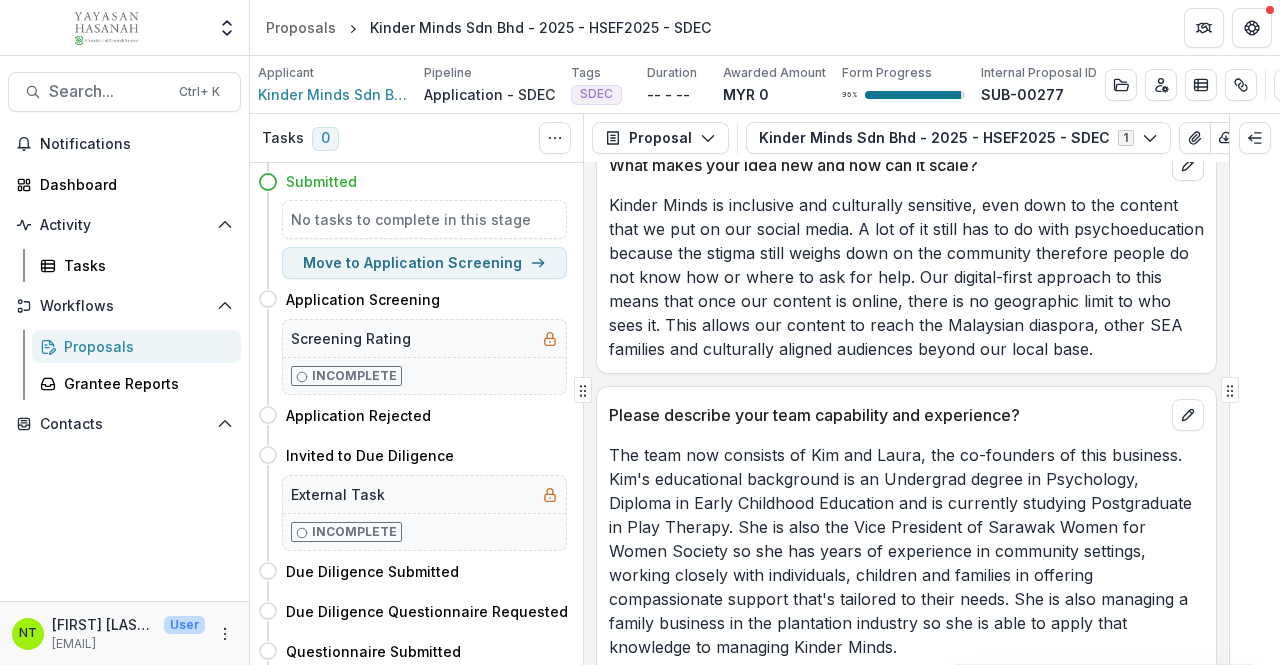scroll, scrollTop: 2400, scrollLeft: 0, axis: vertical 